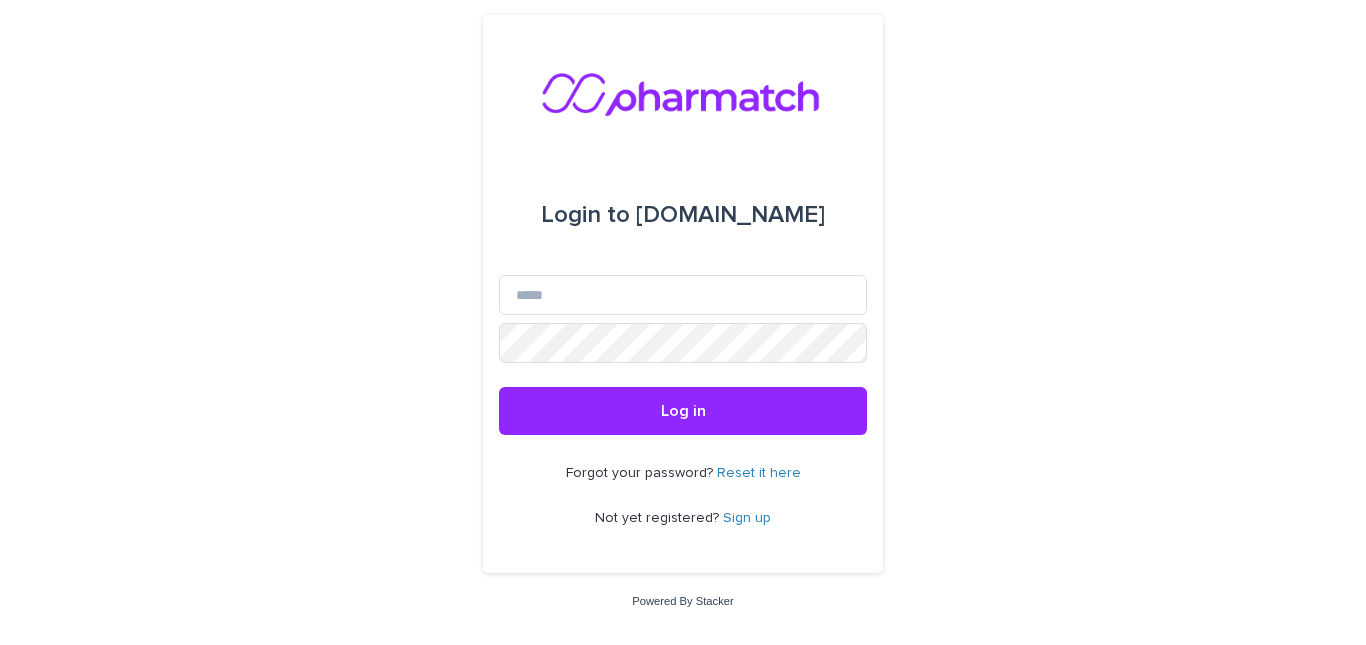 scroll, scrollTop: 0, scrollLeft: 0, axis: both 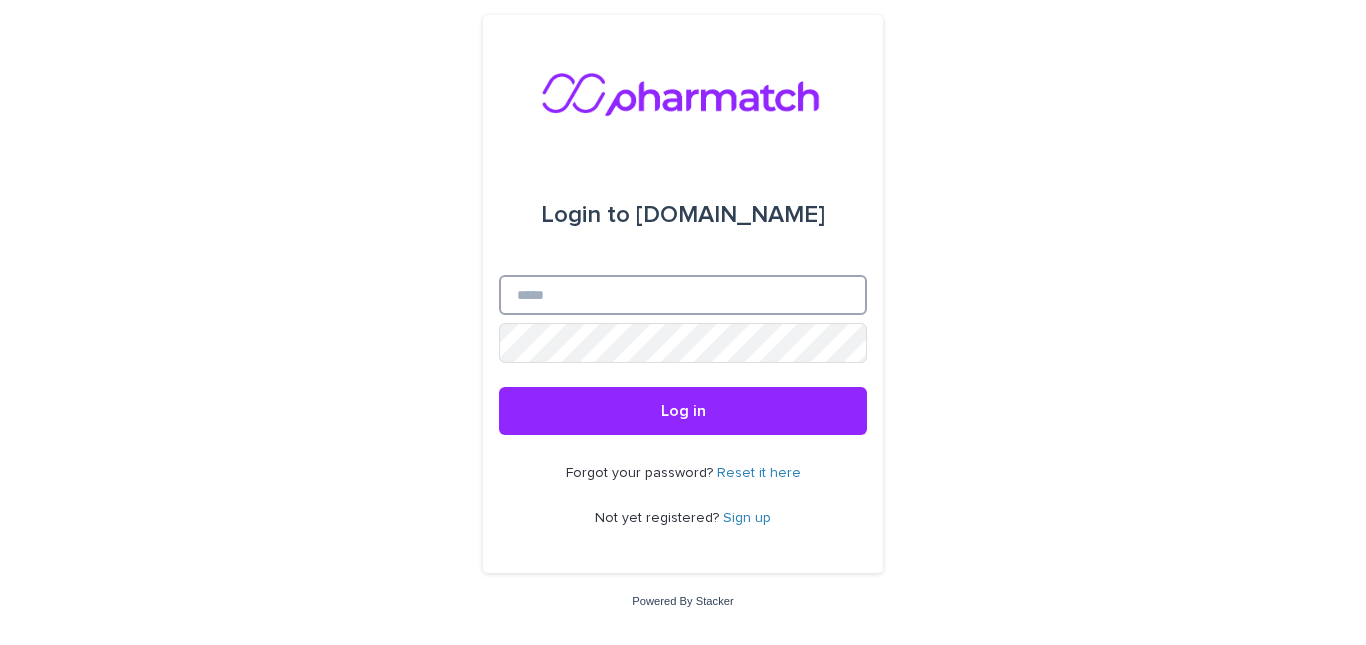 click on "Email" at bounding box center [683, 295] 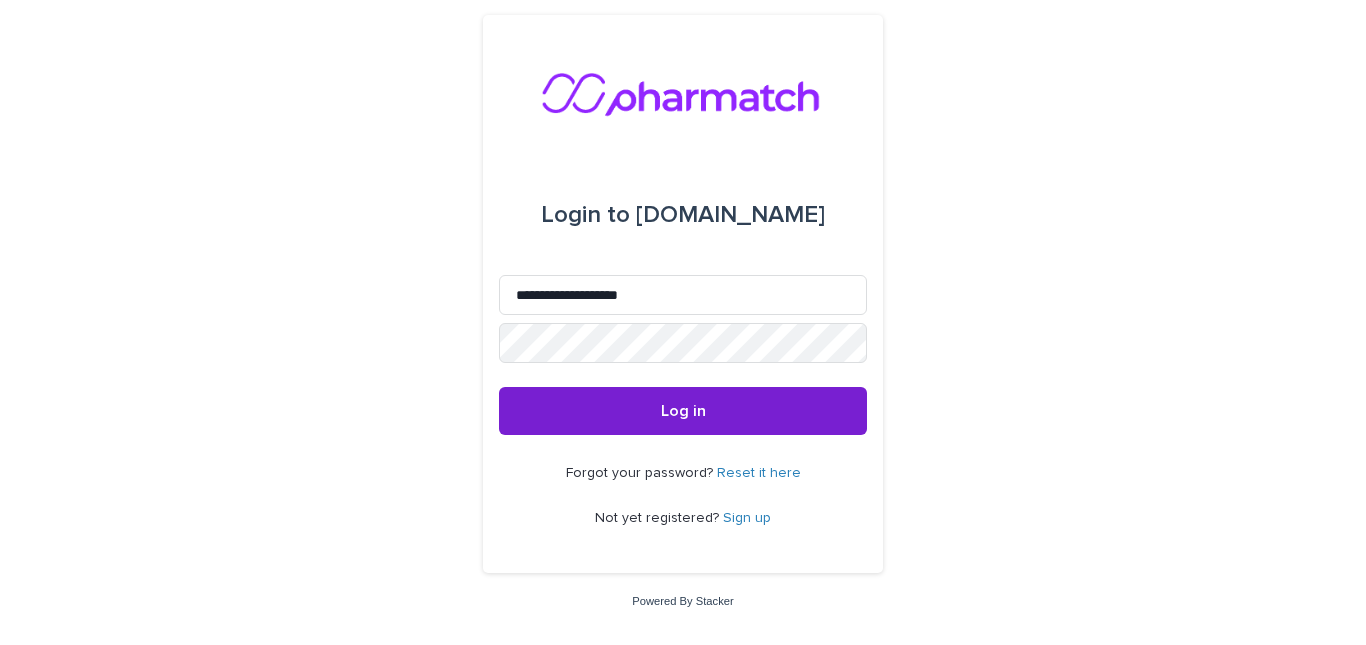 click on "Log in" at bounding box center (683, 411) 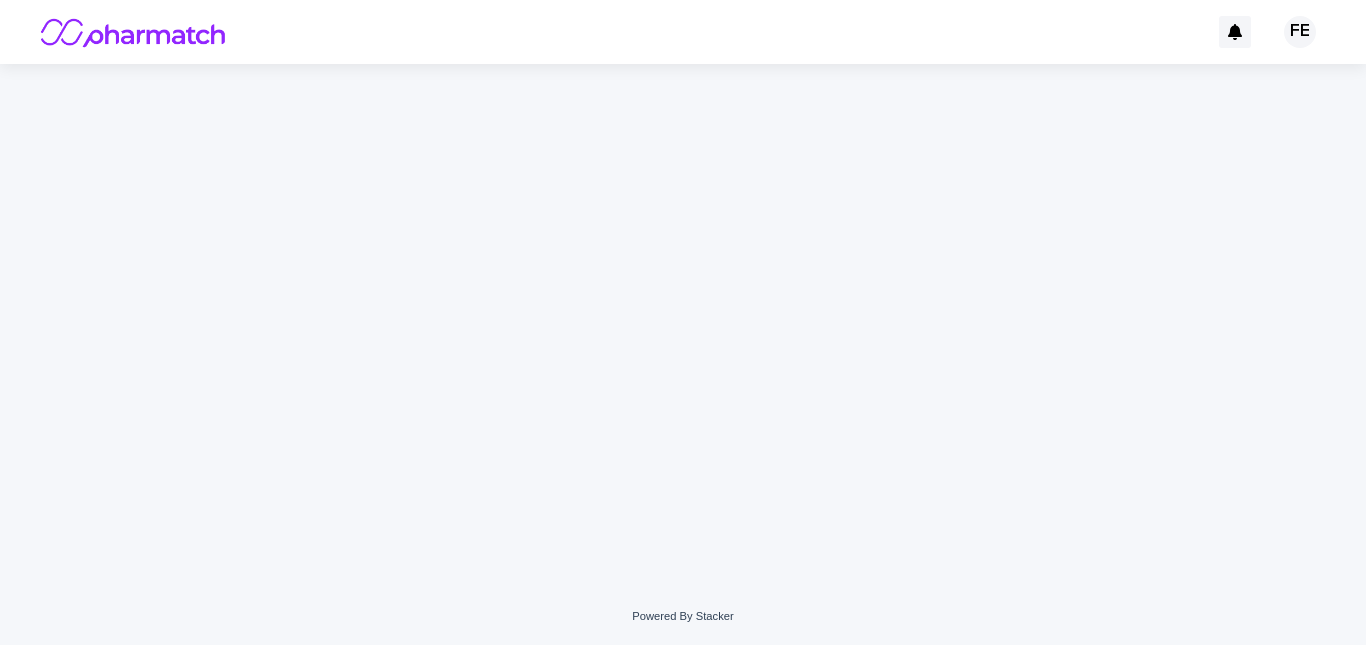 scroll, scrollTop: 0, scrollLeft: 0, axis: both 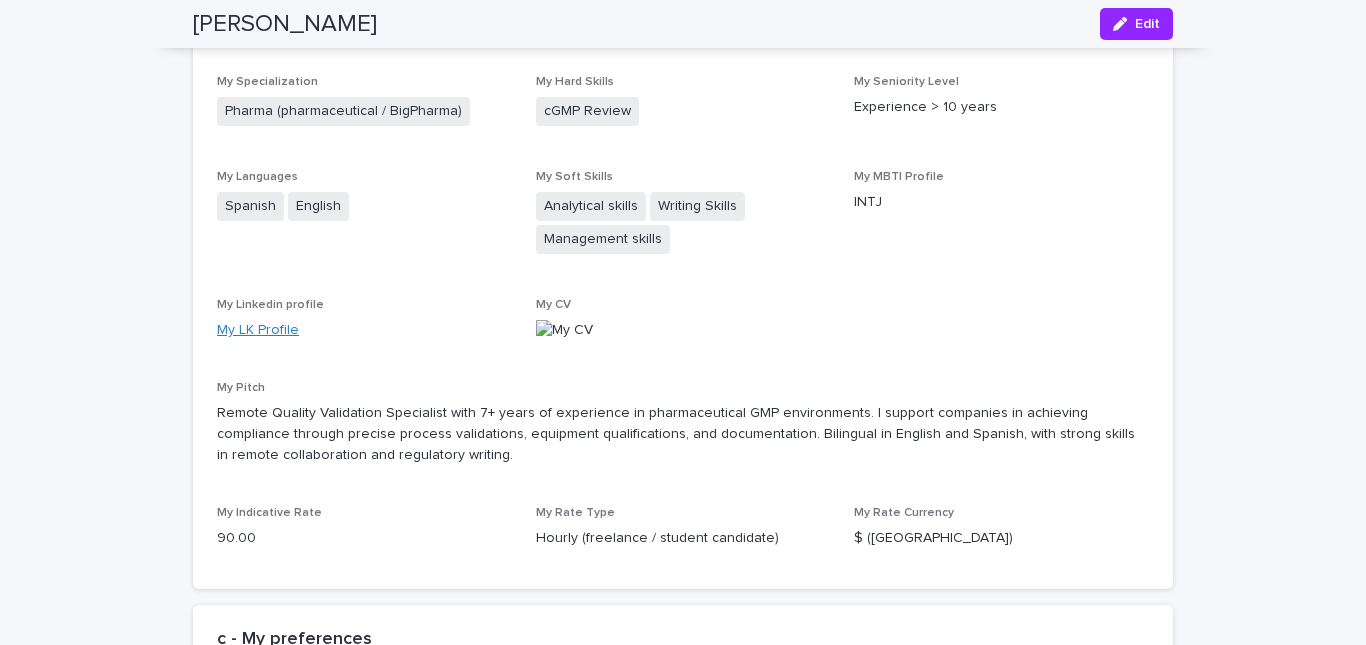 click on "My LK Profile" at bounding box center (258, 330) 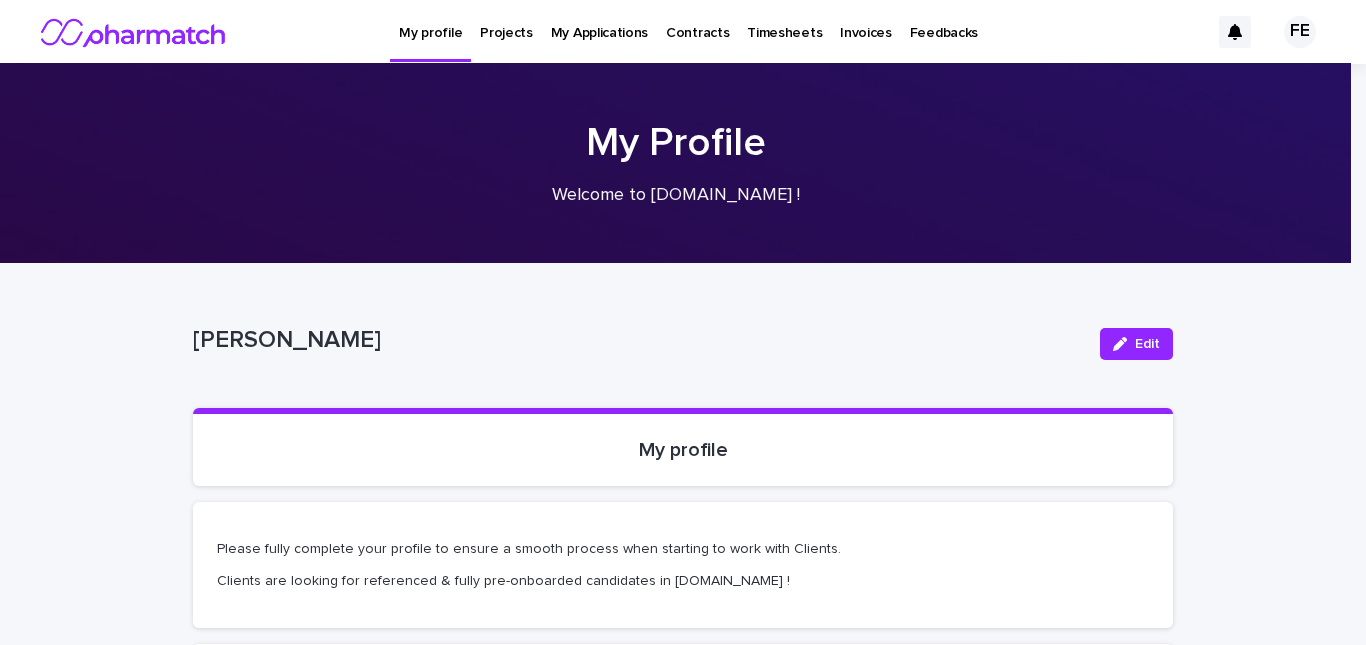 scroll, scrollTop: 0, scrollLeft: 0, axis: both 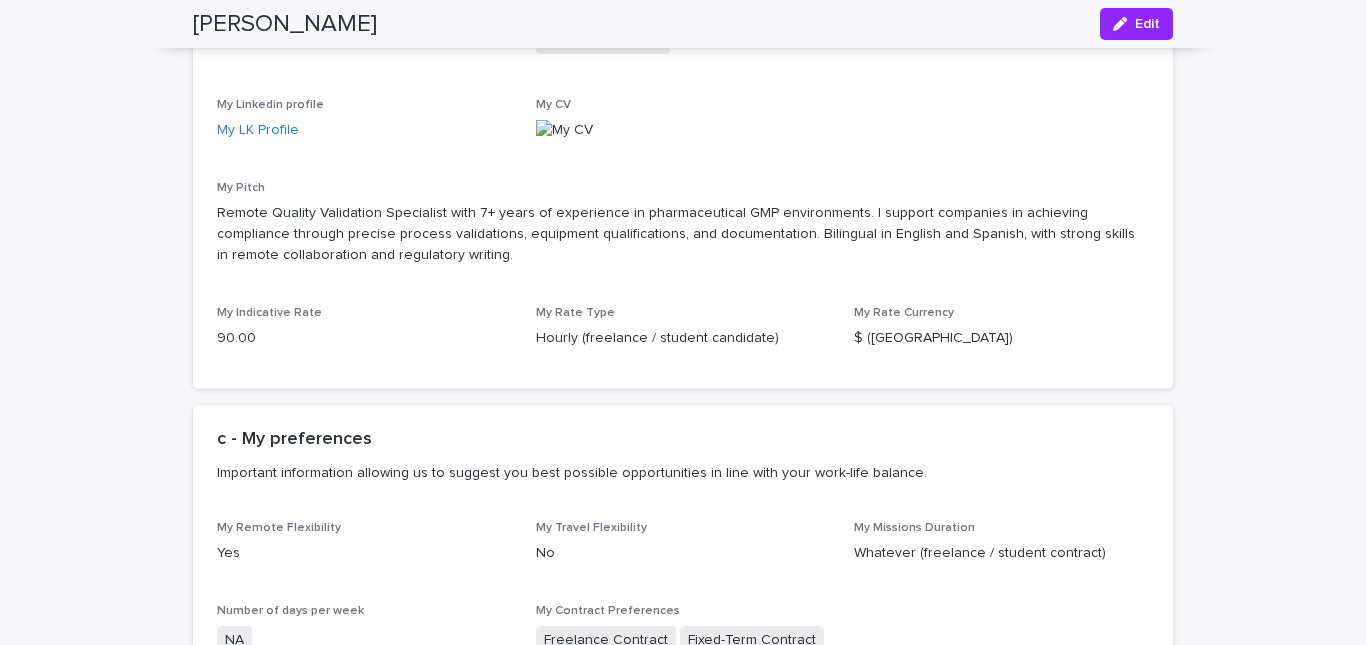 click on "90.00" at bounding box center (364, 338) 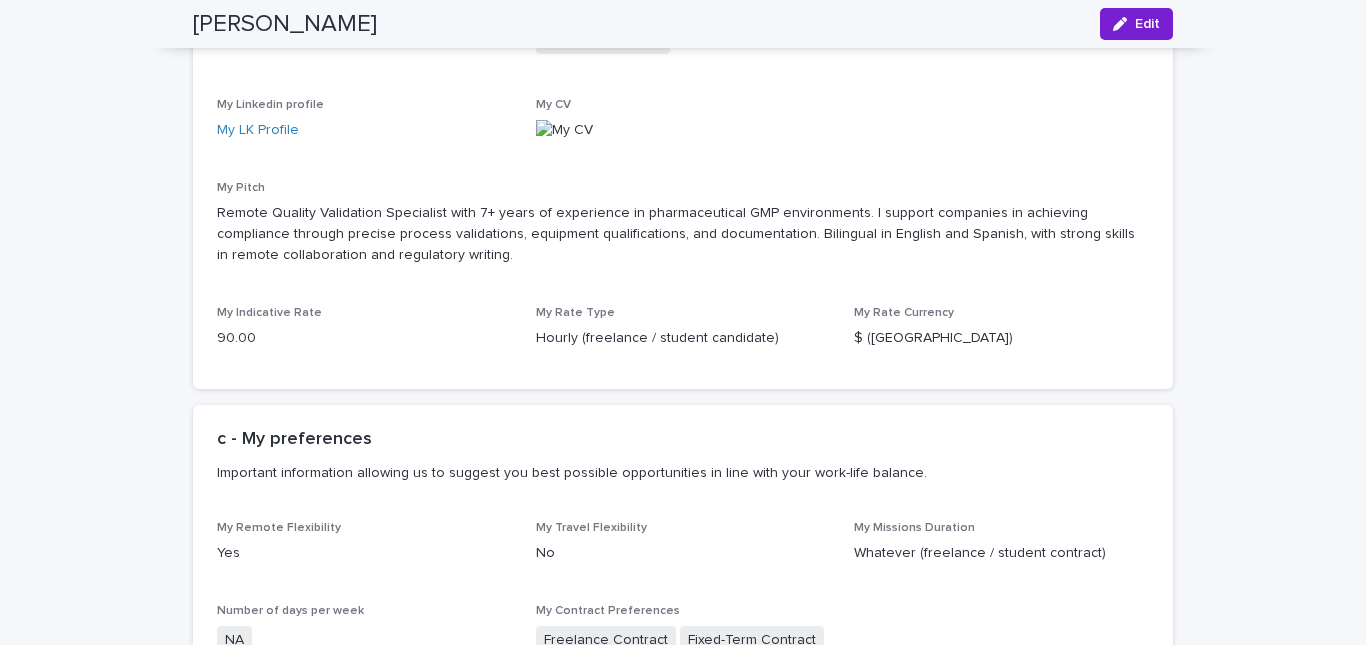 click on "Edit" at bounding box center [1147, 24] 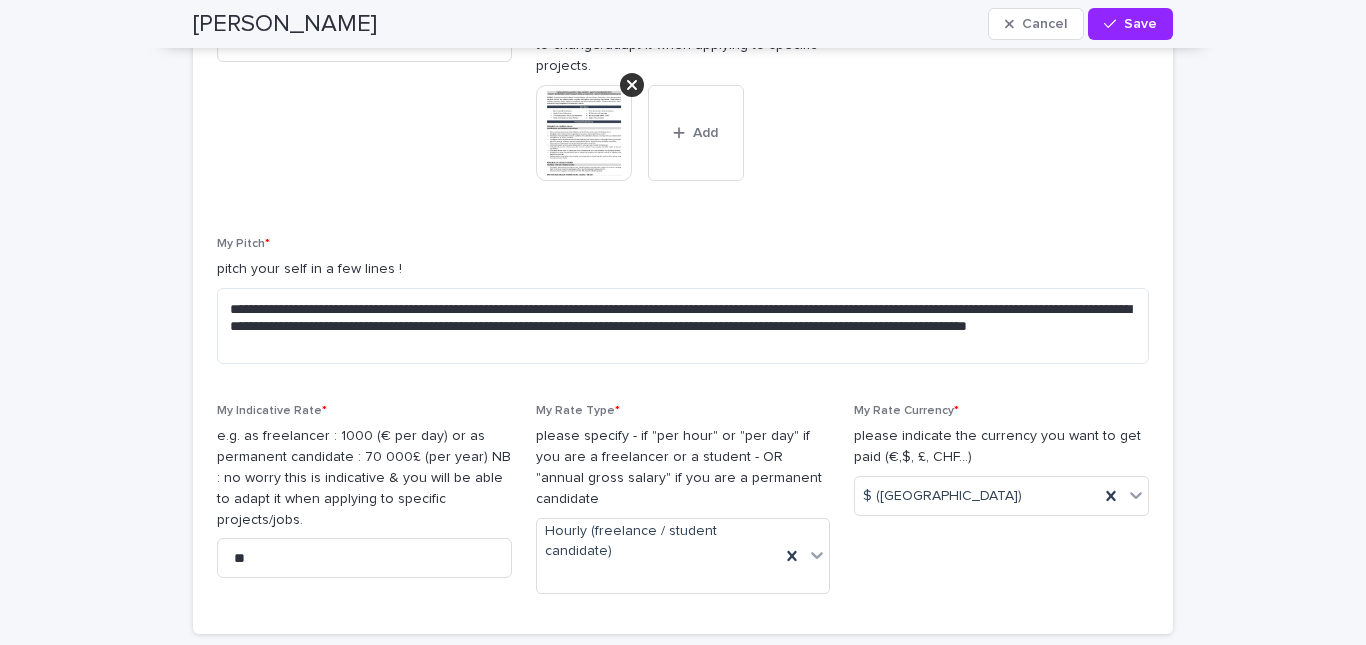scroll, scrollTop: 2100, scrollLeft: 0, axis: vertical 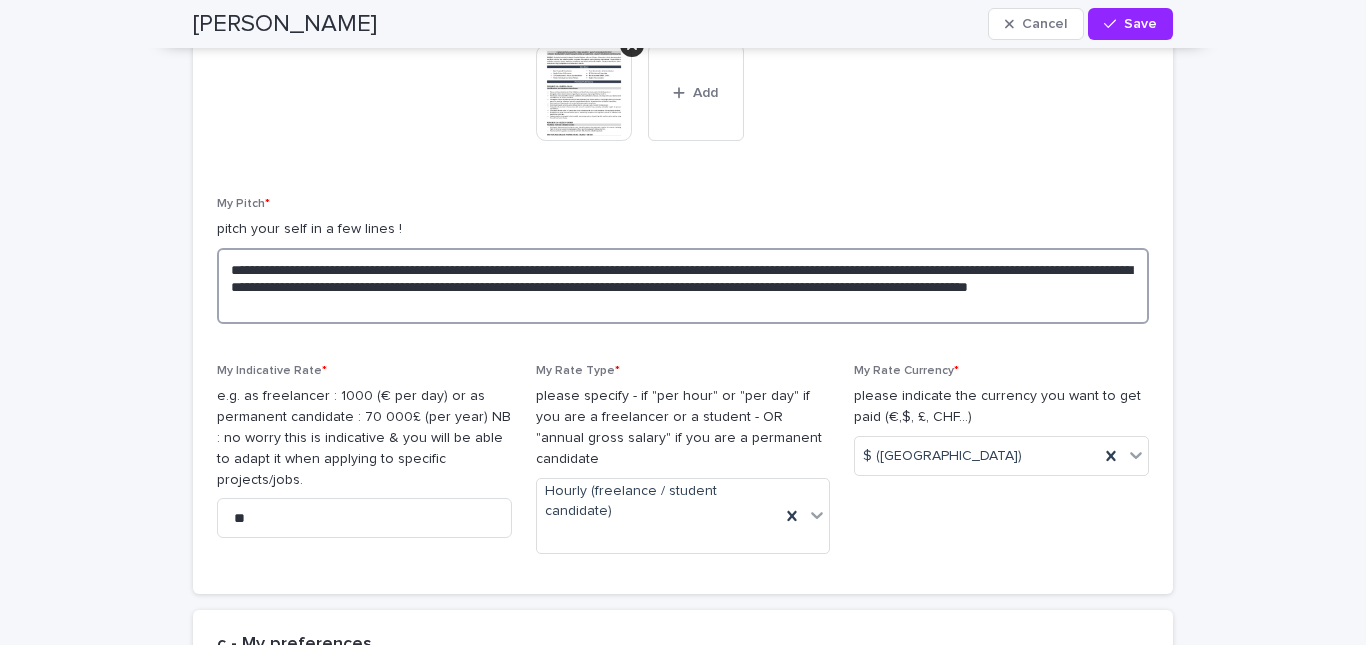 click on "**********" at bounding box center [683, 286] 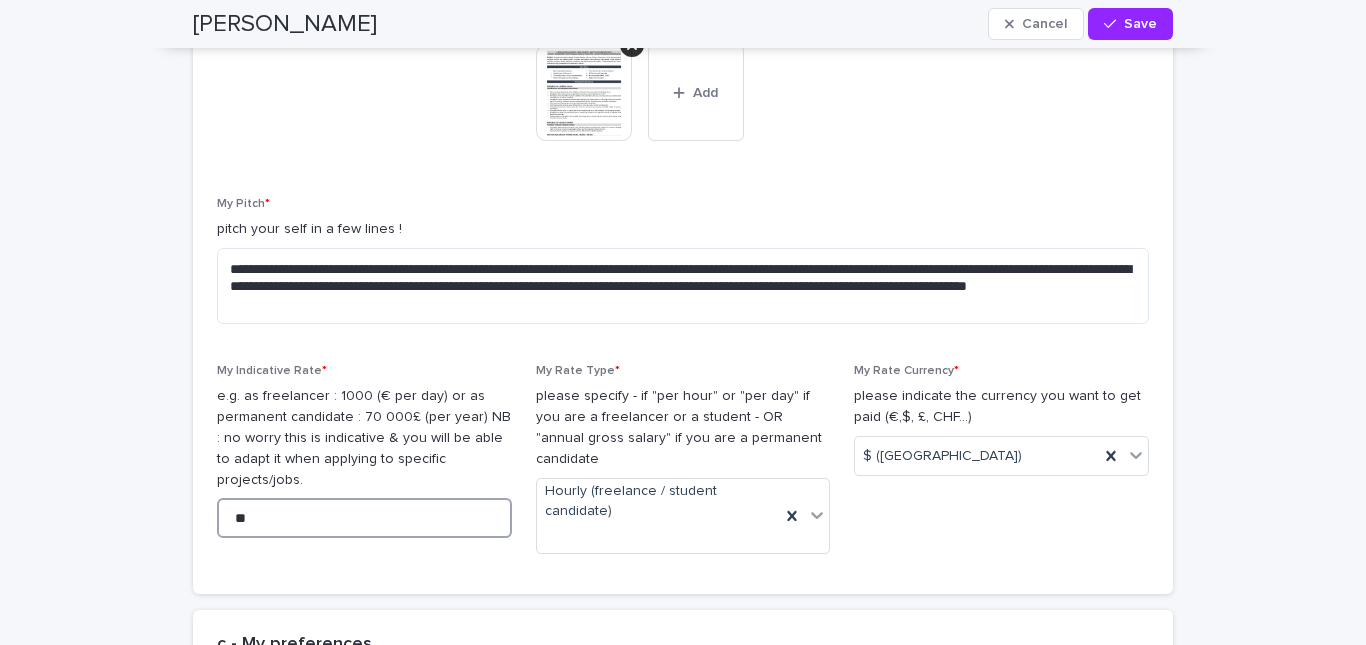 drag, startPoint x: 275, startPoint y: 495, endPoint x: 157, endPoint y: 489, distance: 118.15244 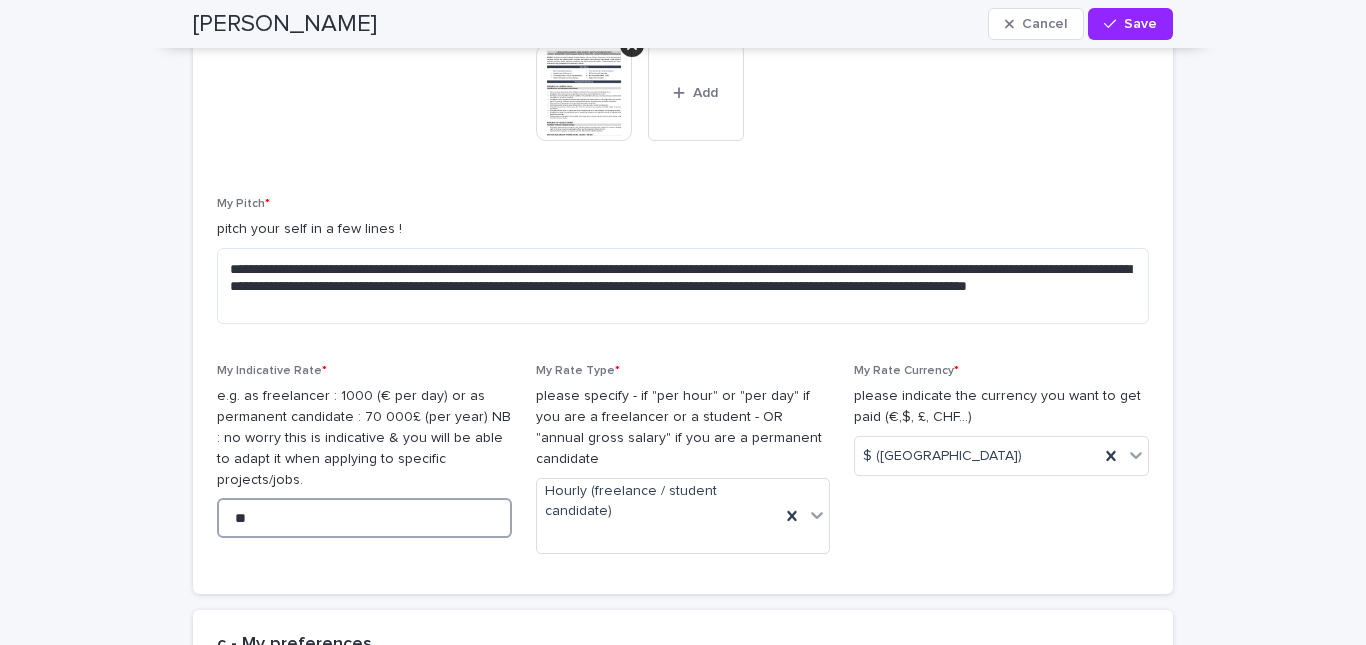 type on "**" 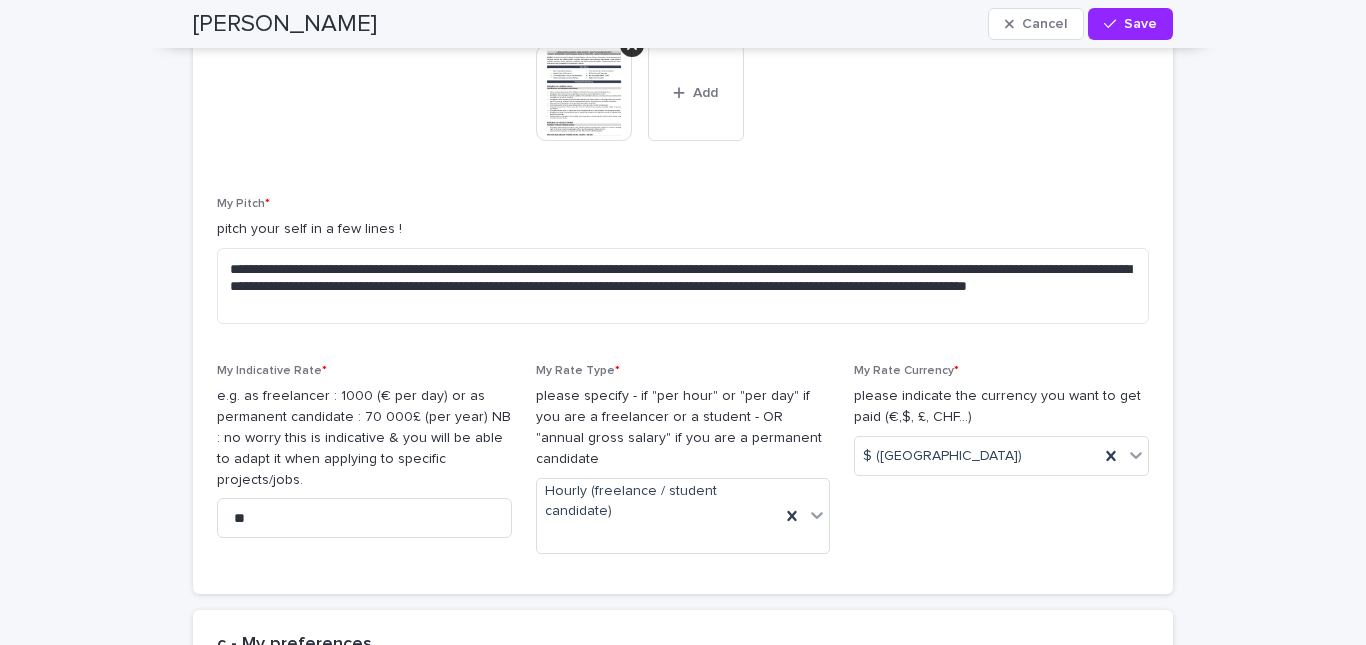 click on "My Rate Currency * please indicate the currency you want to get paid (€,$, £, CHF...) $ (US)" at bounding box center (1001, 467) 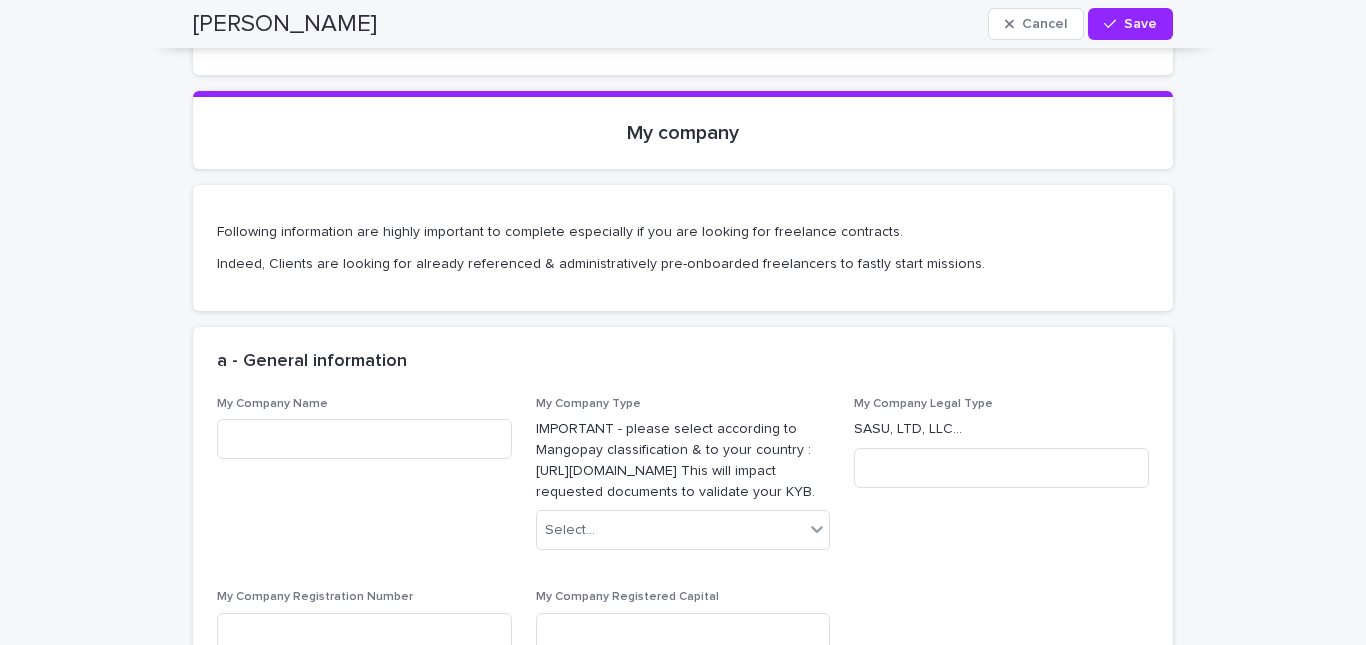 scroll, scrollTop: 3900, scrollLeft: 0, axis: vertical 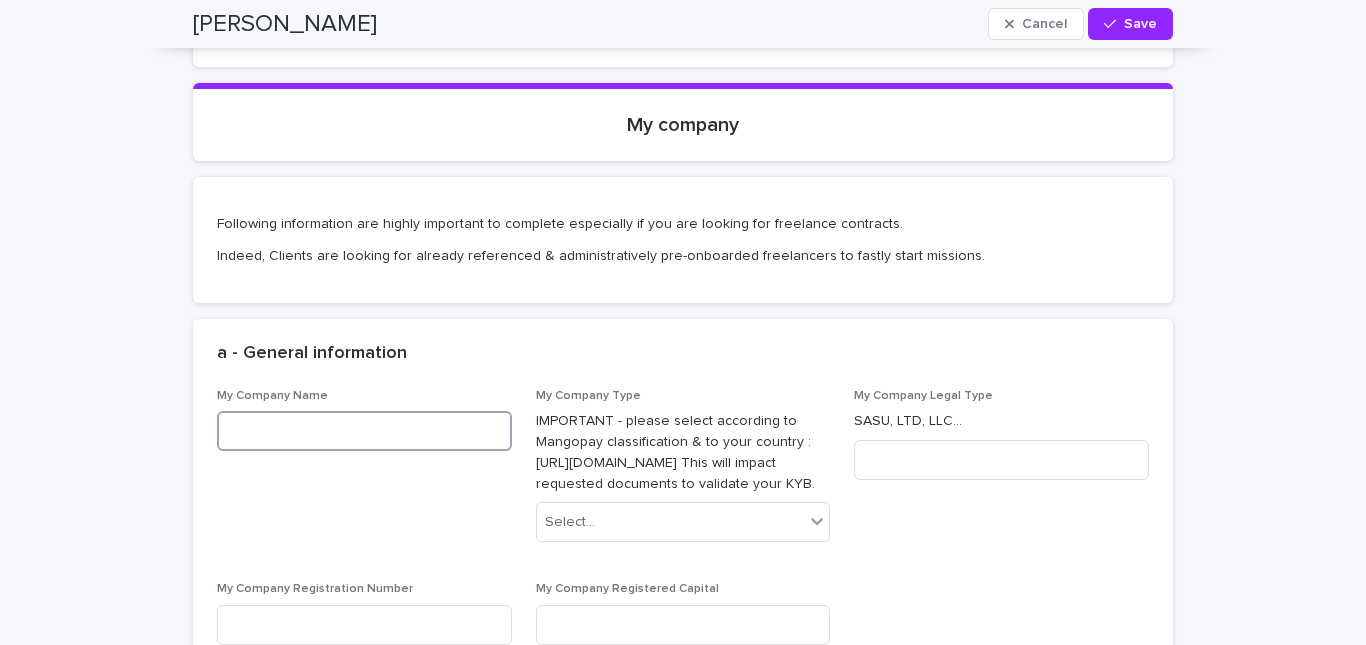 click at bounding box center [364, 431] 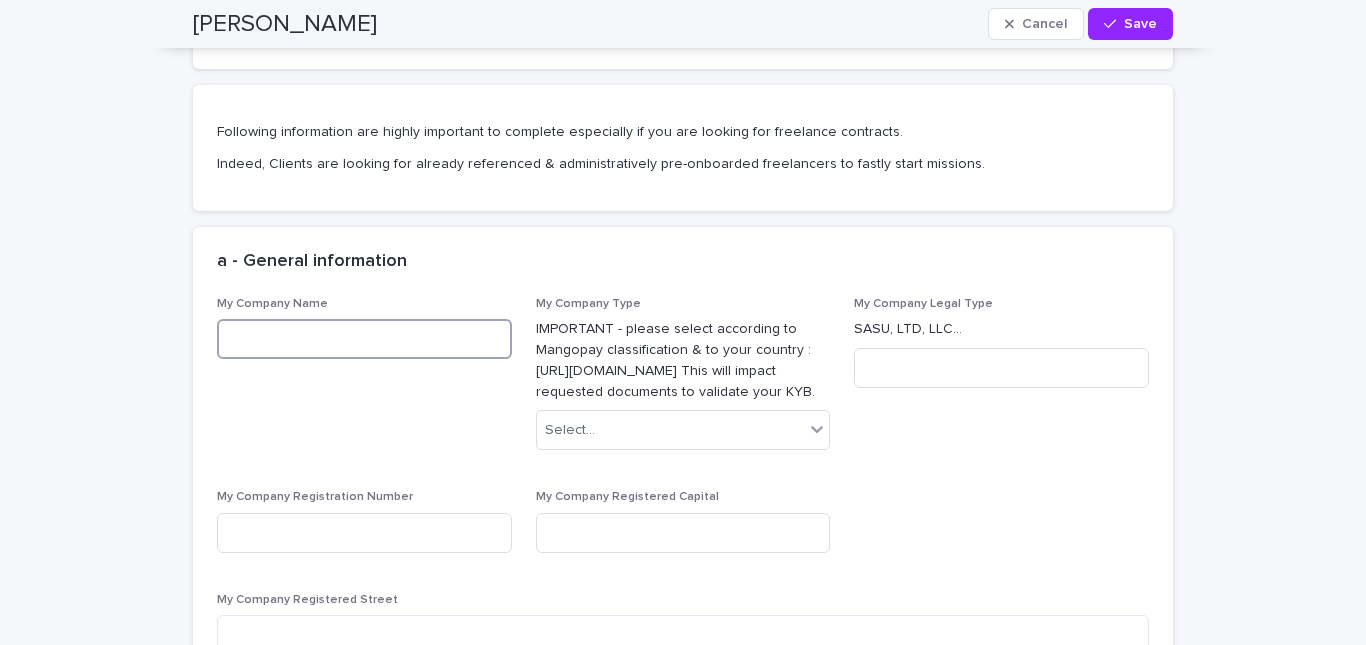 scroll, scrollTop: 4100, scrollLeft: 0, axis: vertical 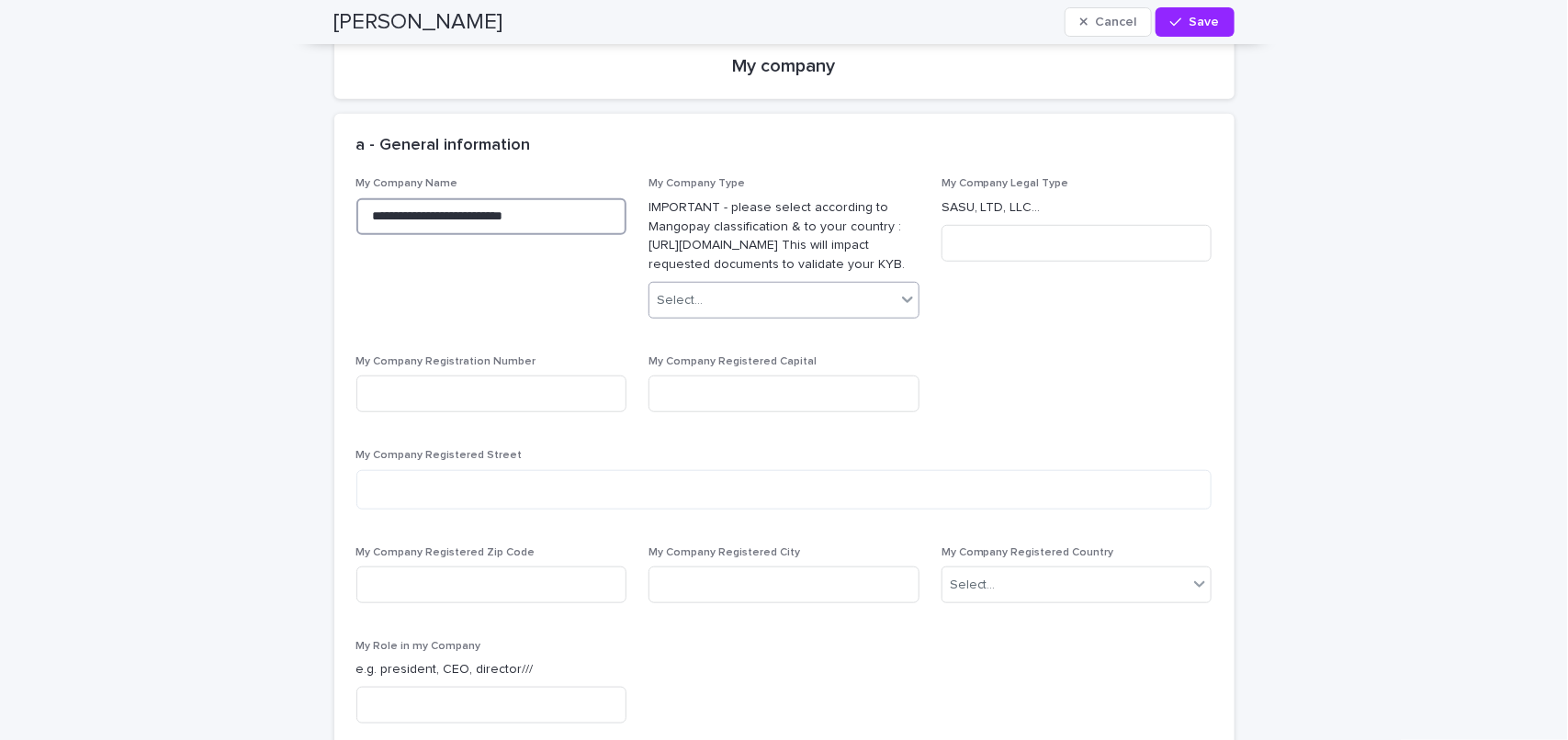 type on "**********" 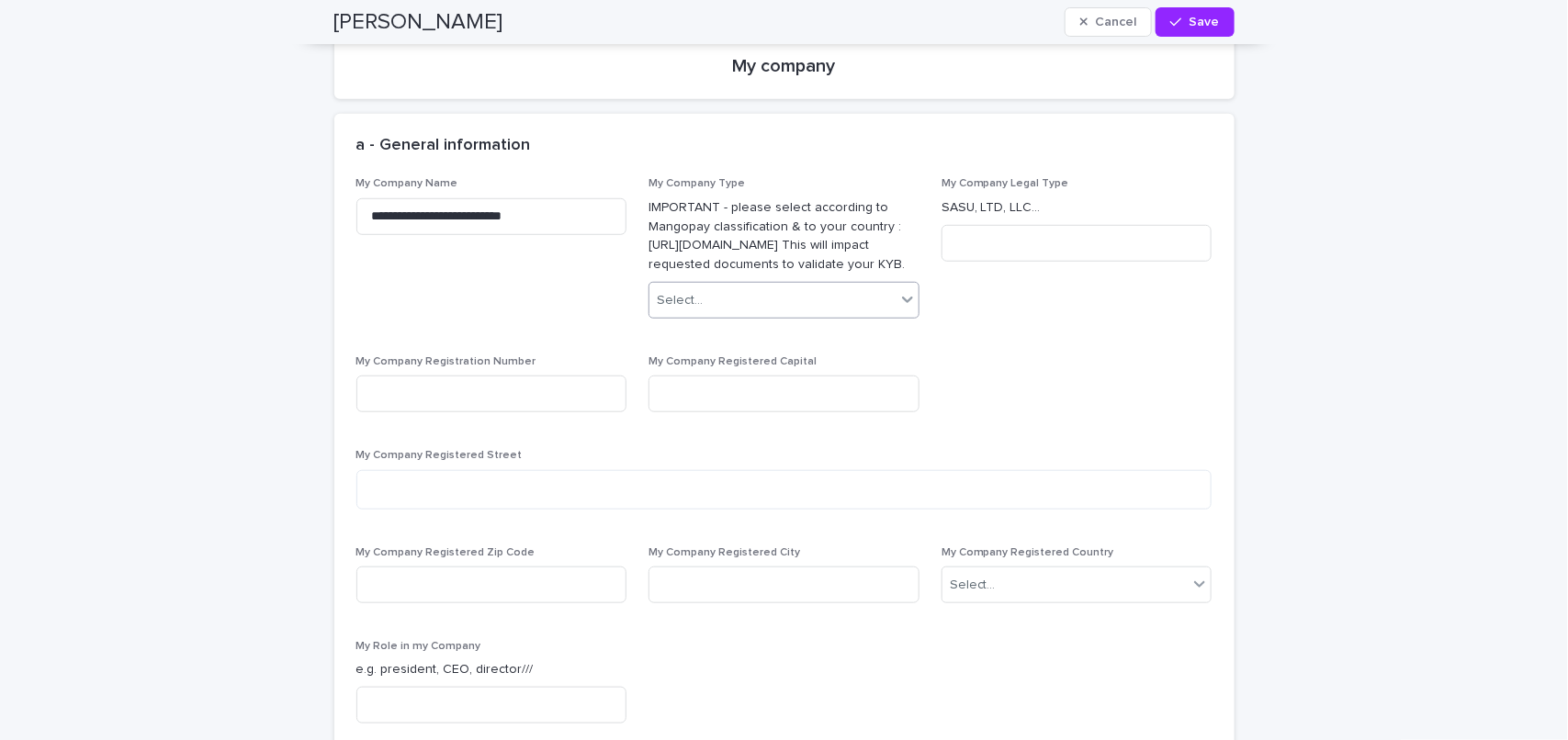 click at bounding box center [908, 299] 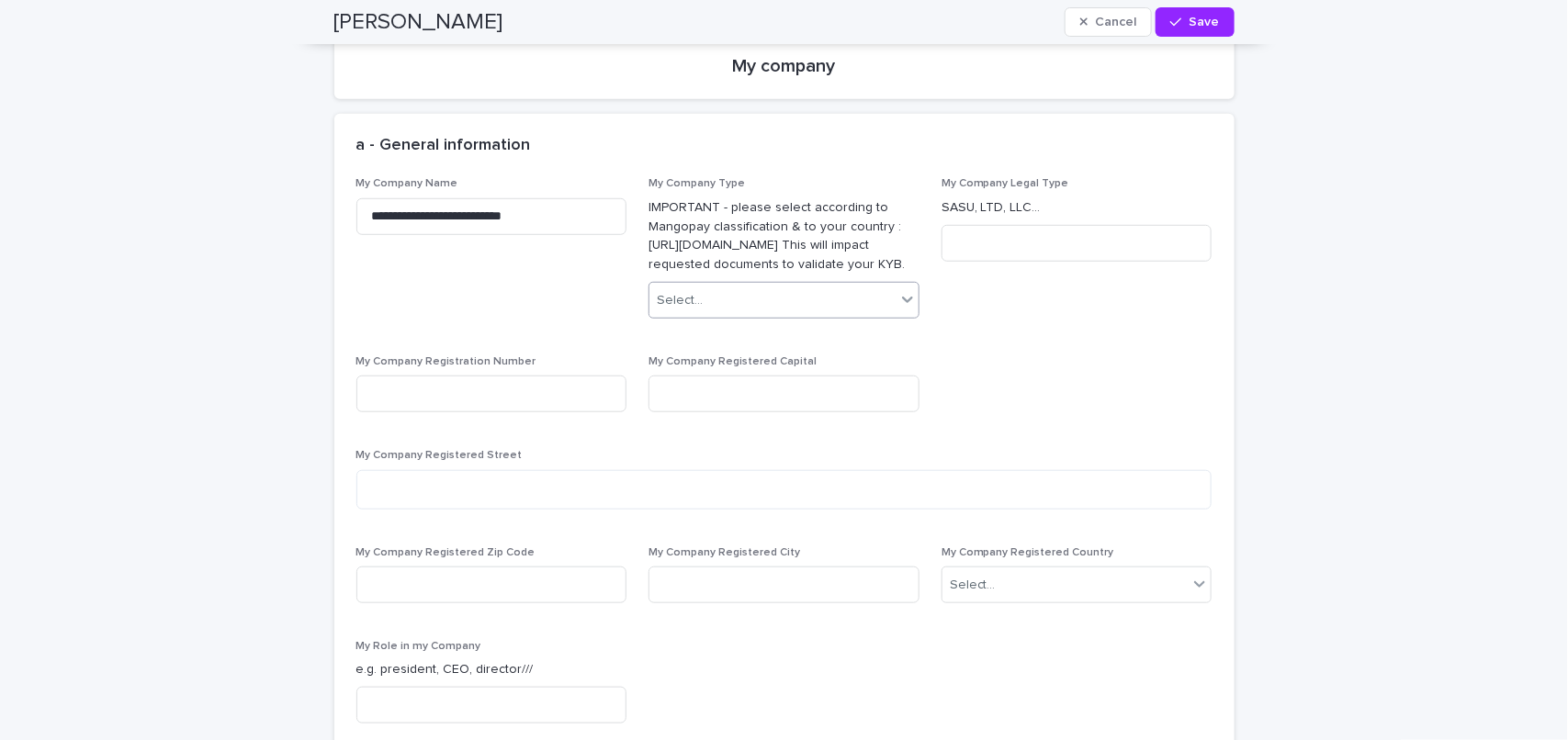 click on "Select..." at bounding box center (784, 300) 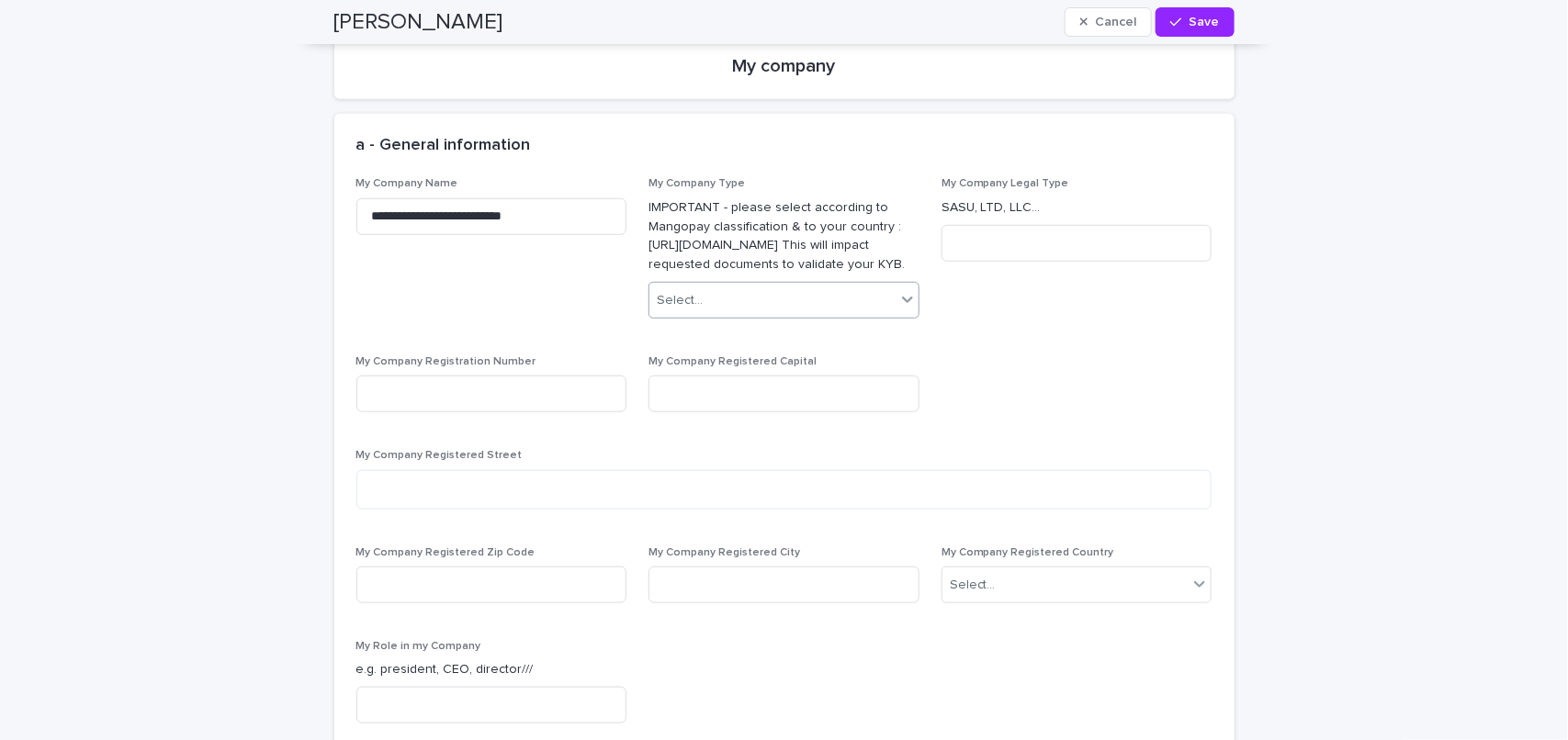 click on "Select..." at bounding box center (773, 300) 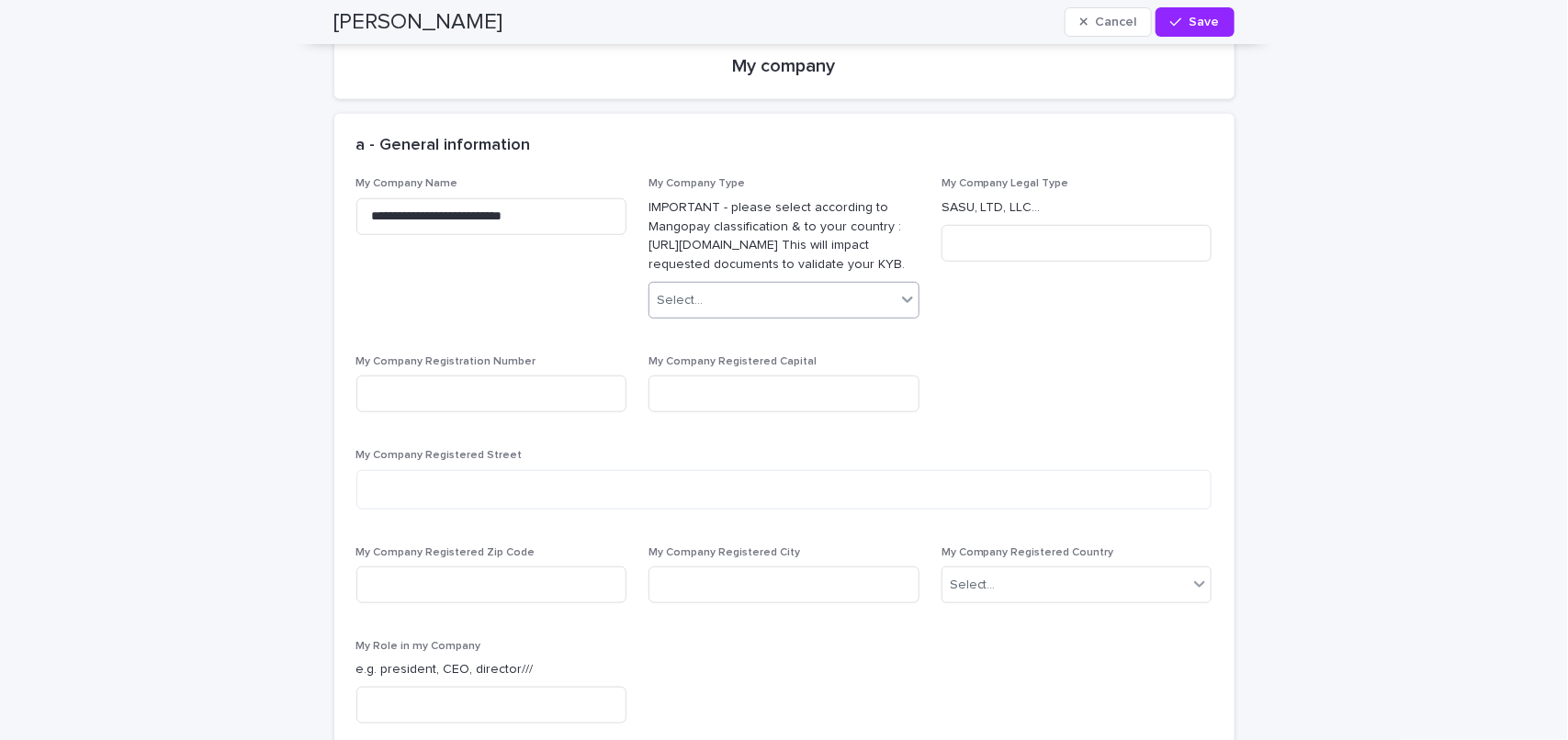 click on "Select..." at bounding box center [773, 300] 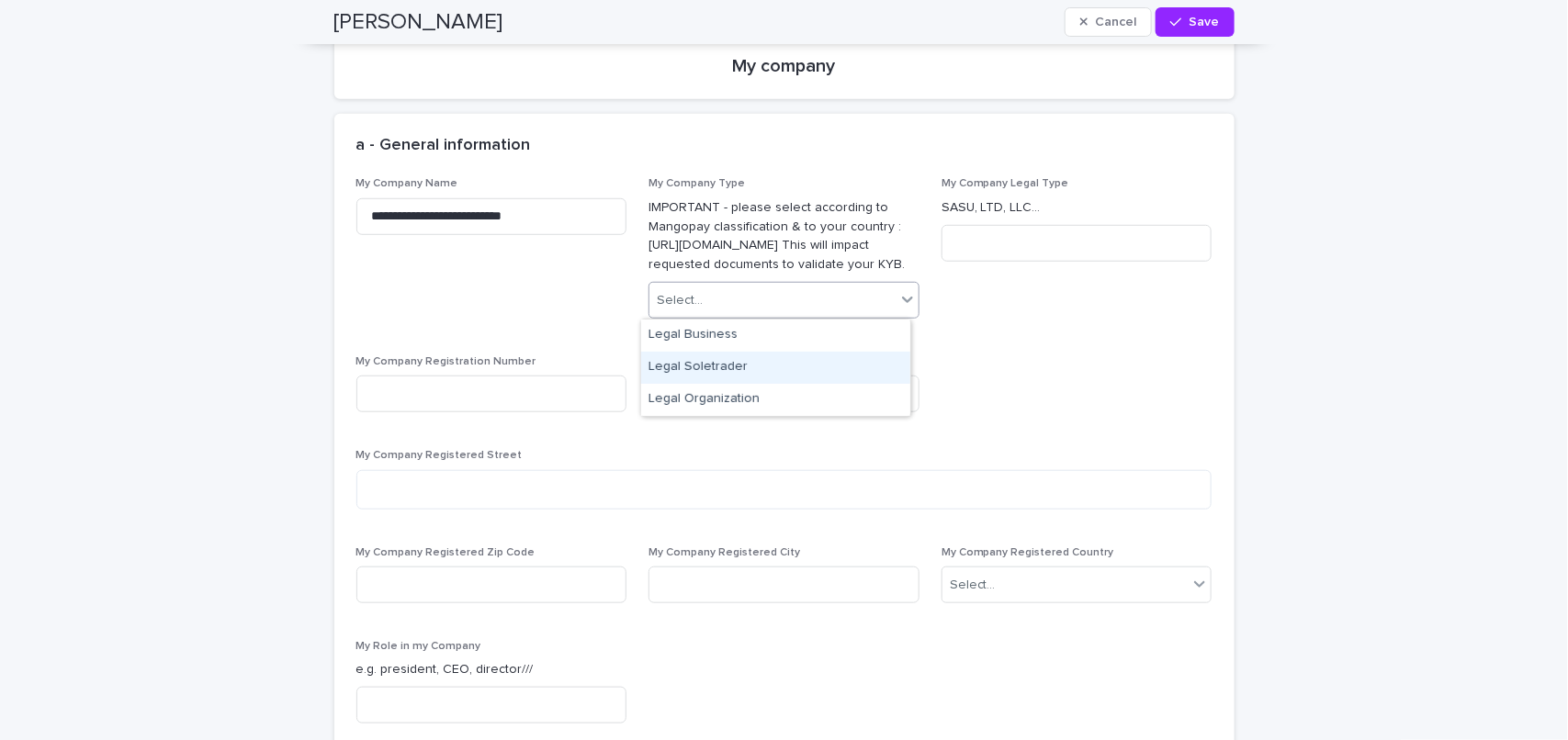 click on "Legal Soletrader" at bounding box center [775, 367] 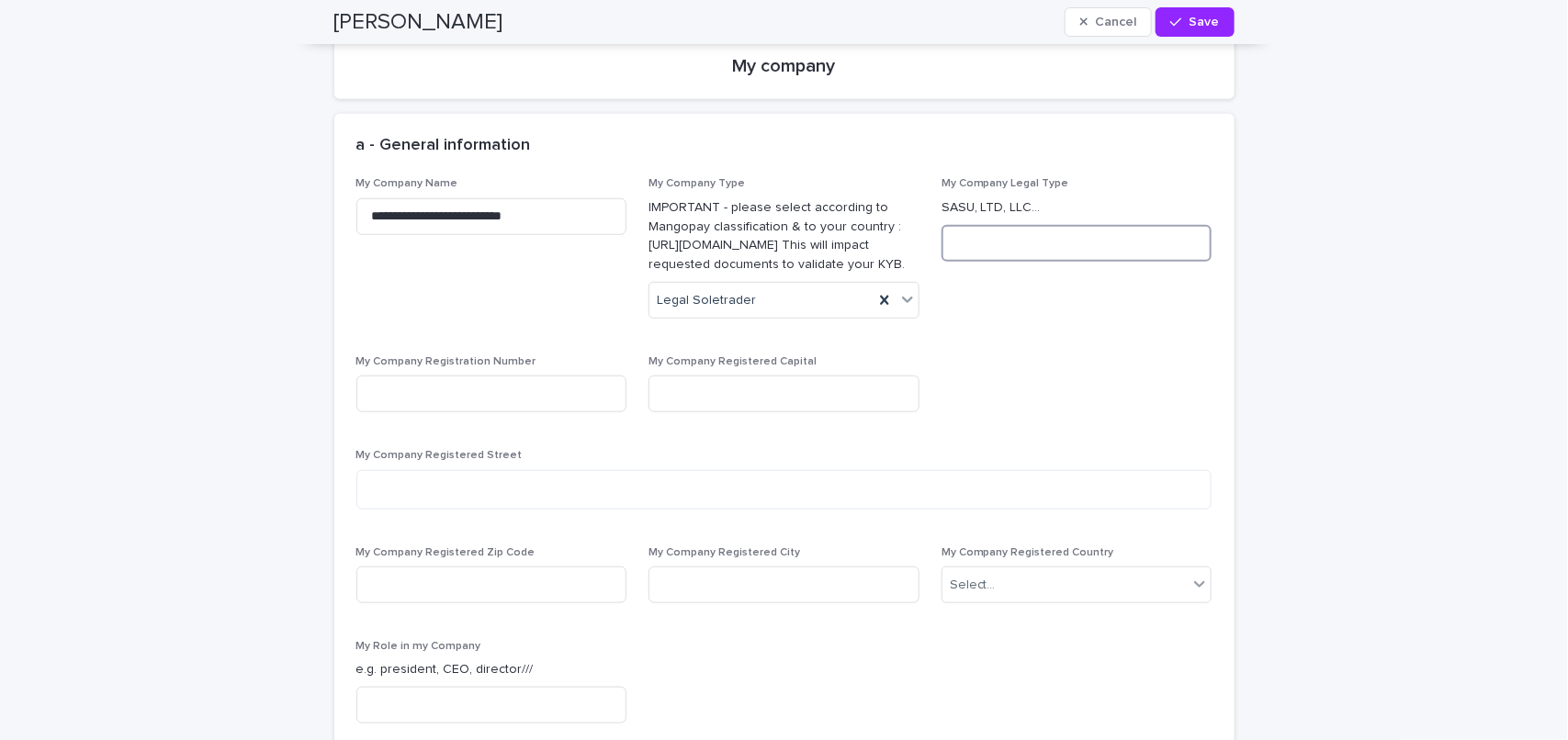 click at bounding box center (1077, 243) 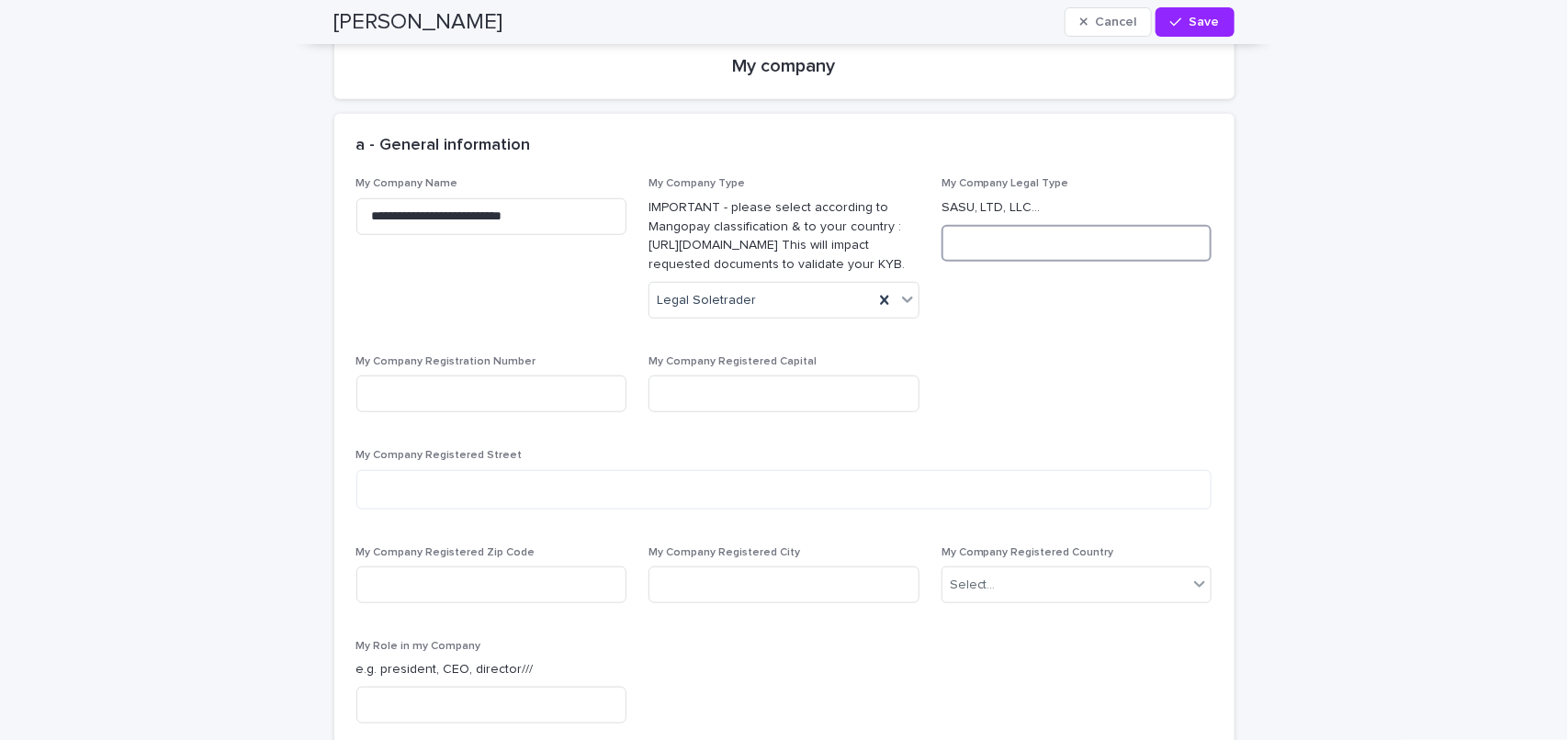 paste on "**********" 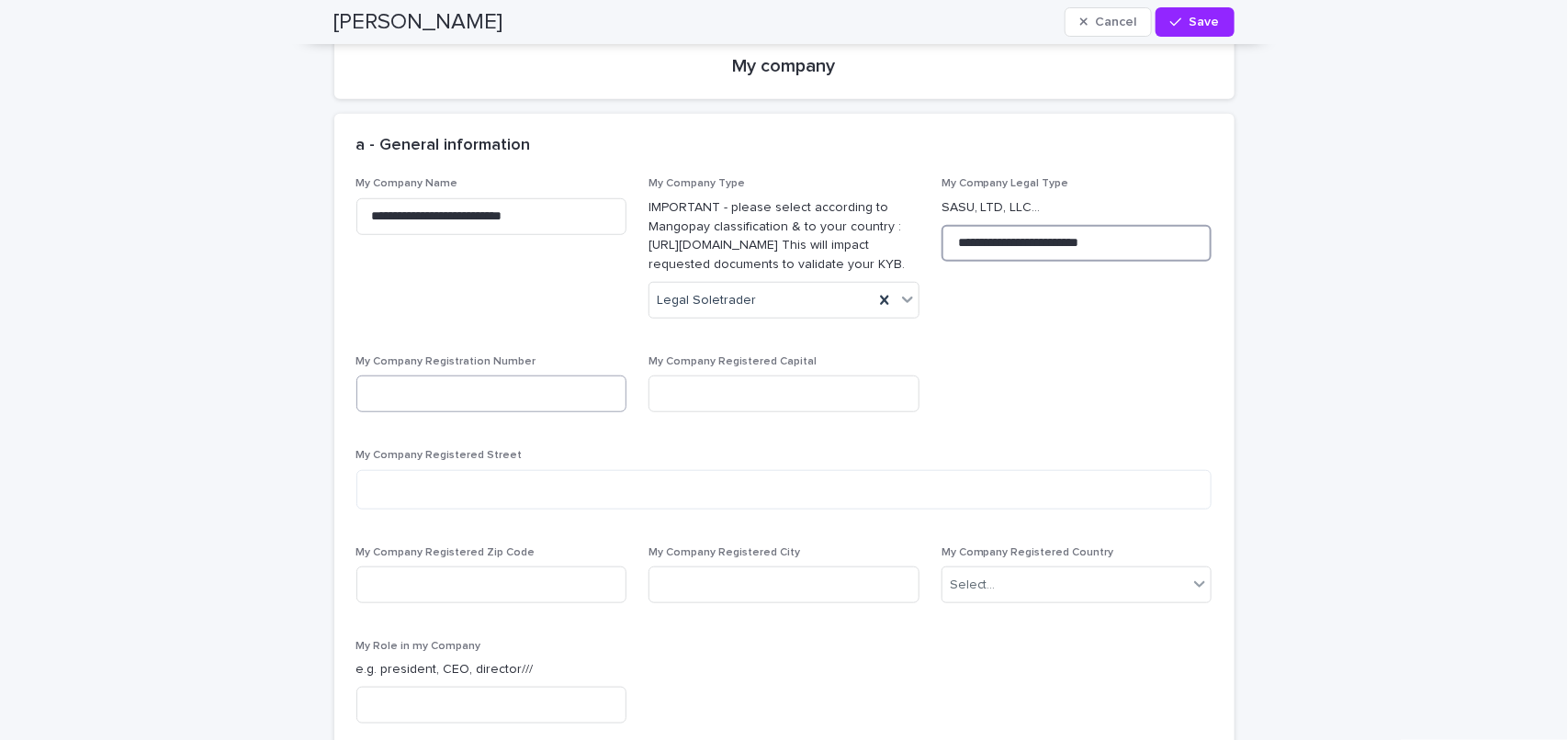 type on "**********" 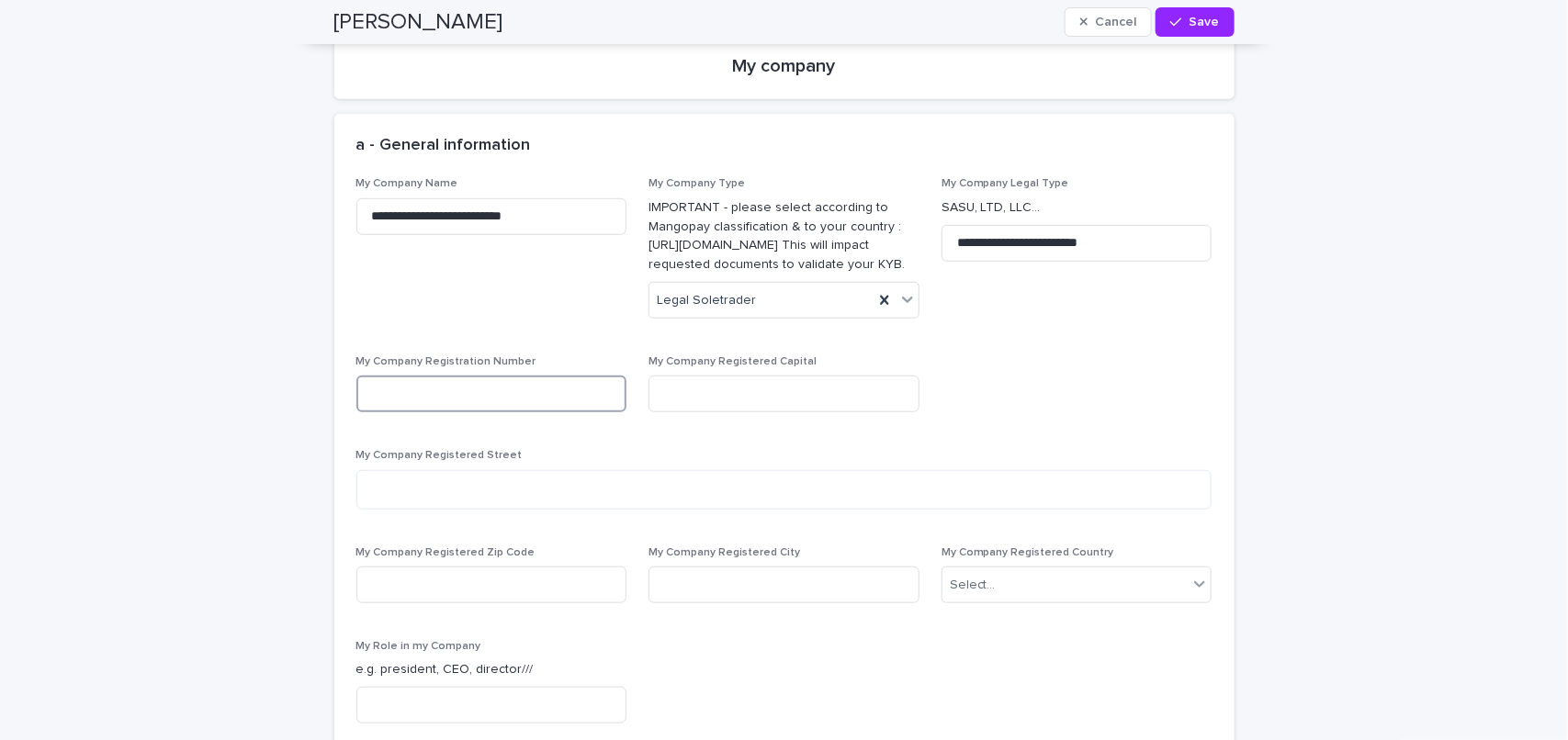 click at bounding box center (491, 394) 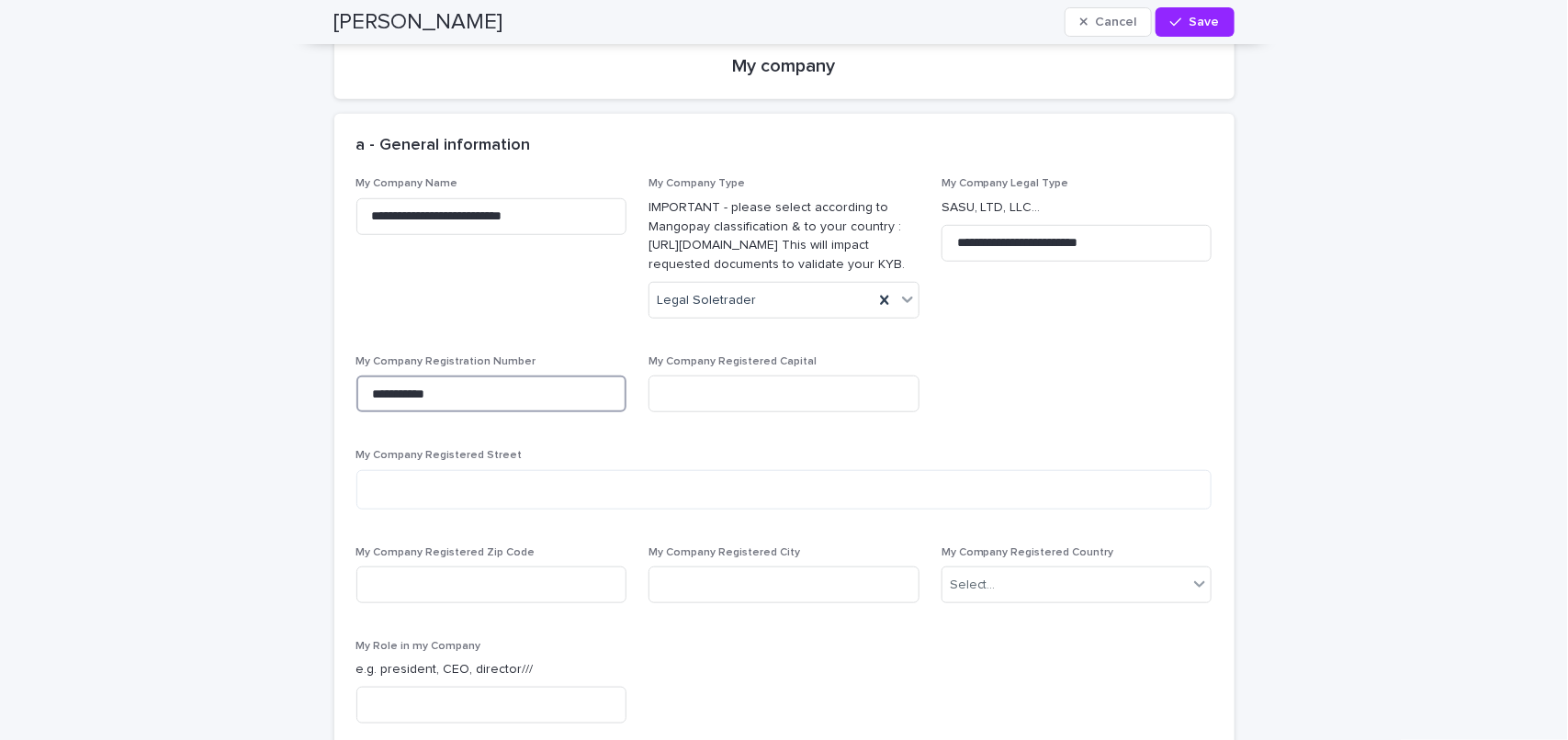 type on "**********" 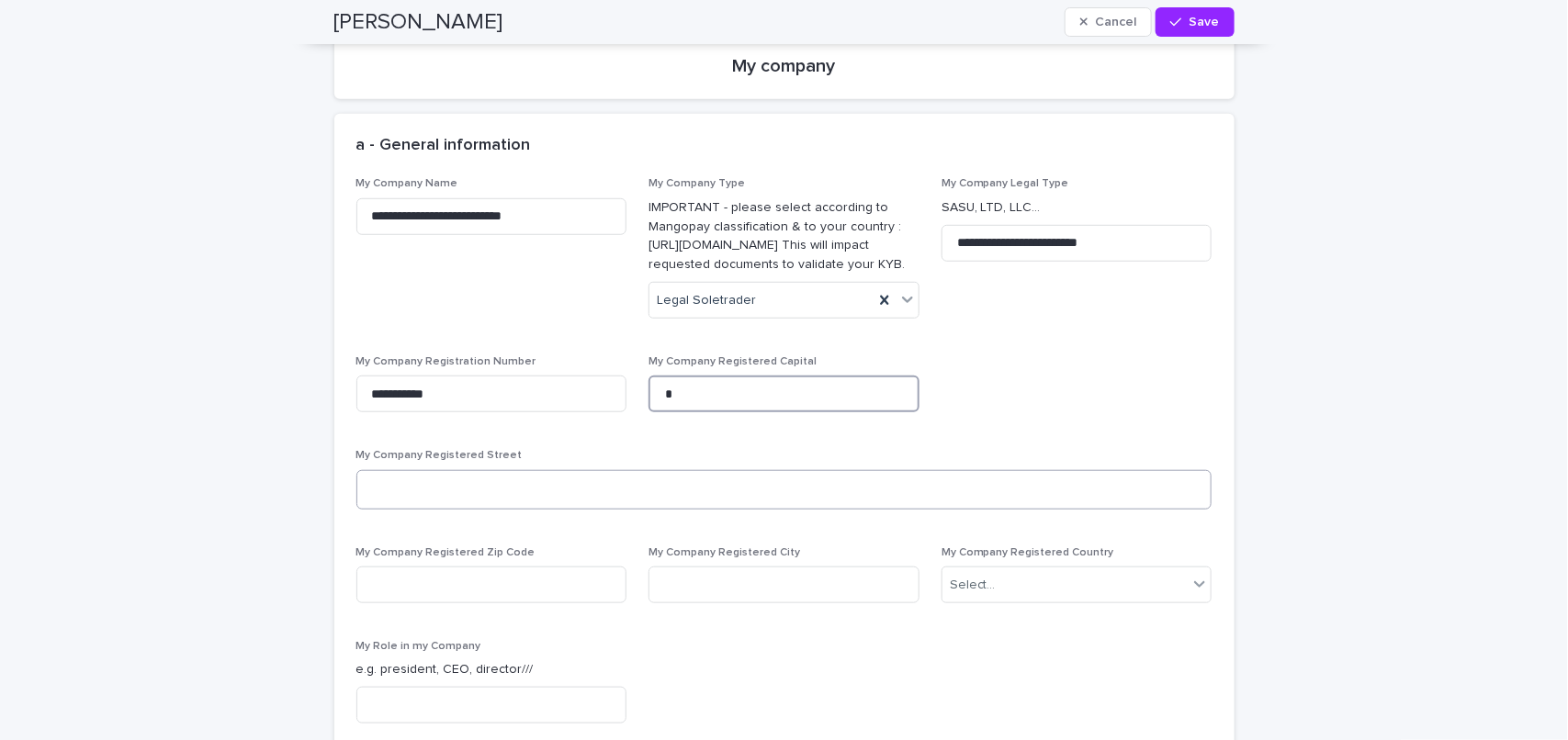 type on "*" 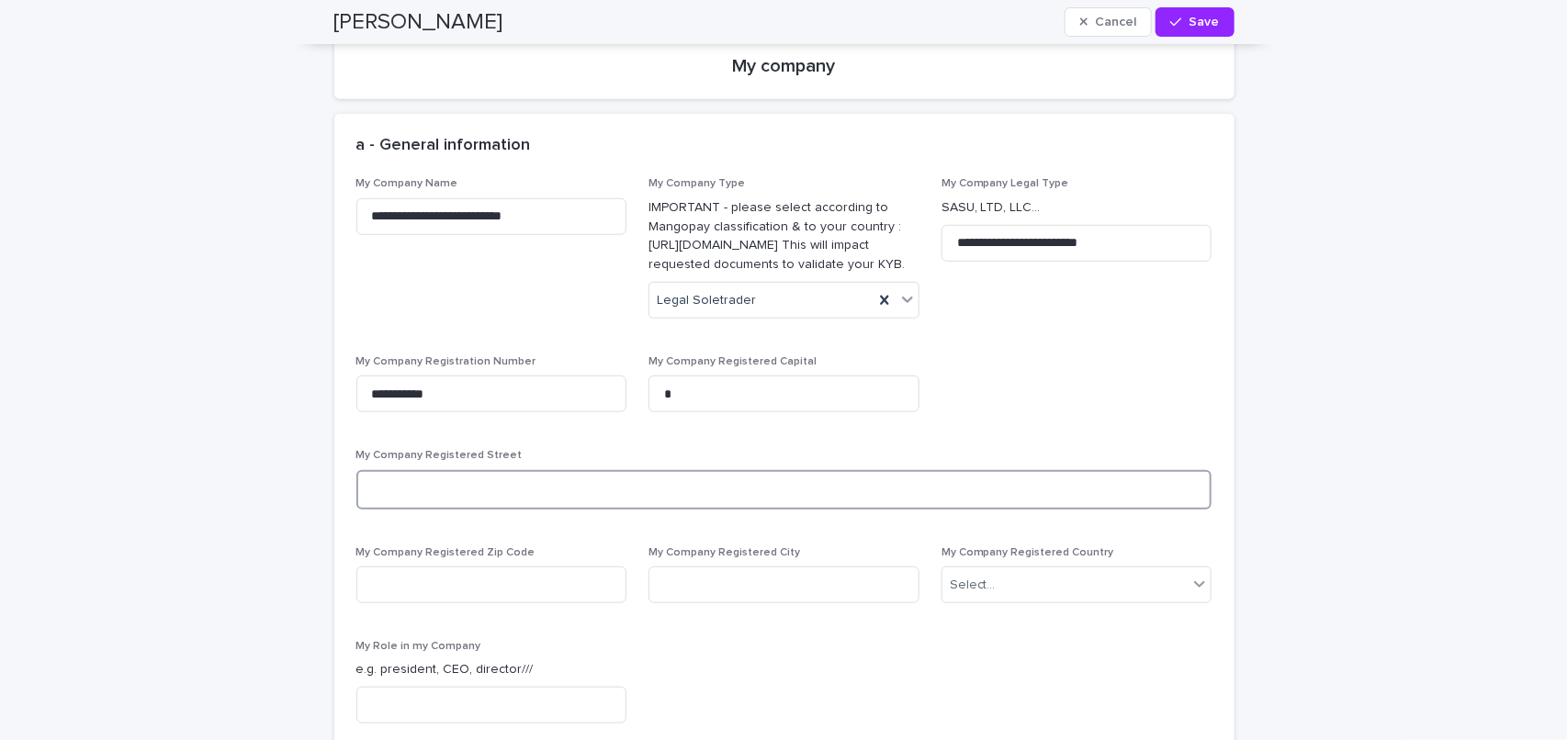 click at bounding box center [784, 489] 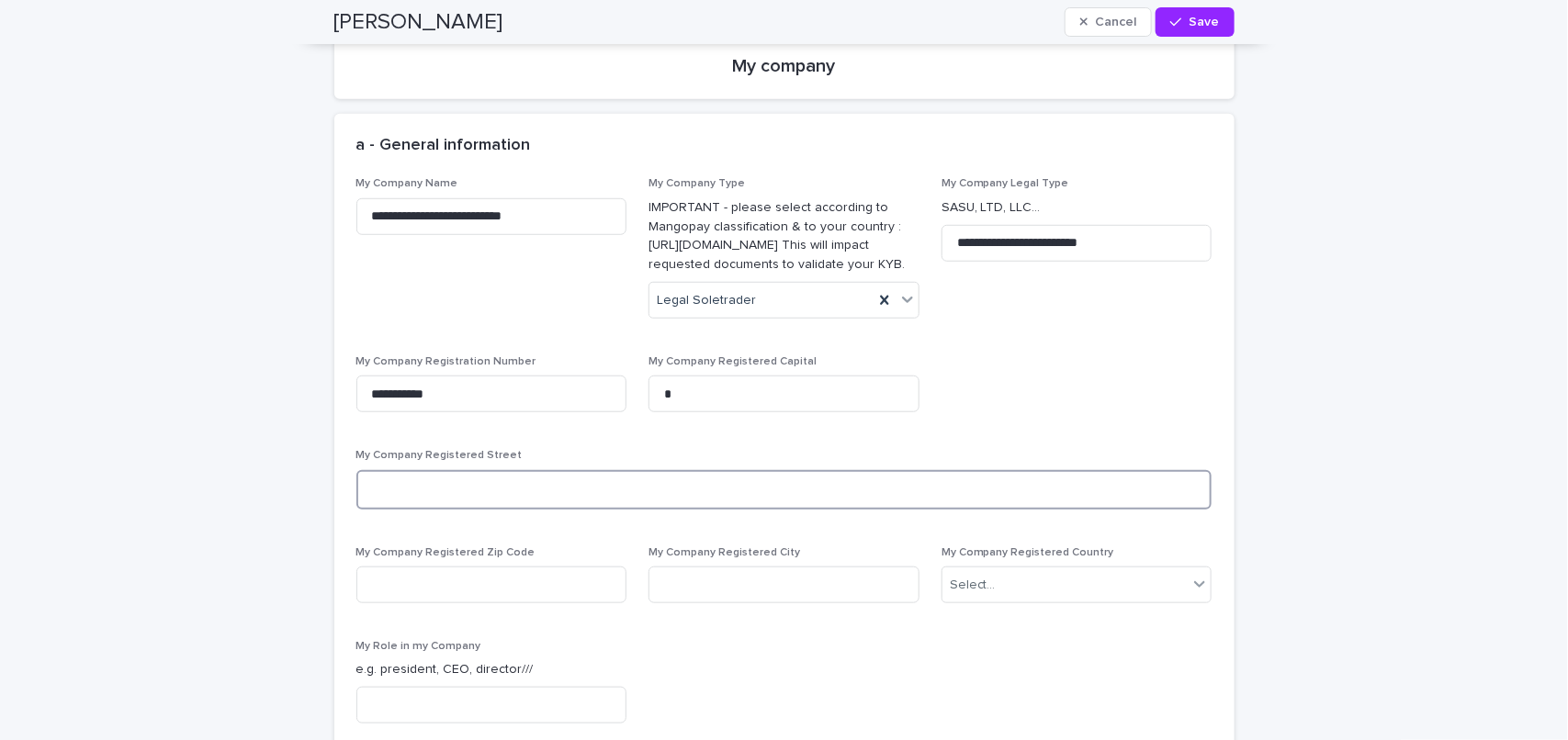type on "**********" 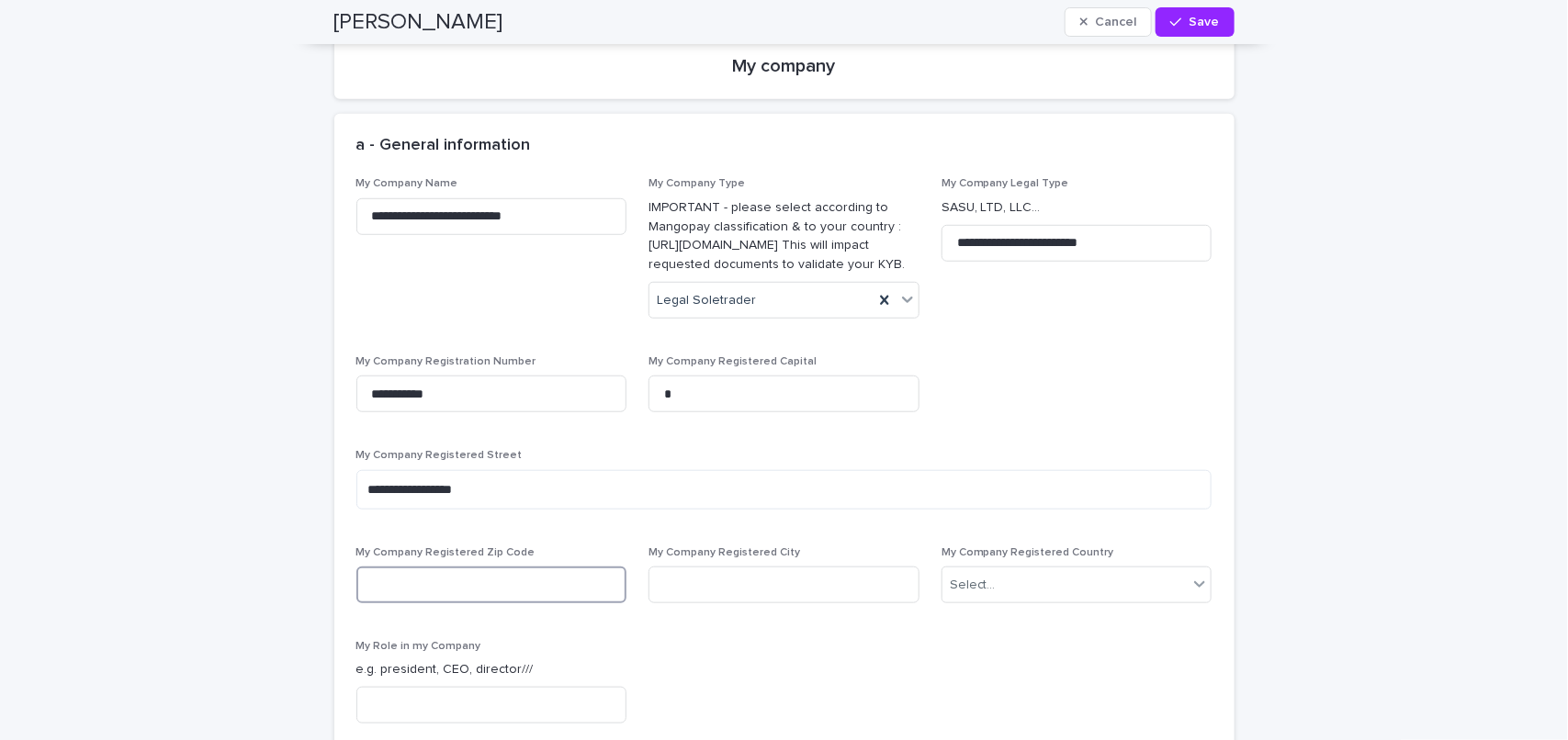 type on "********" 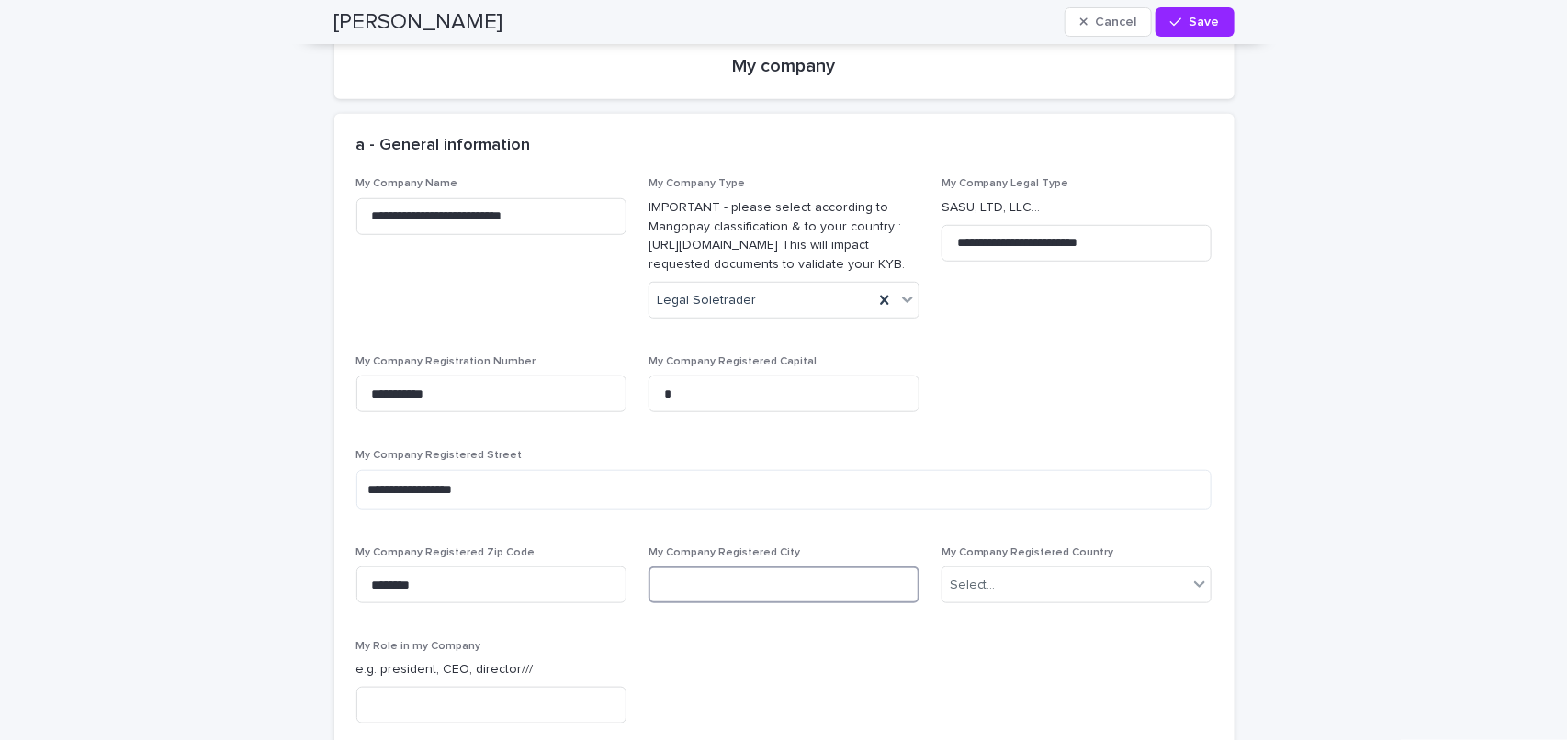 type on "**********" 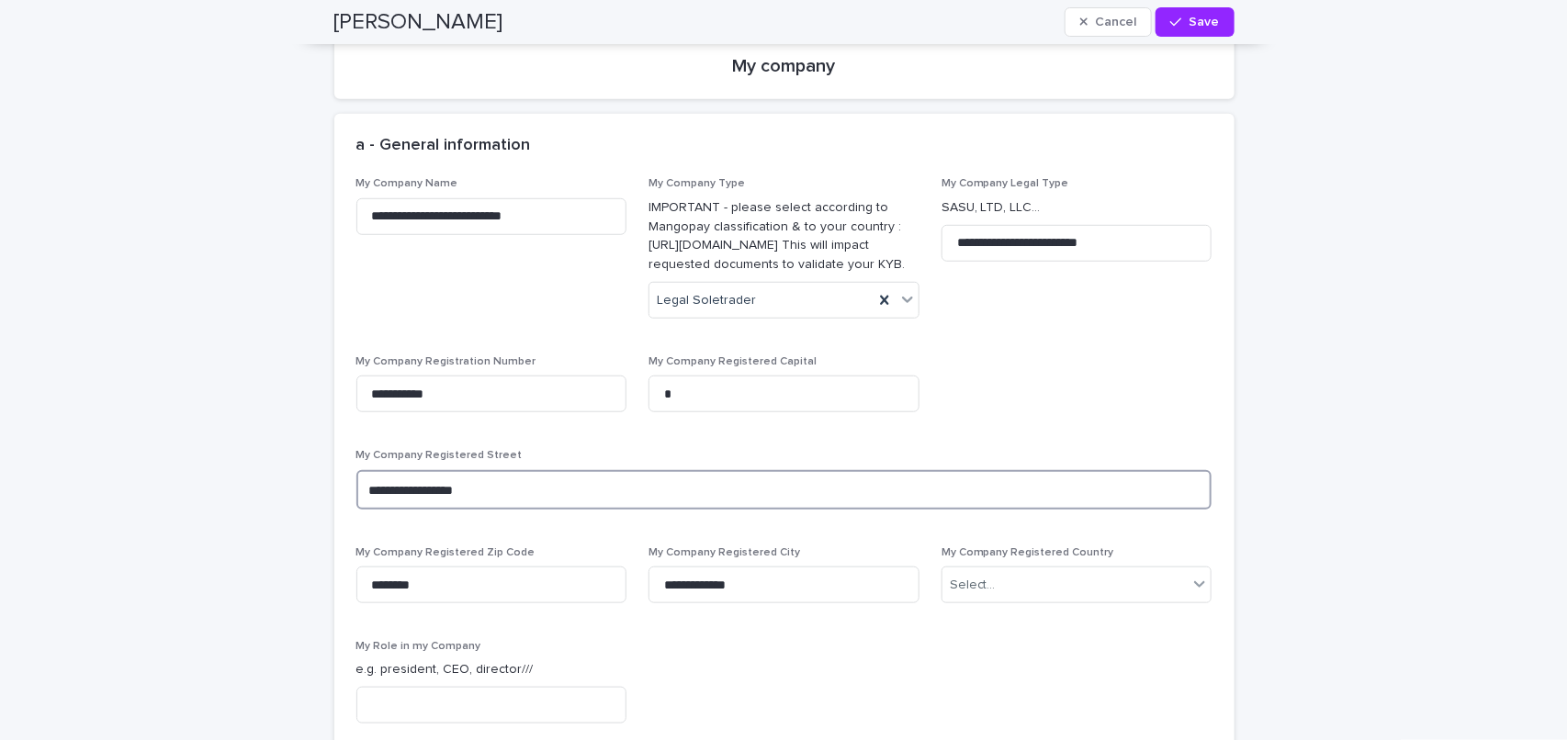 scroll, scrollTop: 3859, scrollLeft: 0, axis: vertical 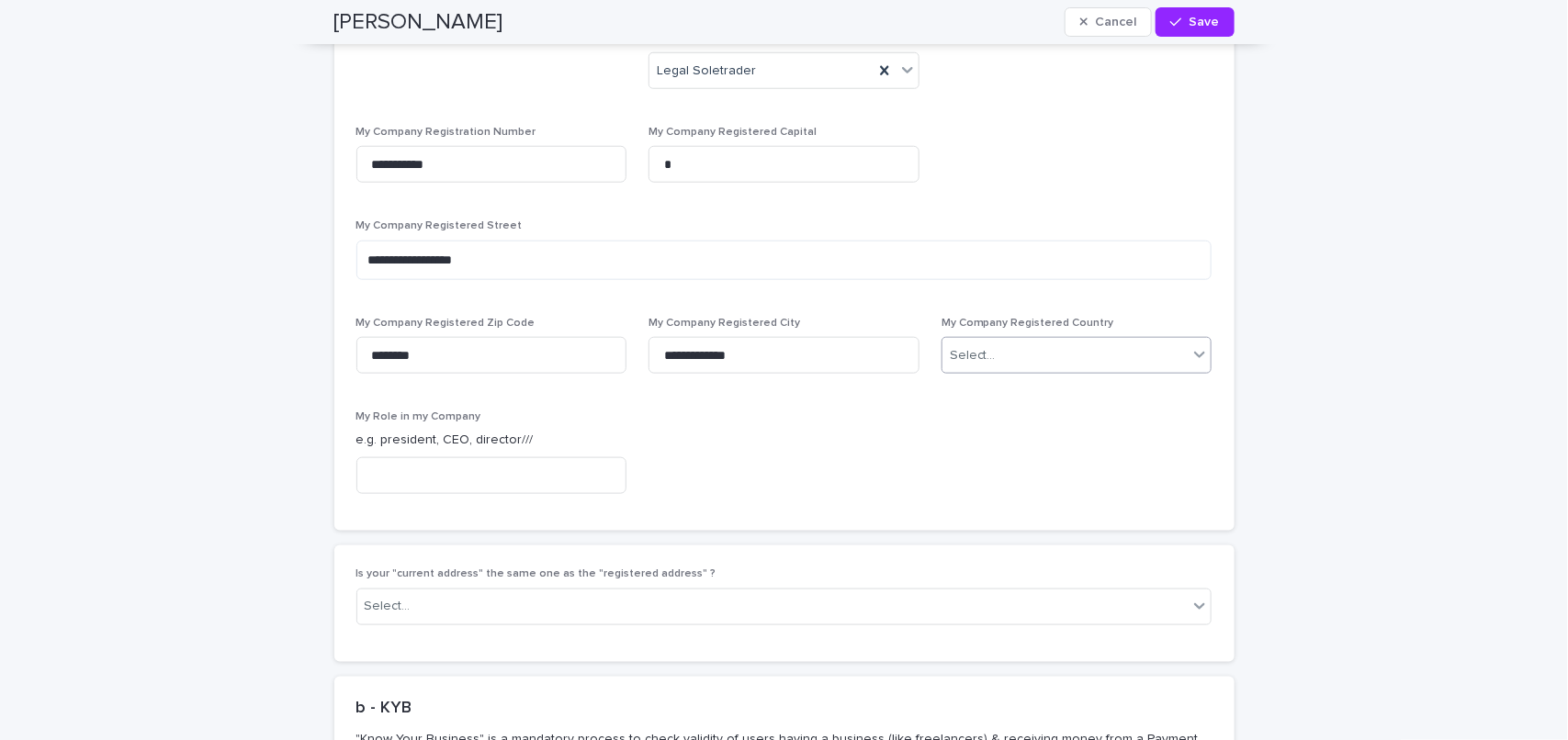 click on "Select..." at bounding box center [1066, 355] 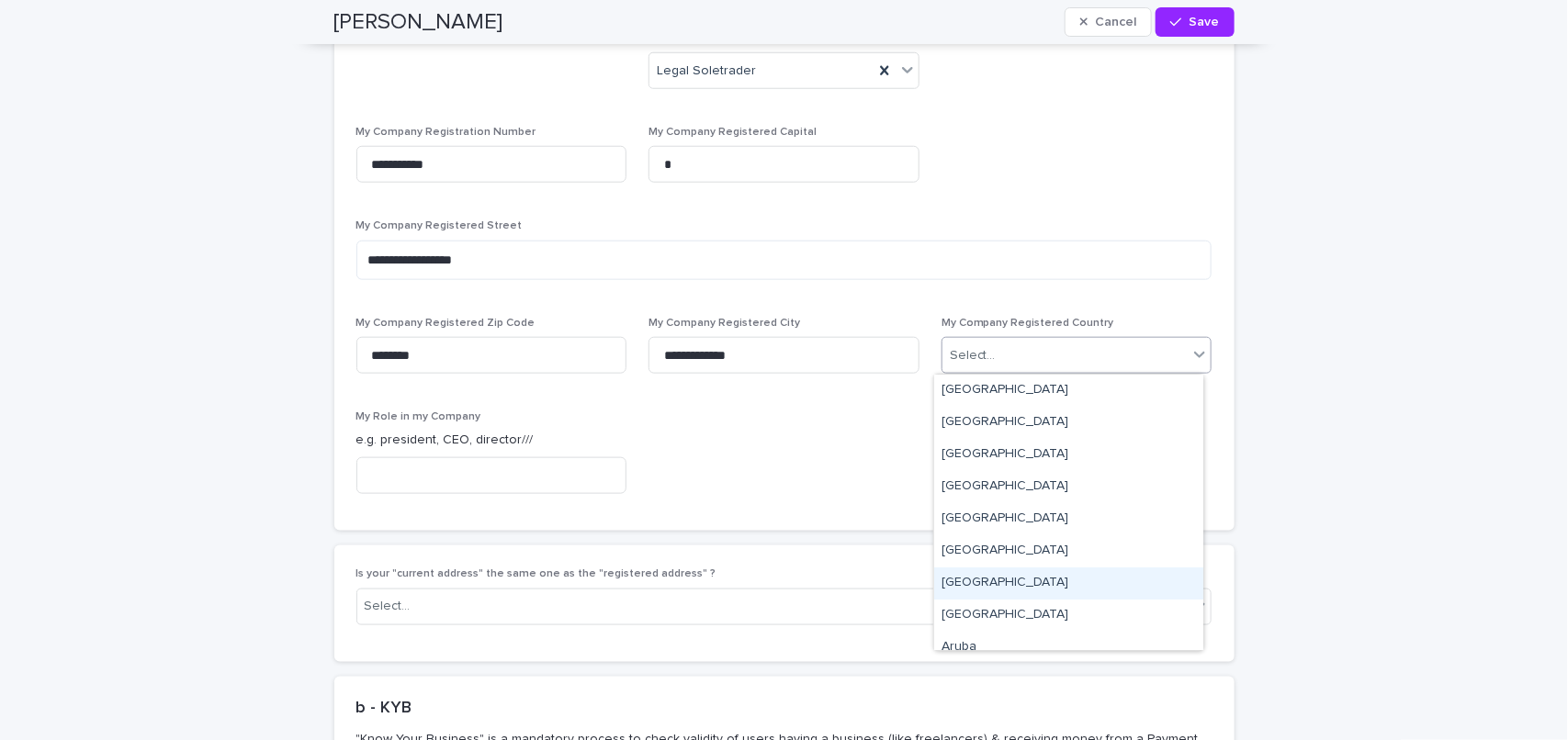 click on "Argentina" at bounding box center (1068, 583) 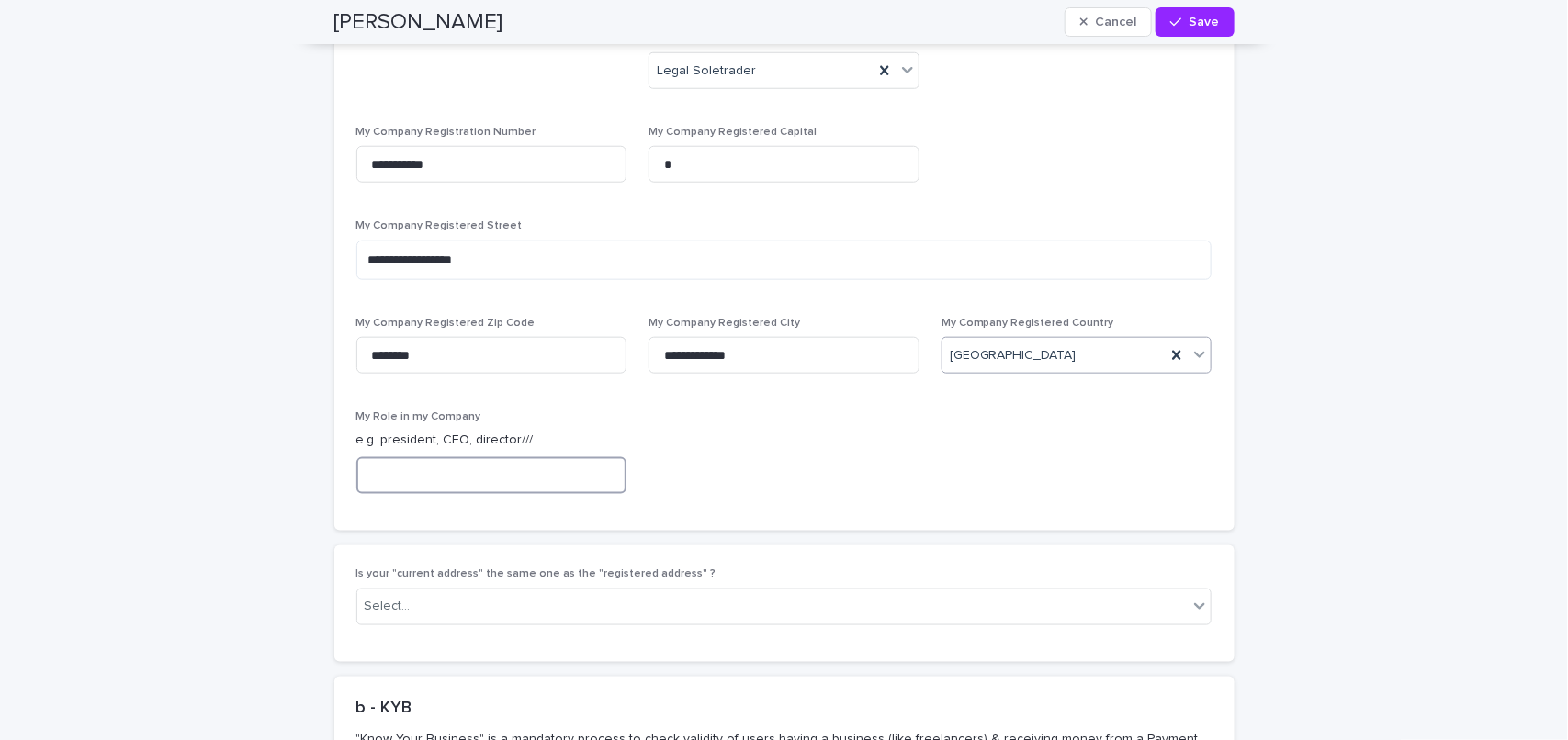 click at bounding box center [491, 476] 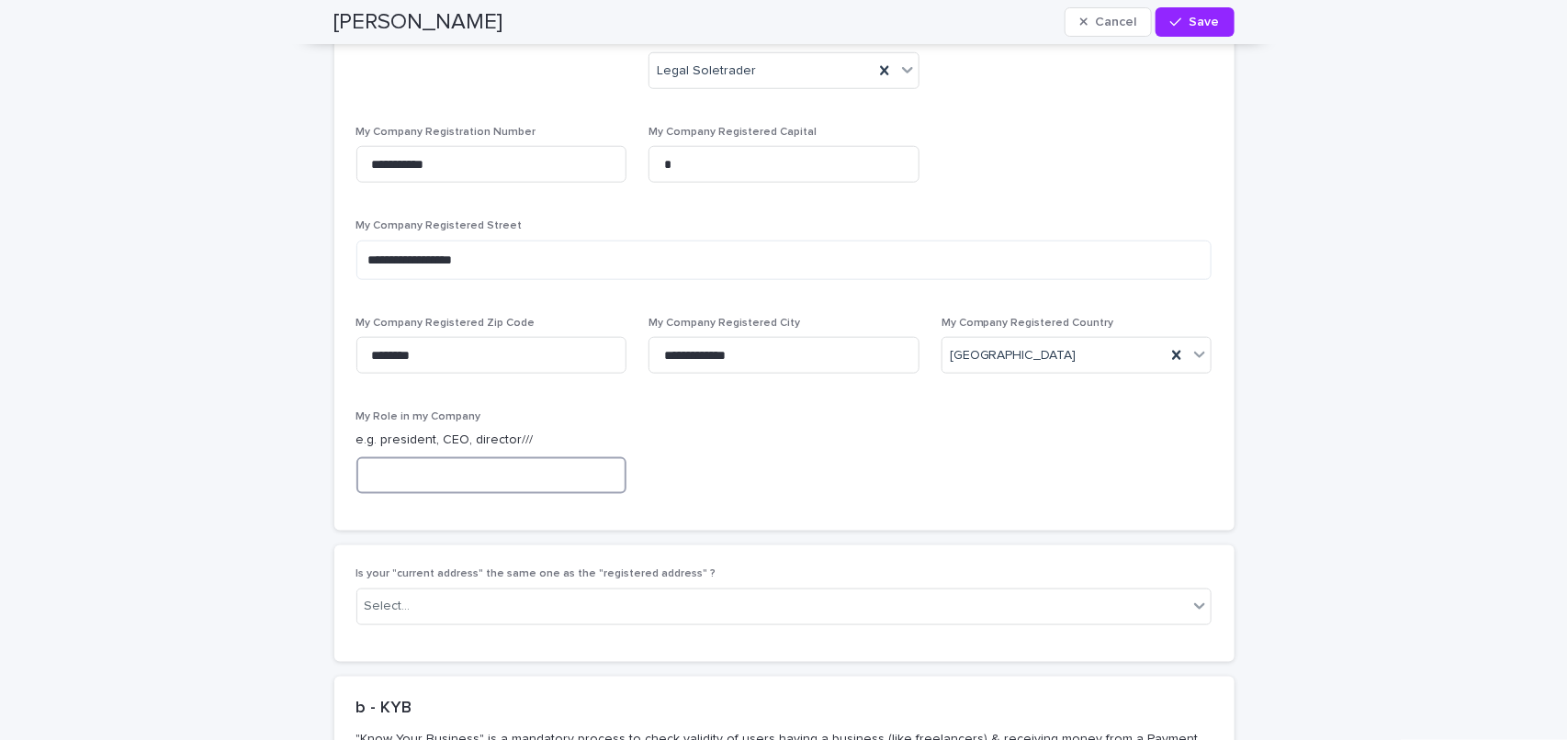 click at bounding box center (491, 476) 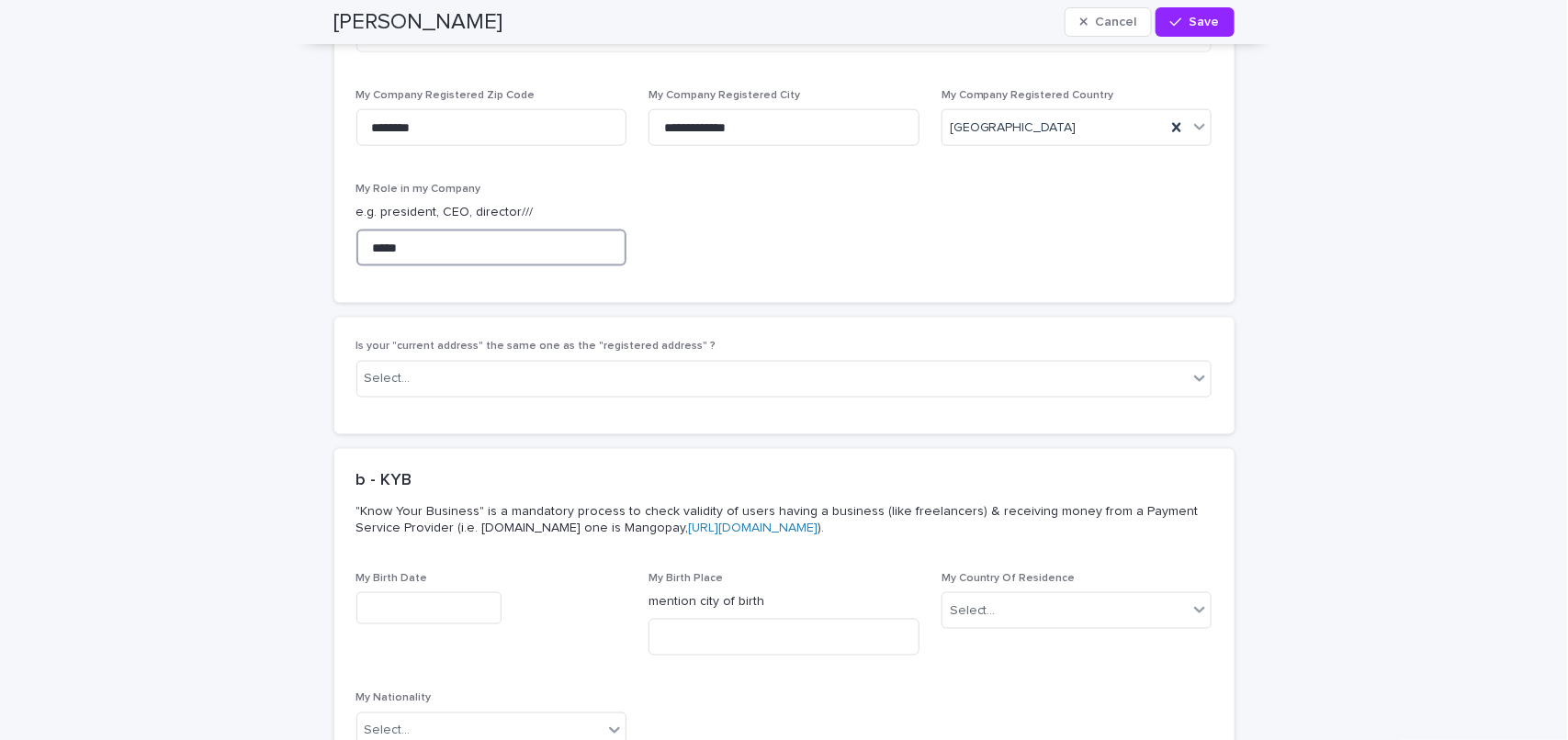 scroll, scrollTop: 4088, scrollLeft: 0, axis: vertical 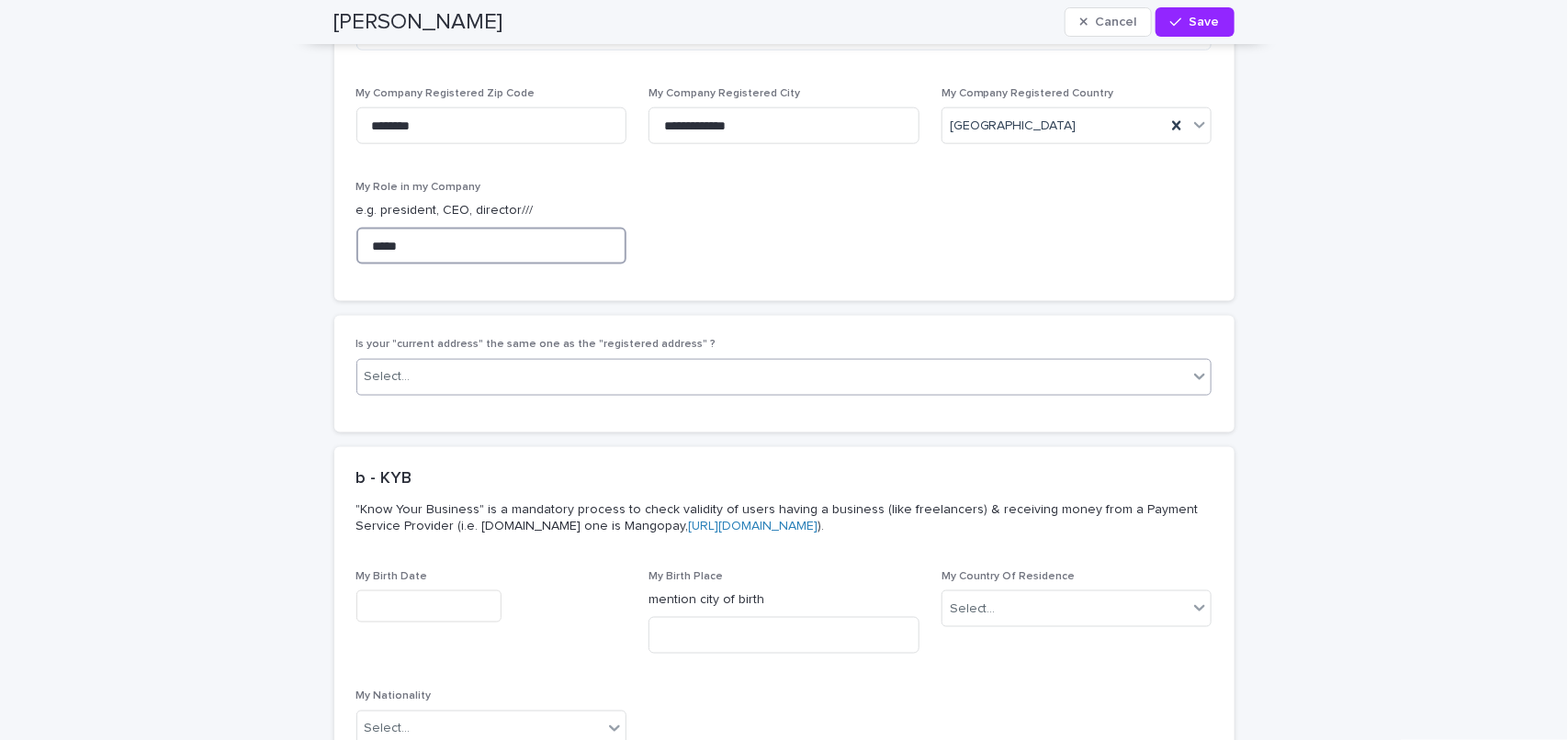 type on "*****" 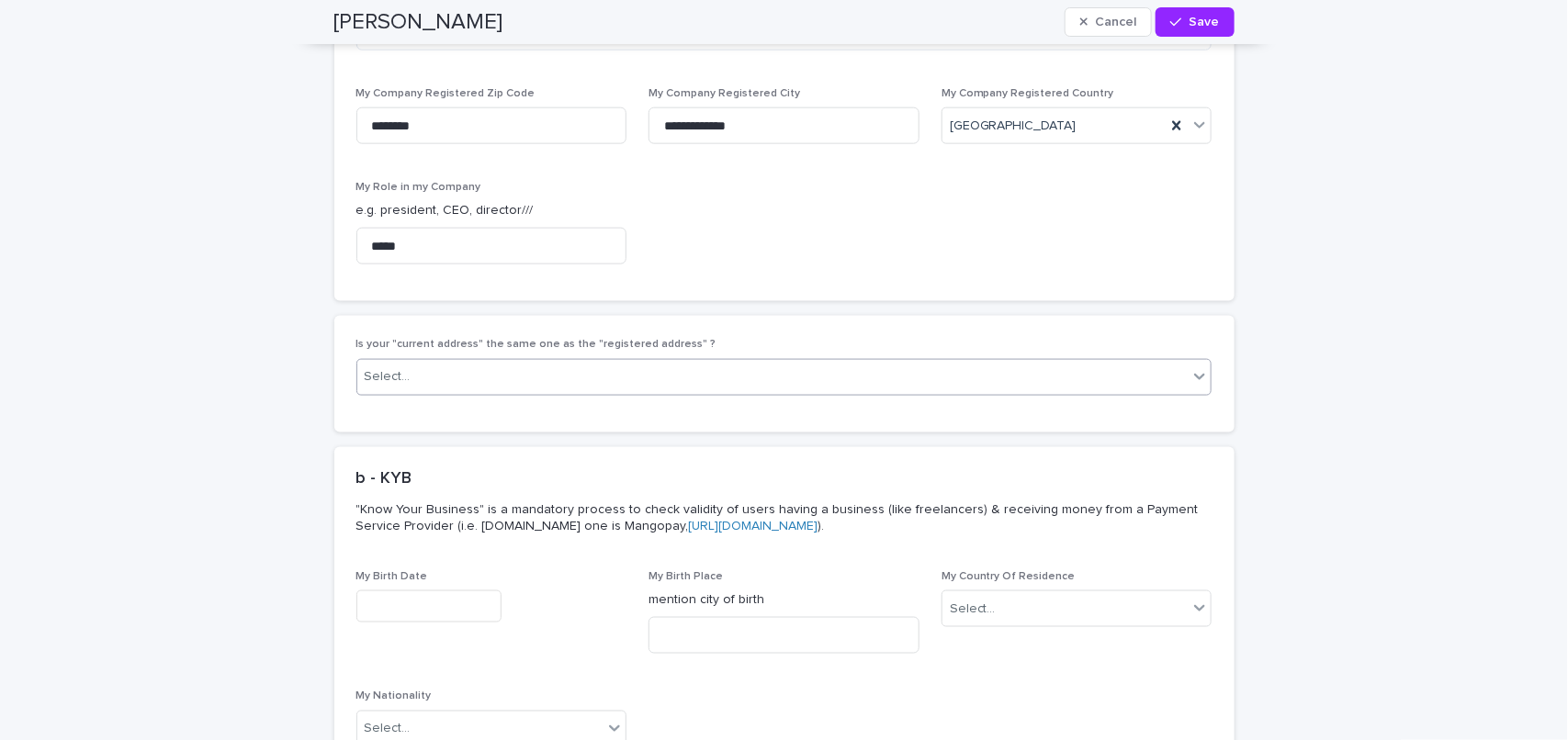 click on "Select..." at bounding box center (773, 376) 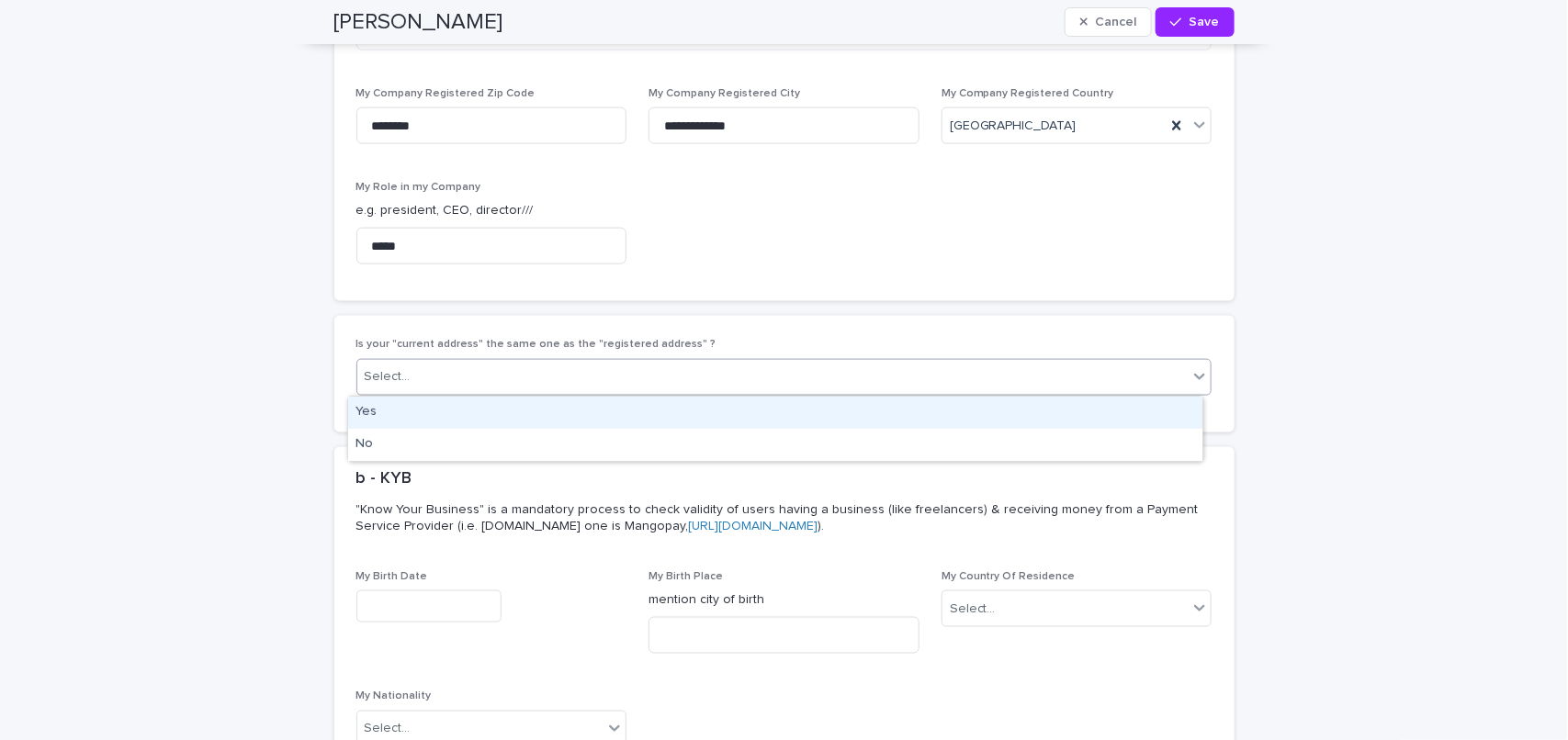 click on "Yes" at bounding box center [775, 412] 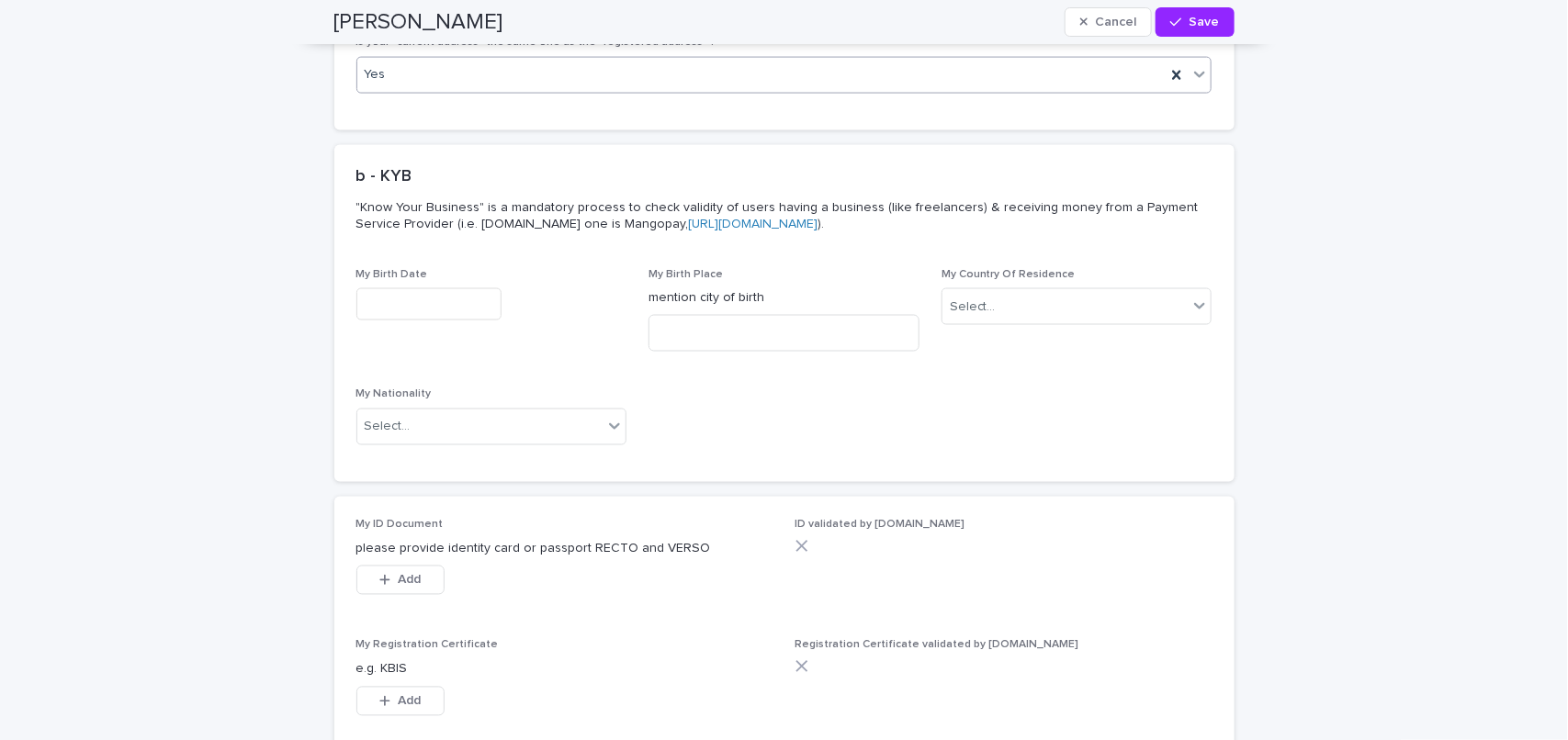 scroll, scrollTop: 4433, scrollLeft: 0, axis: vertical 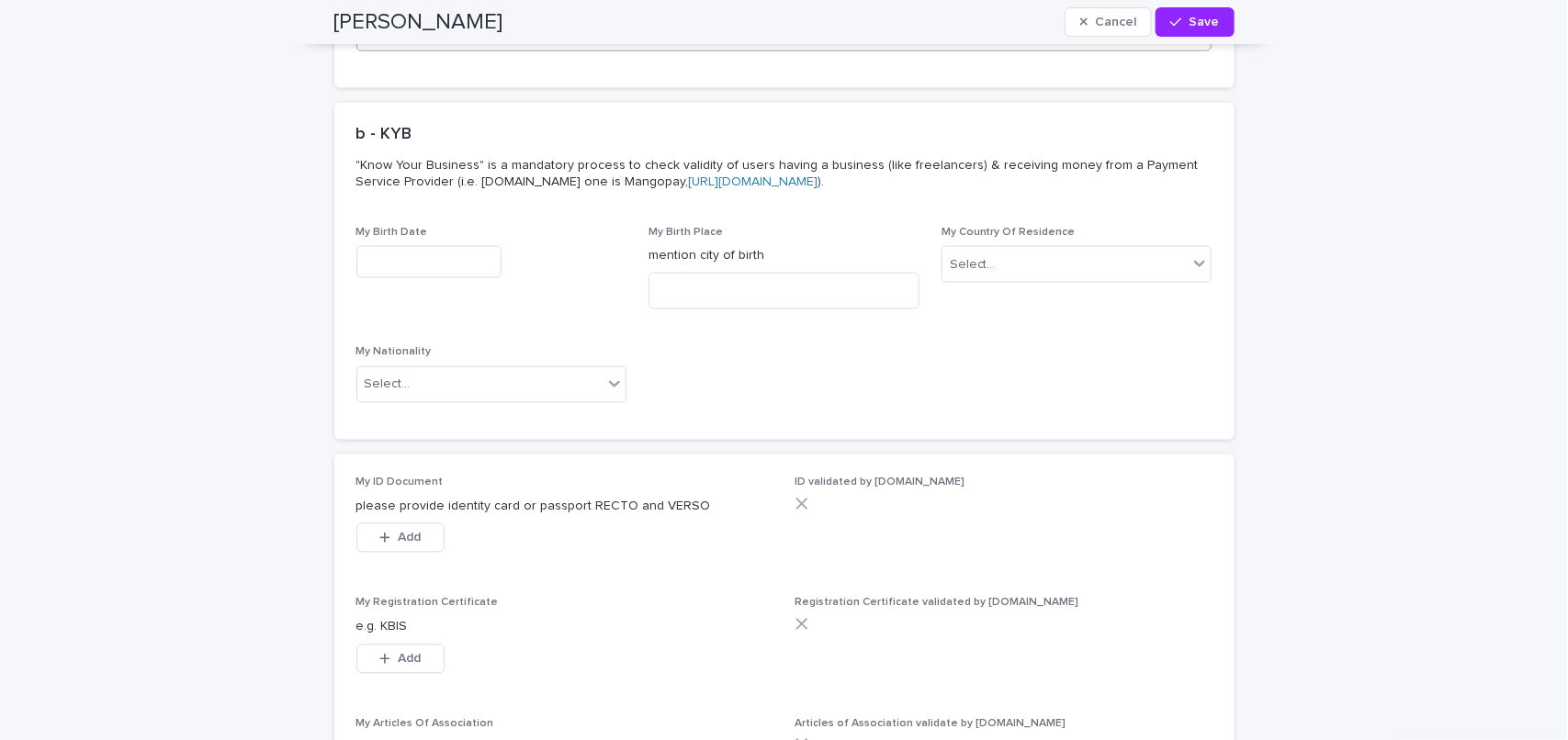 click at bounding box center (429, 262) 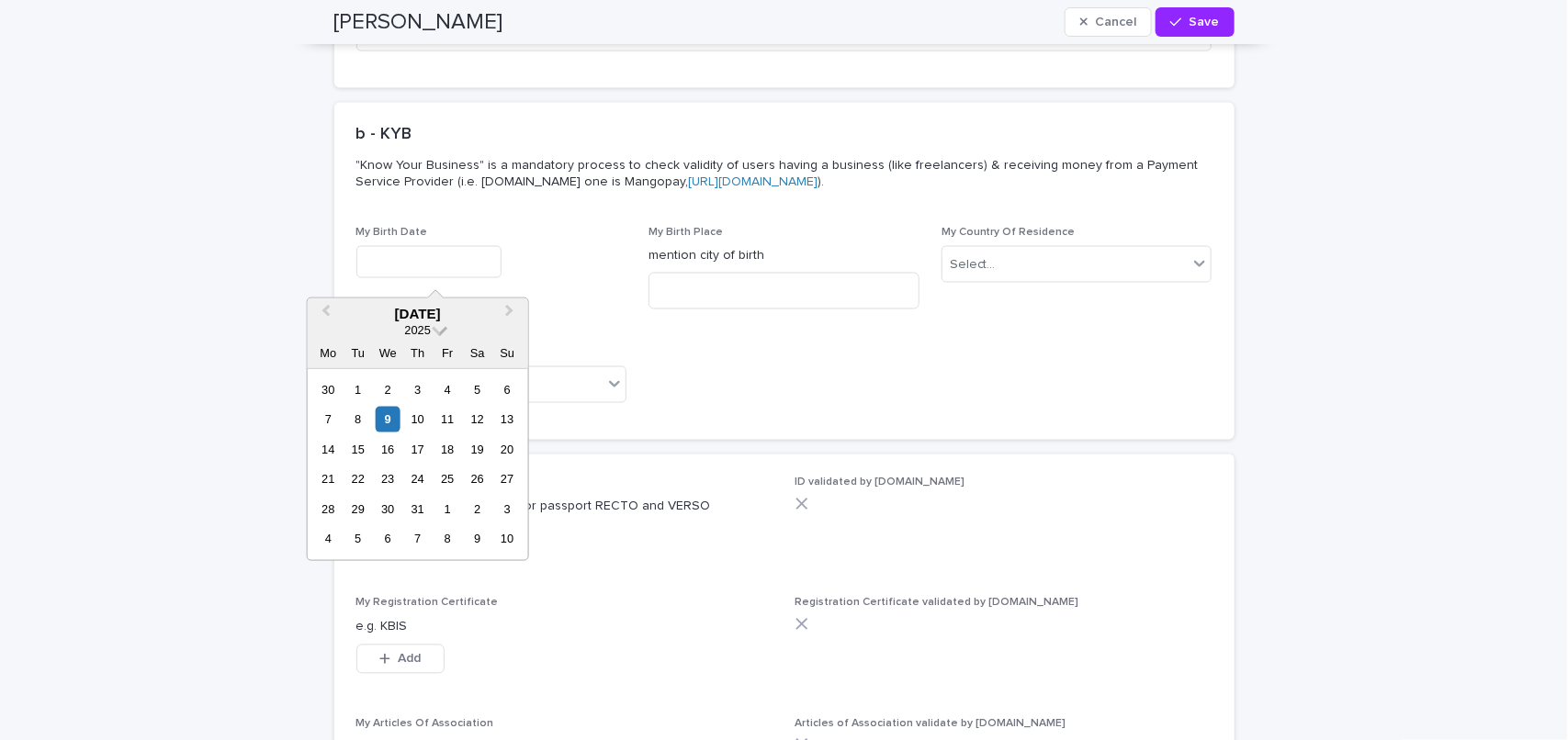 click at bounding box center (439, 328) 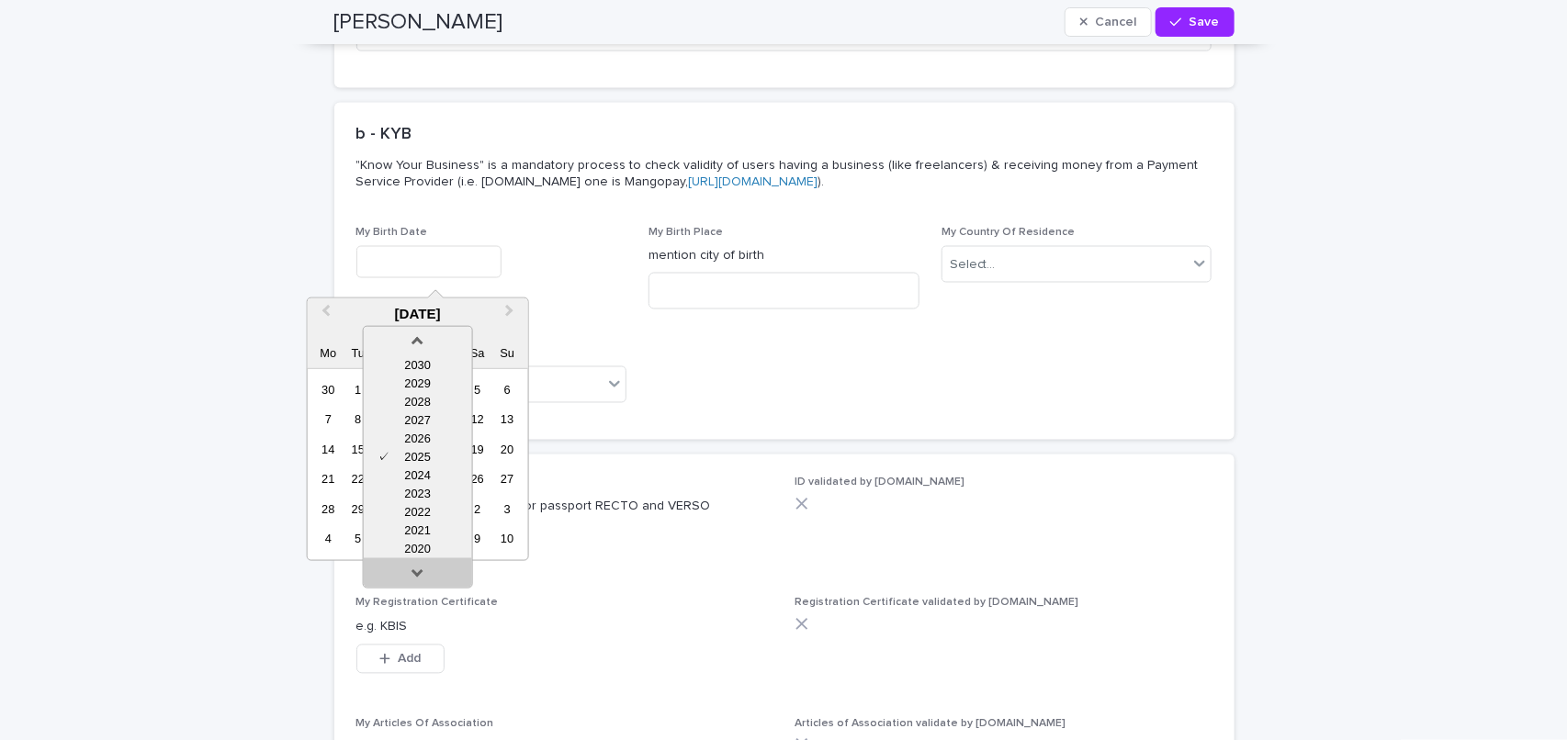 click at bounding box center (418, 577) 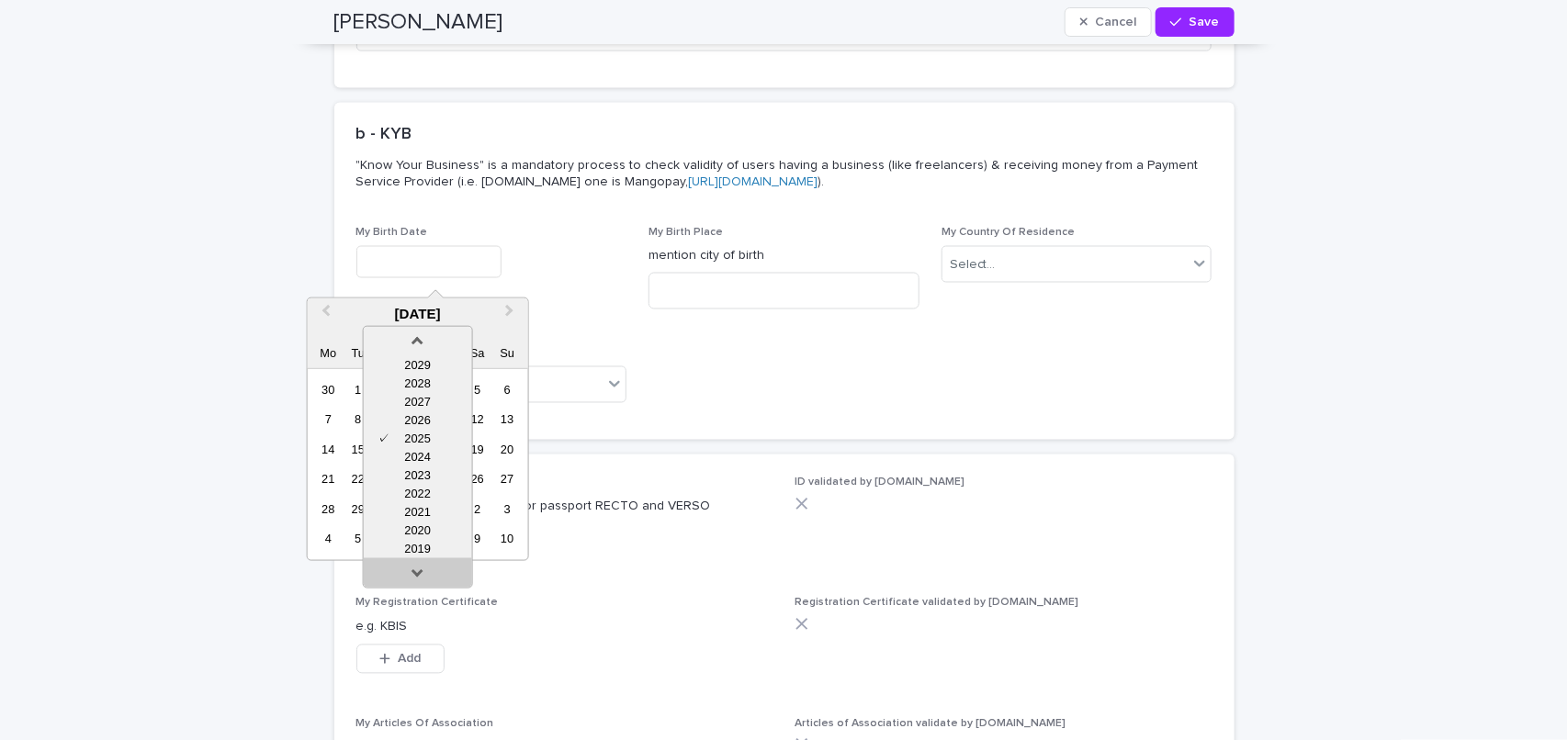 click at bounding box center (418, 577) 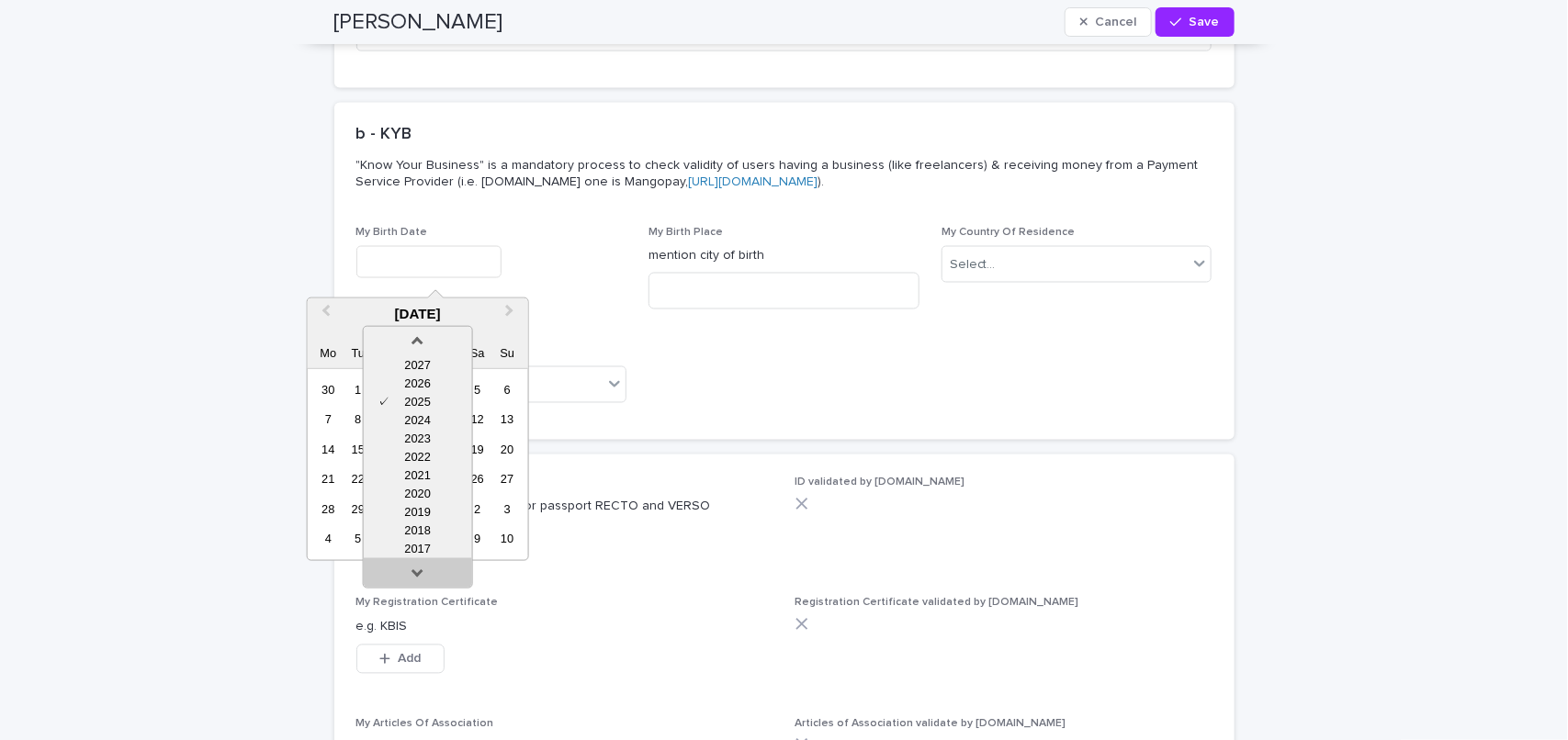 click at bounding box center [418, 577] 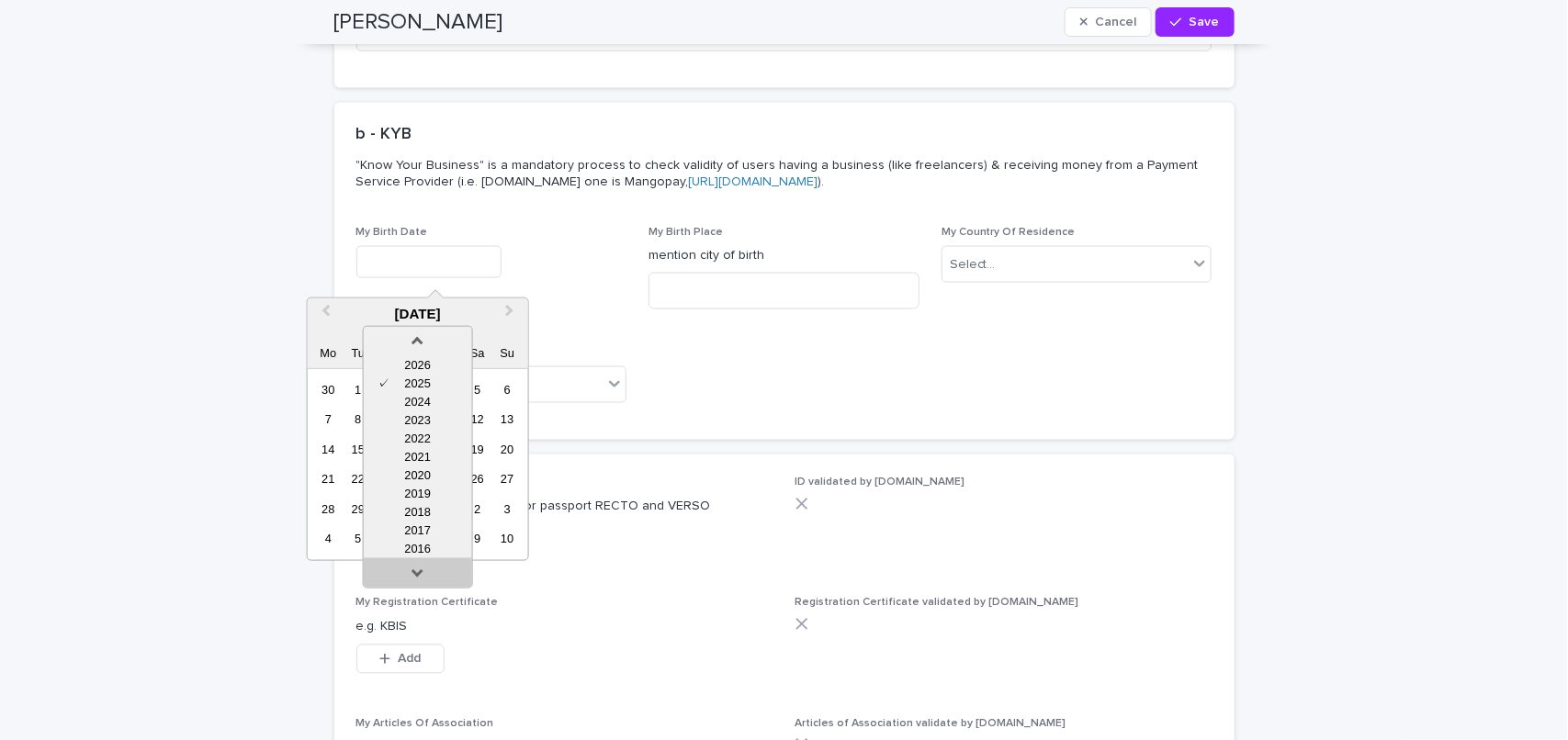 click at bounding box center [418, 577] 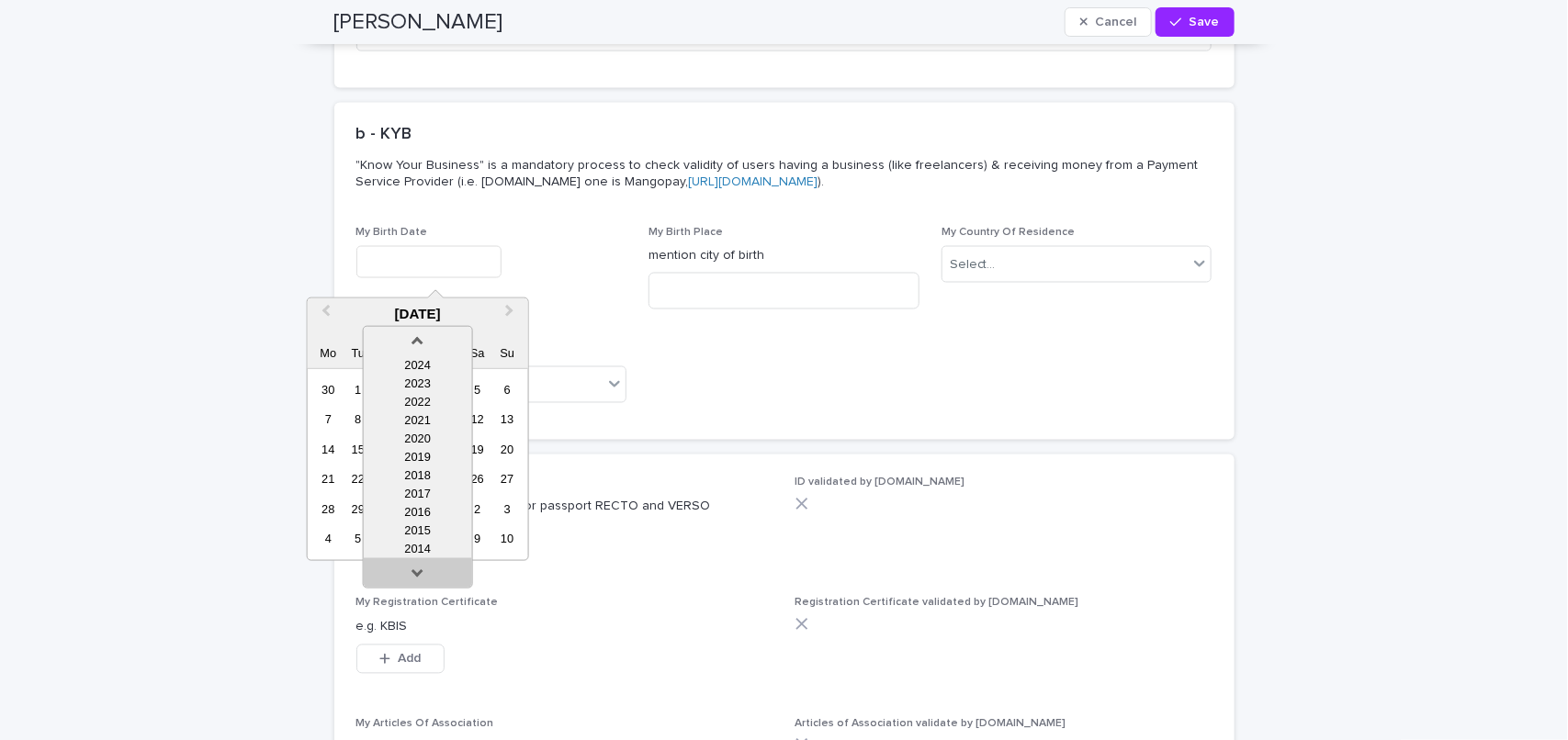 click at bounding box center [418, 577] 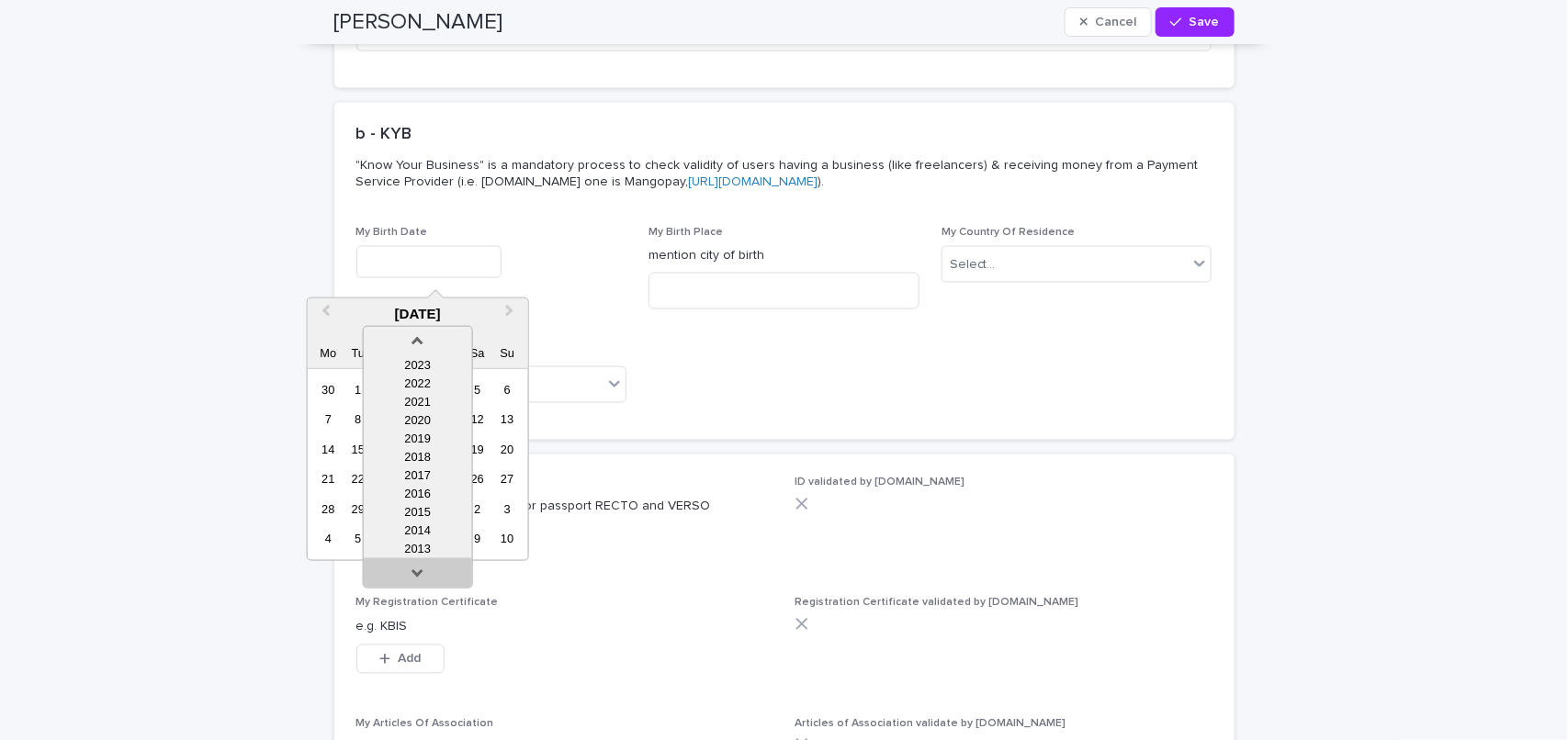 click at bounding box center (418, 577) 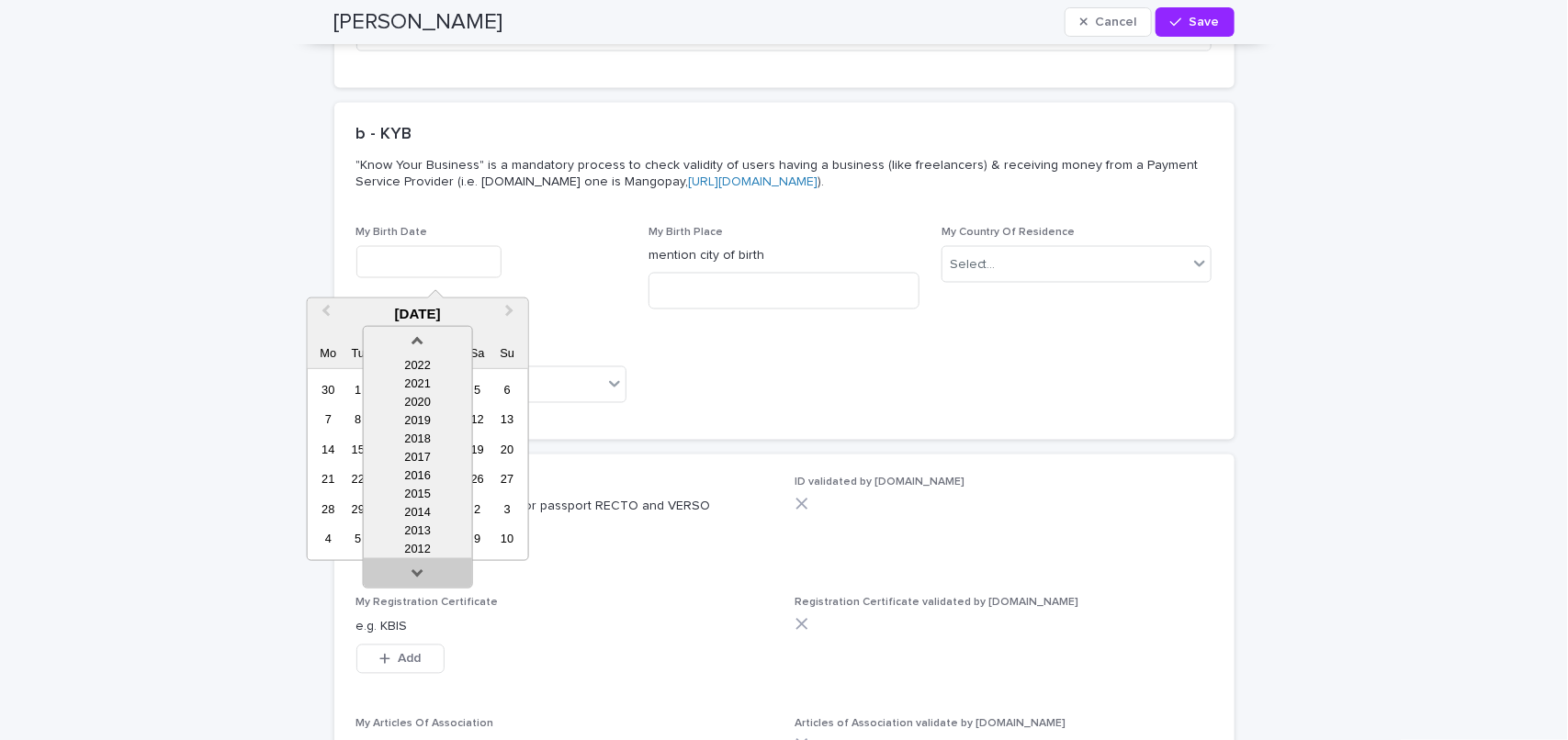 click at bounding box center [418, 577] 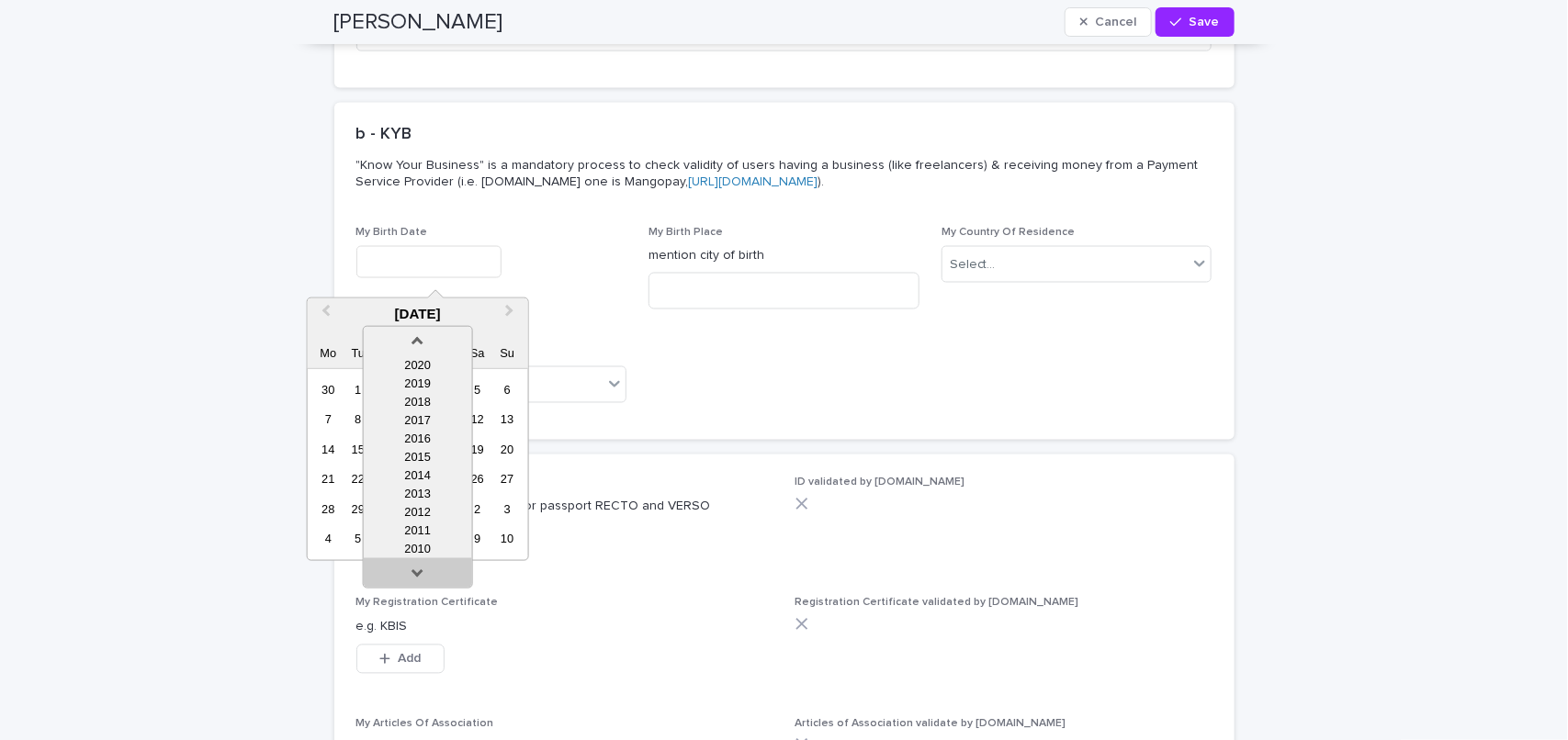 click at bounding box center (418, 577) 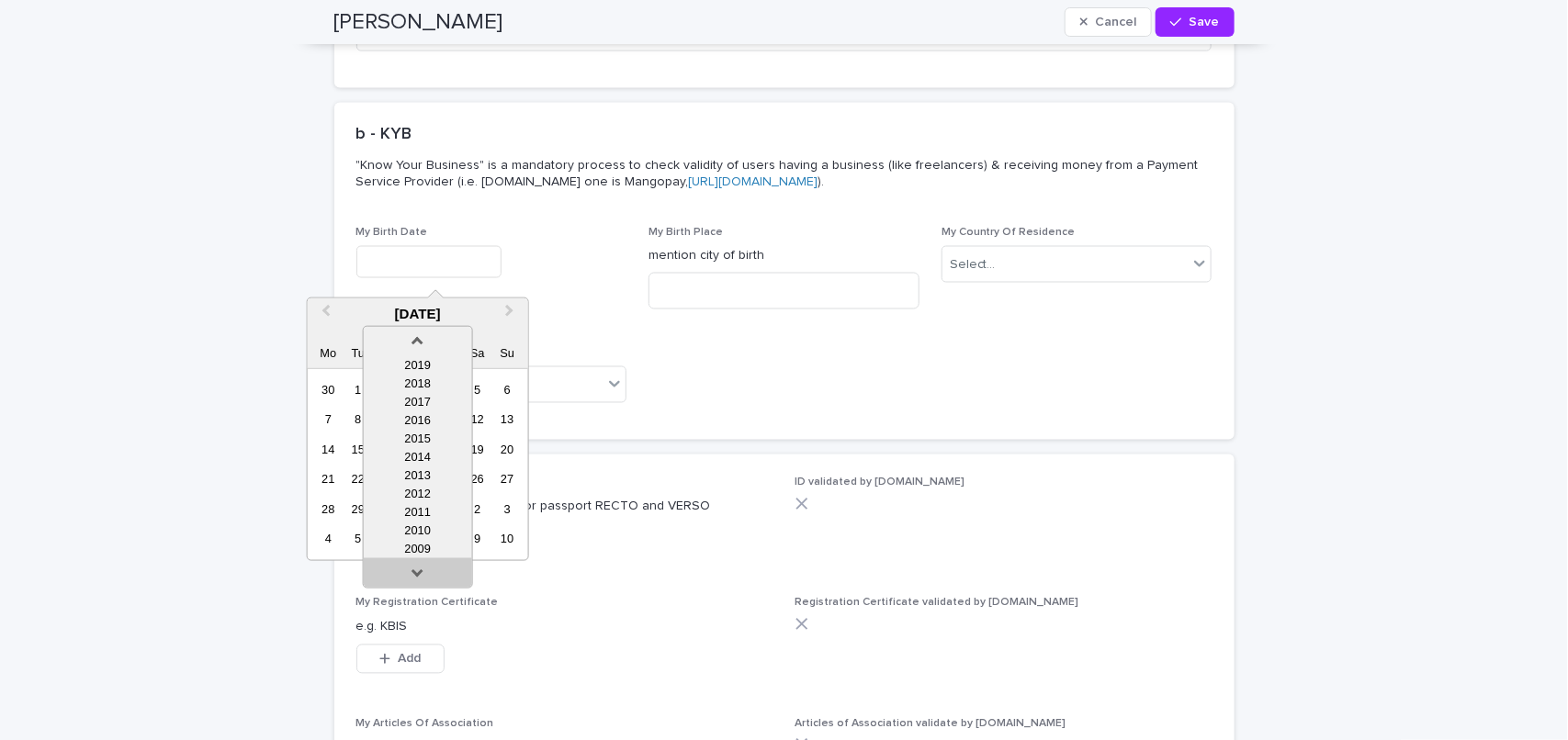 click at bounding box center [418, 577] 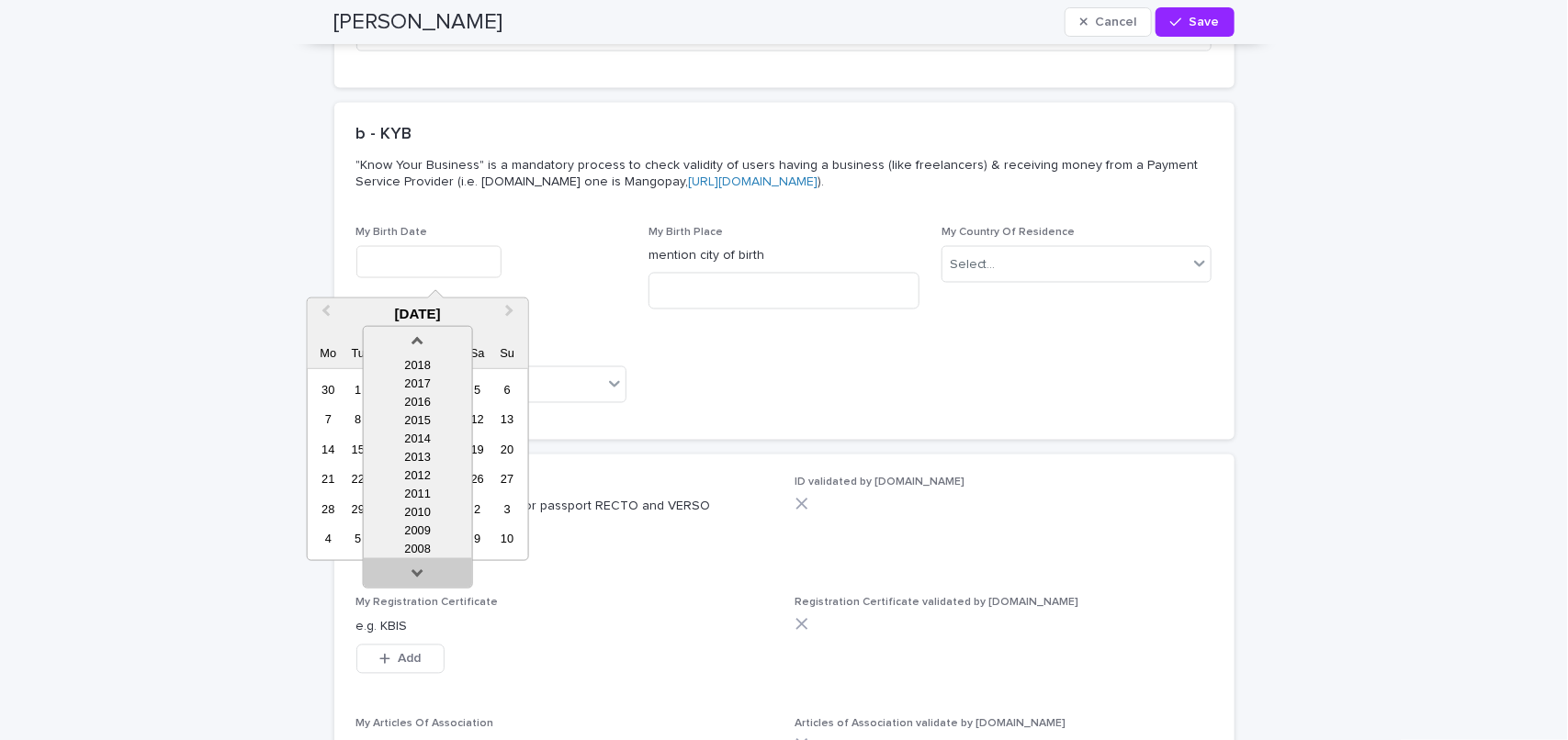 click at bounding box center (418, 577) 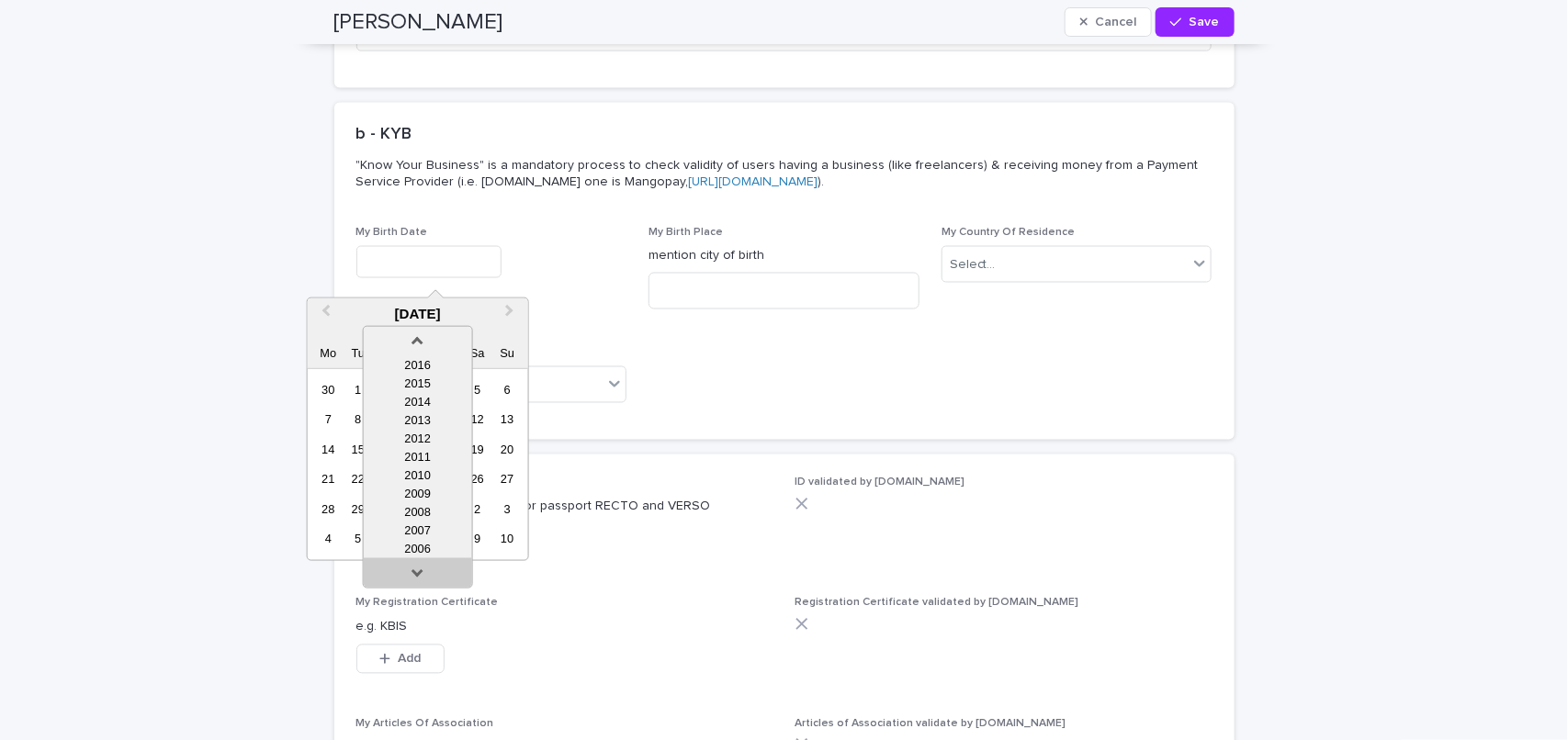 click at bounding box center [418, 577] 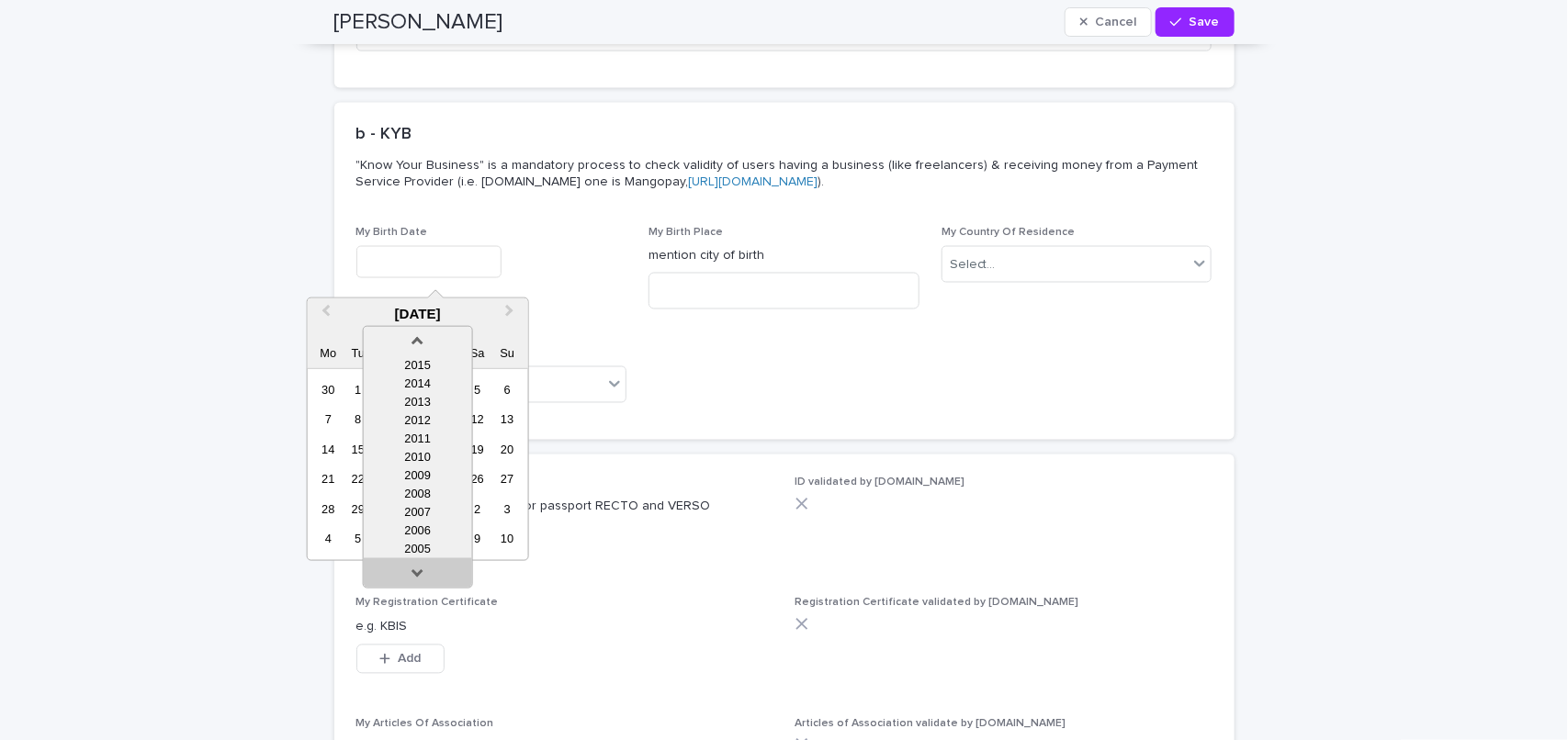 click at bounding box center (418, 577) 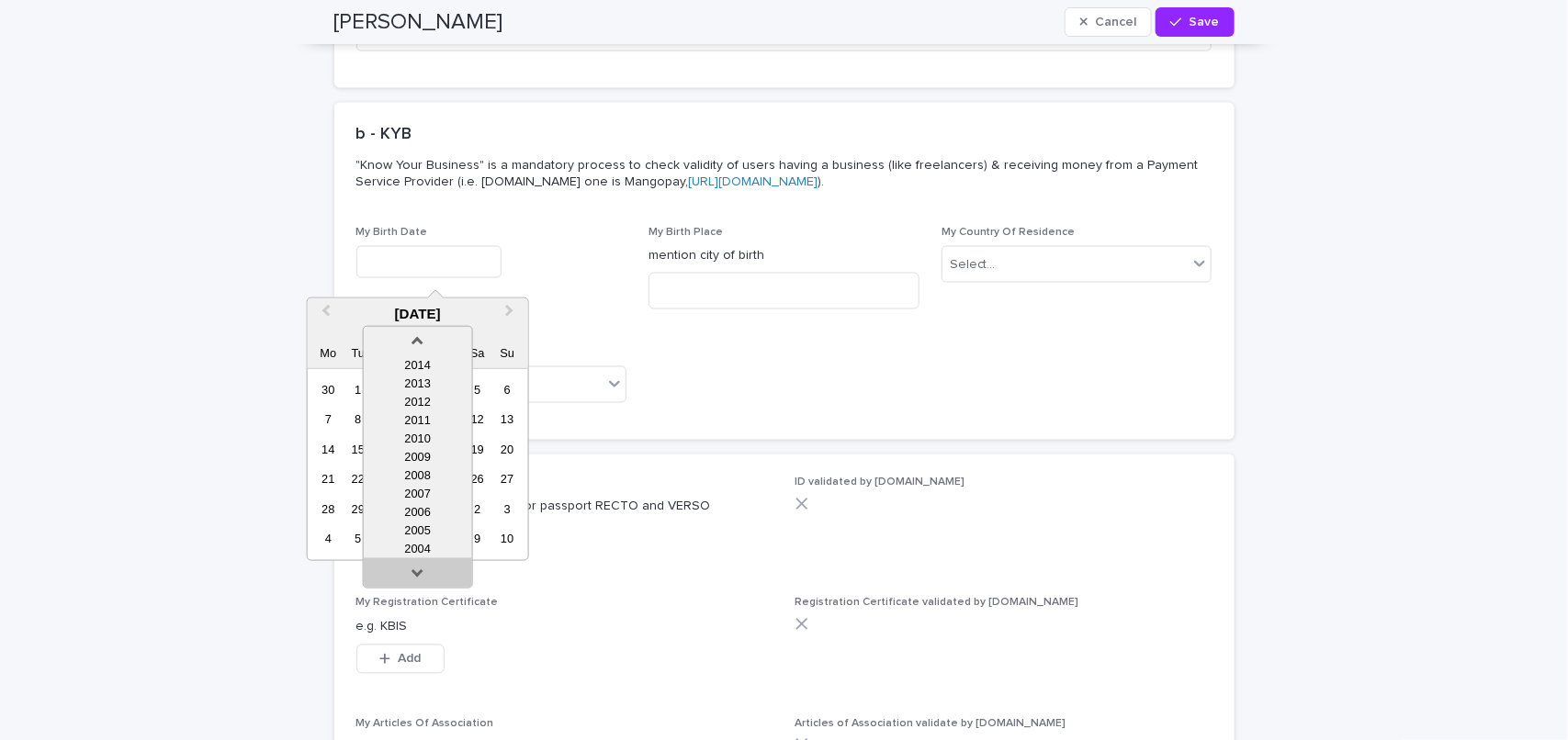 click at bounding box center (418, 577) 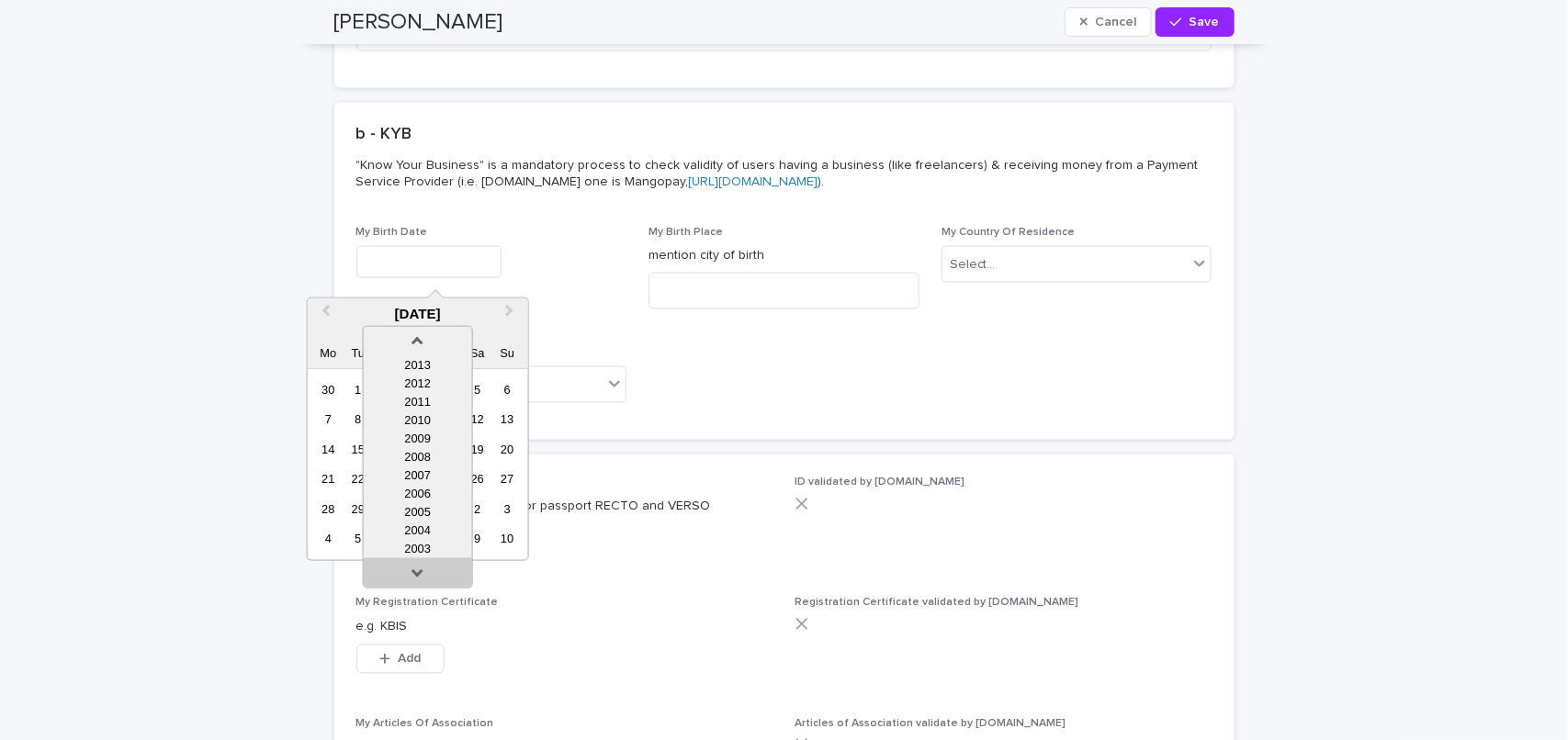 click at bounding box center [418, 577] 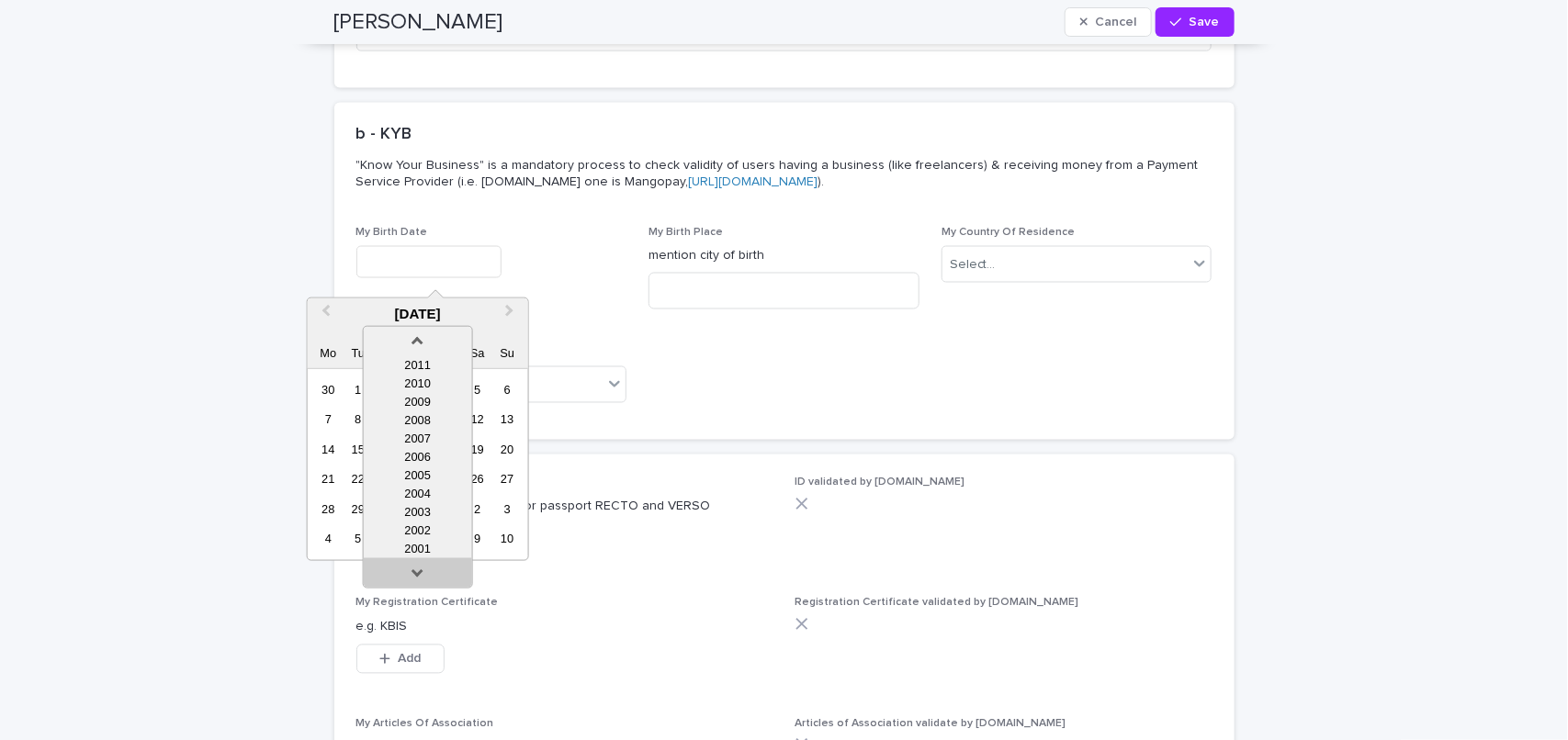 click at bounding box center (418, 577) 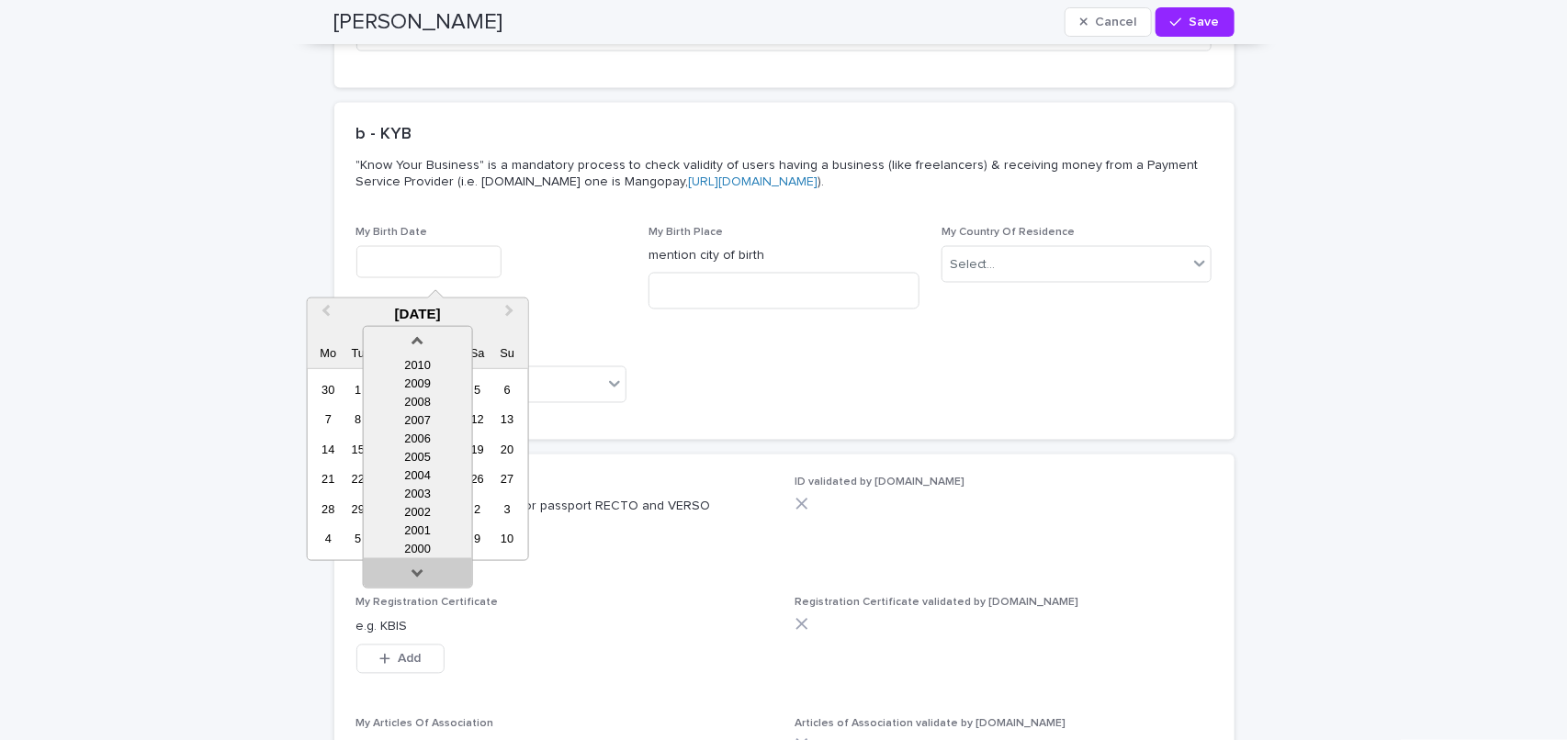 click at bounding box center [418, 577] 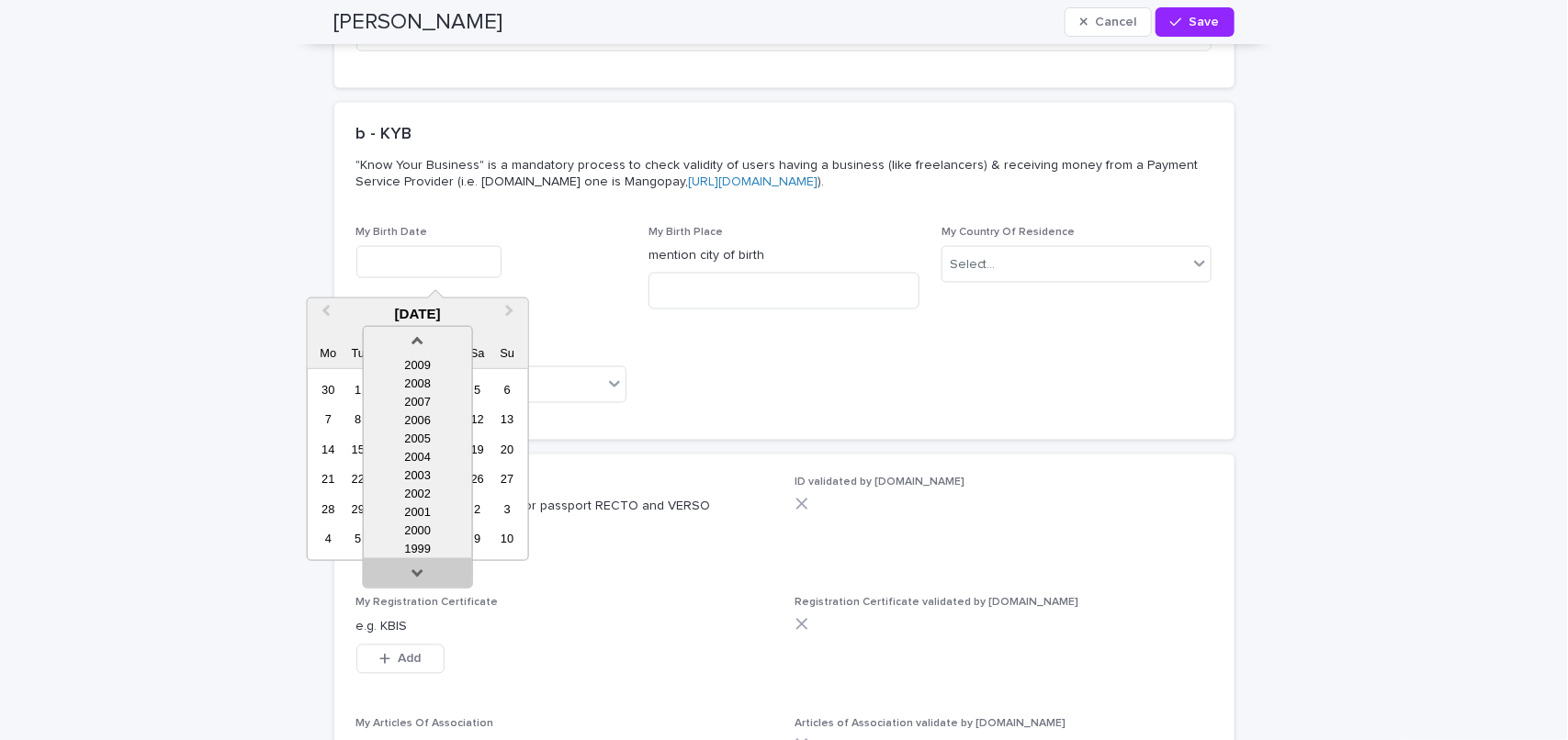 click at bounding box center (418, 577) 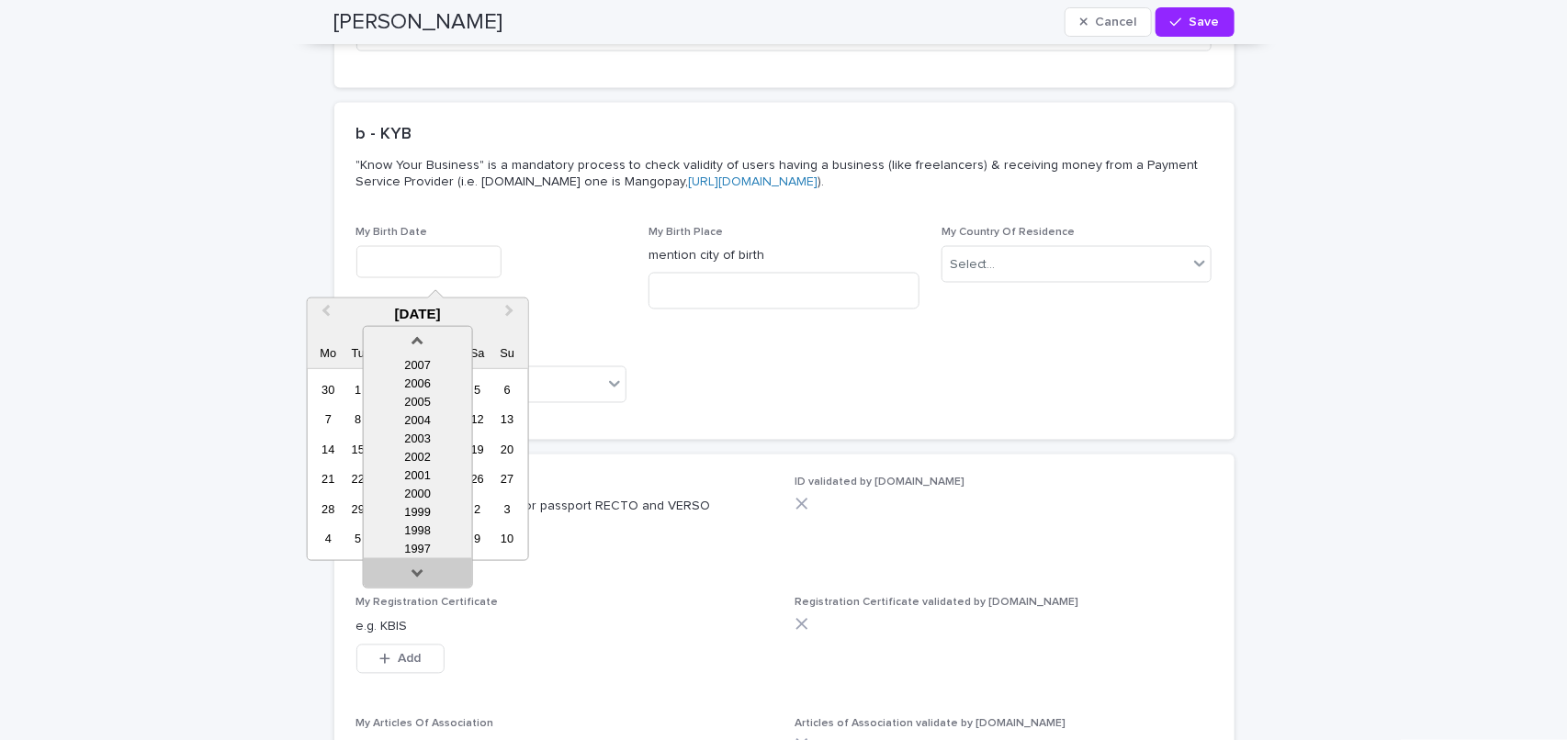 click at bounding box center (418, 577) 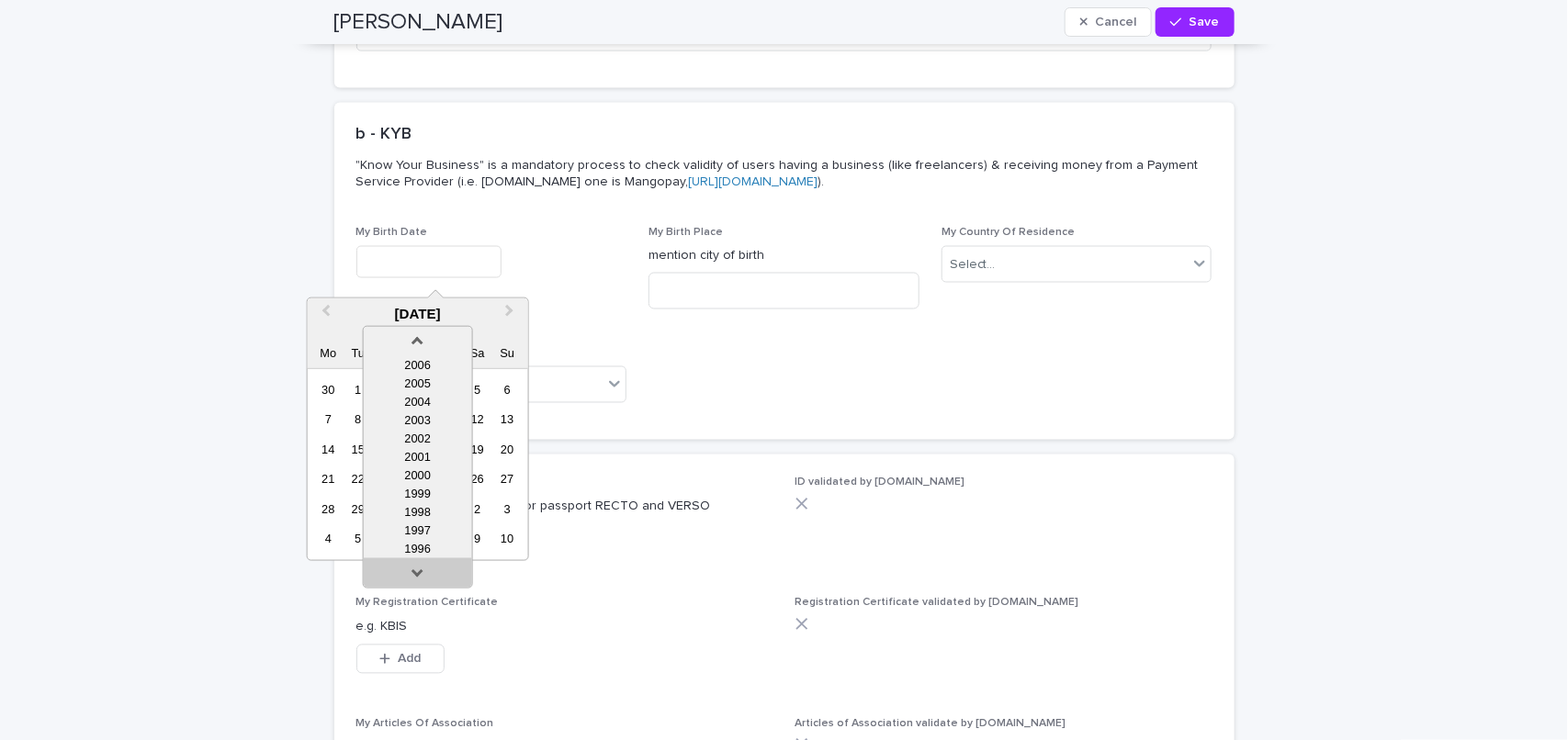 click at bounding box center (418, 577) 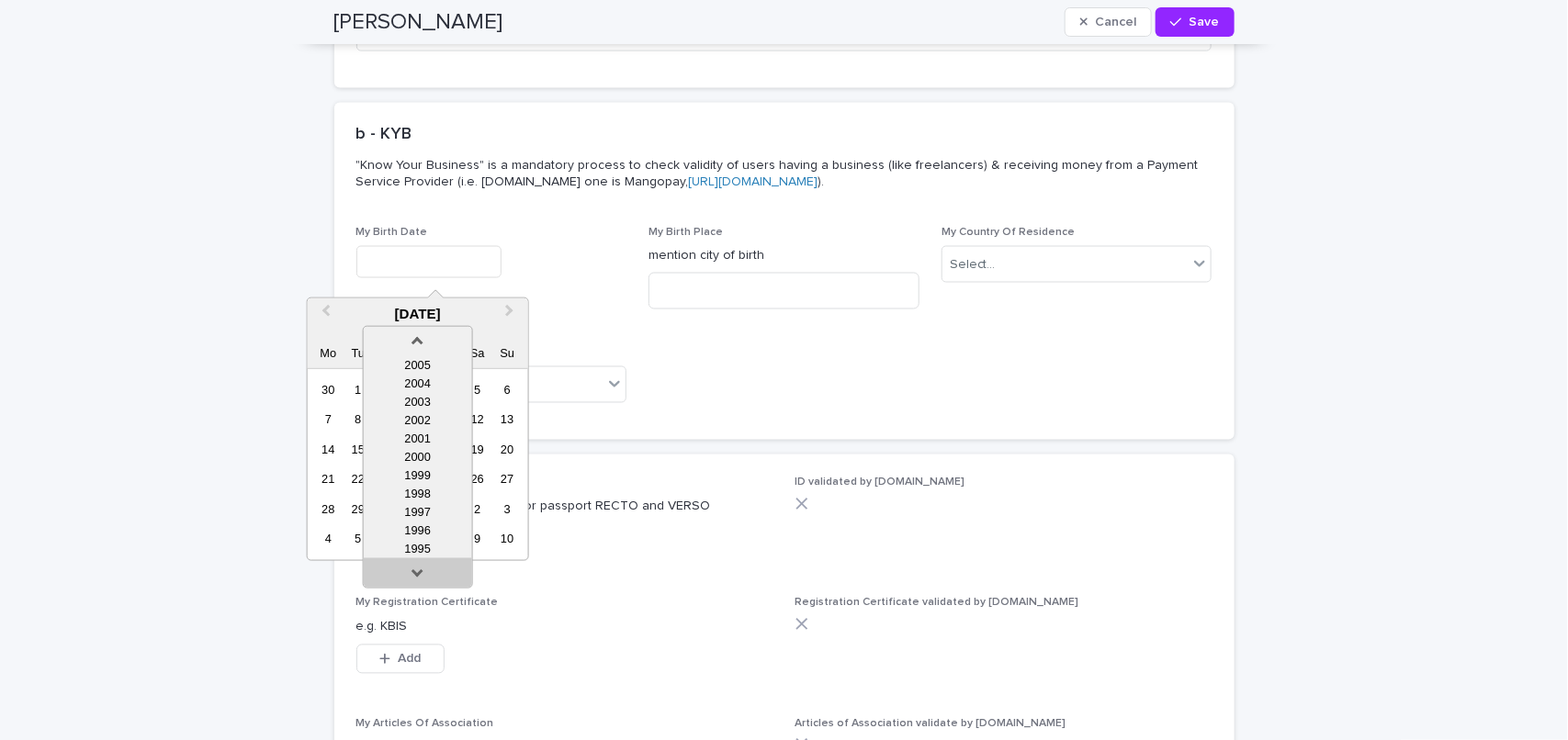 click at bounding box center [418, 577] 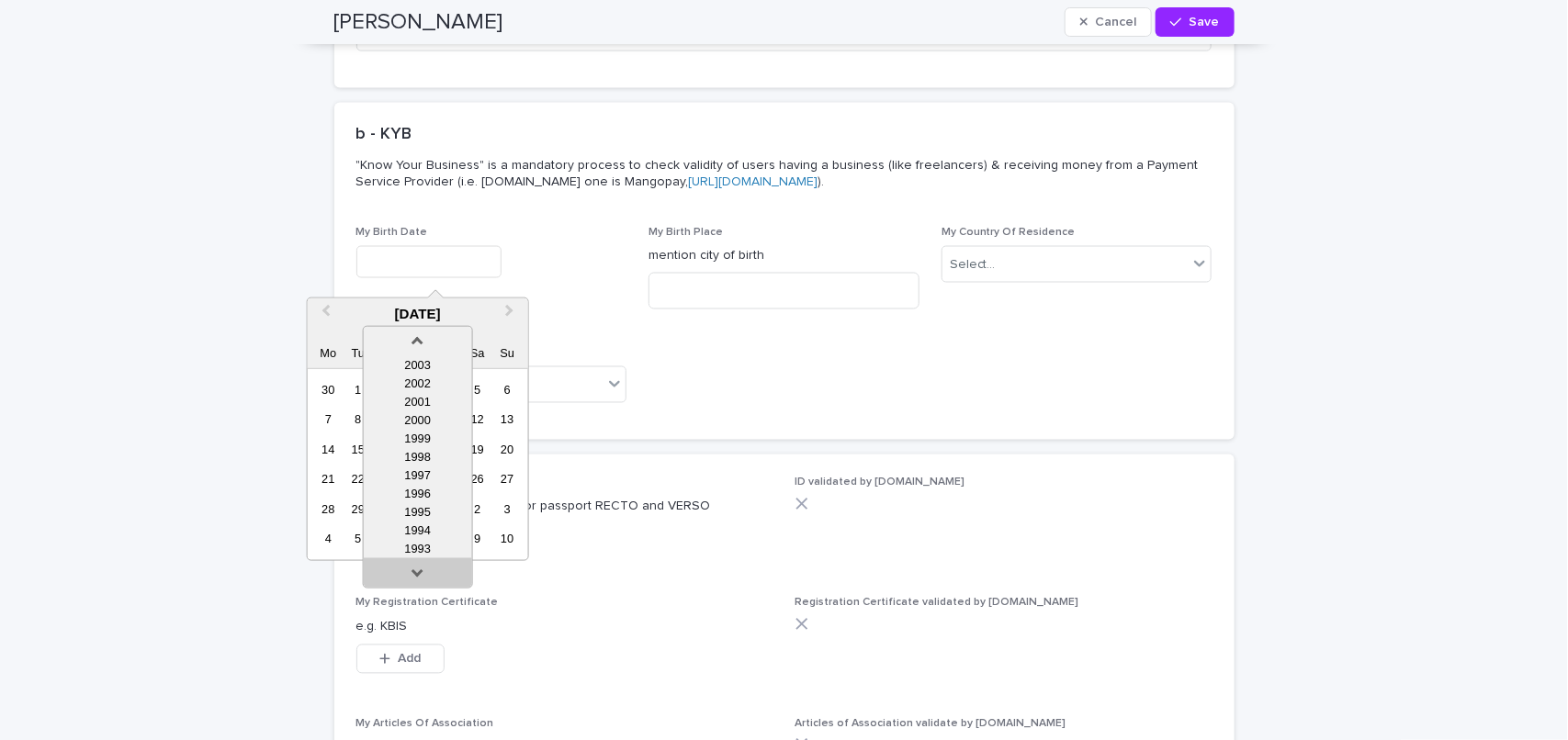 click at bounding box center [418, 577] 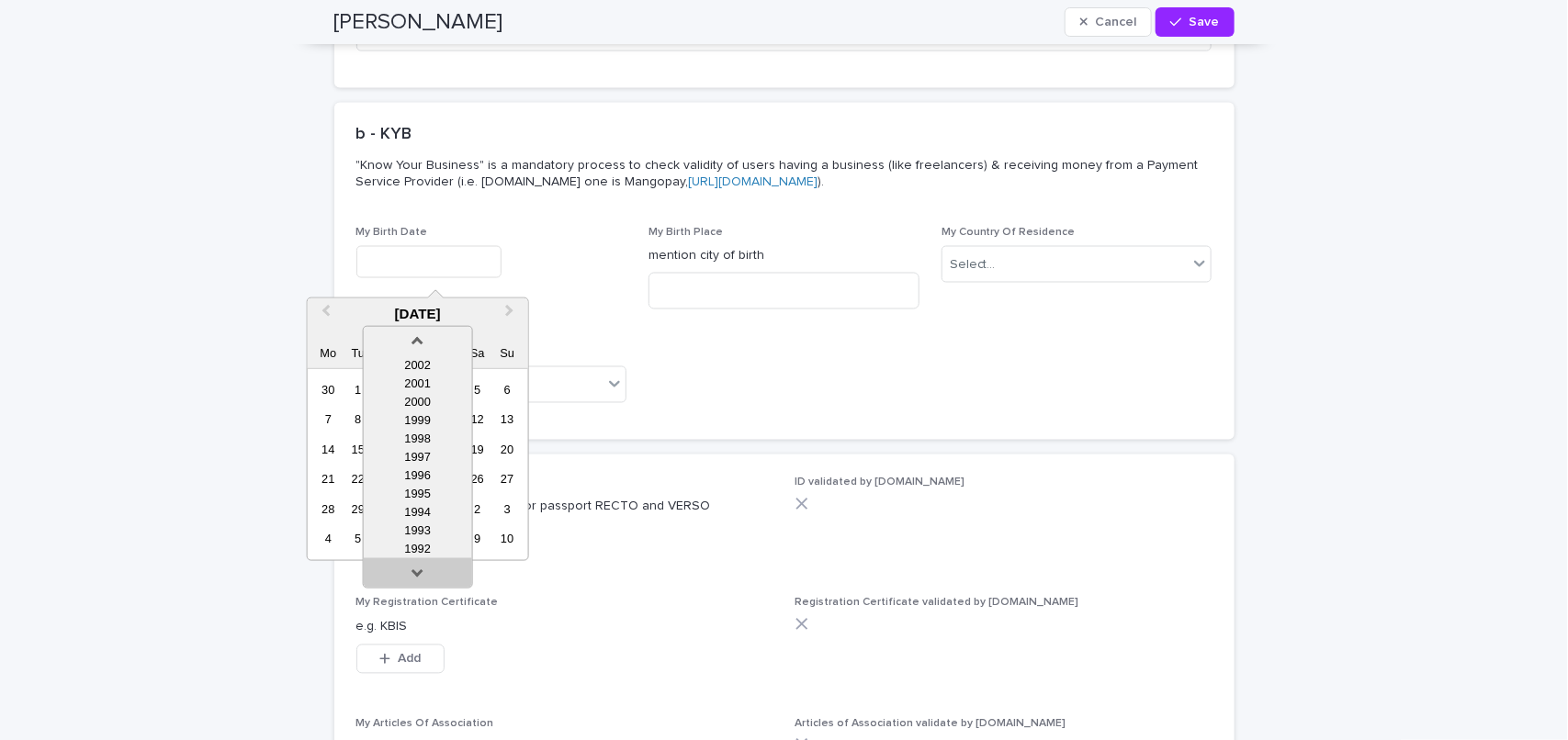 click at bounding box center [418, 577] 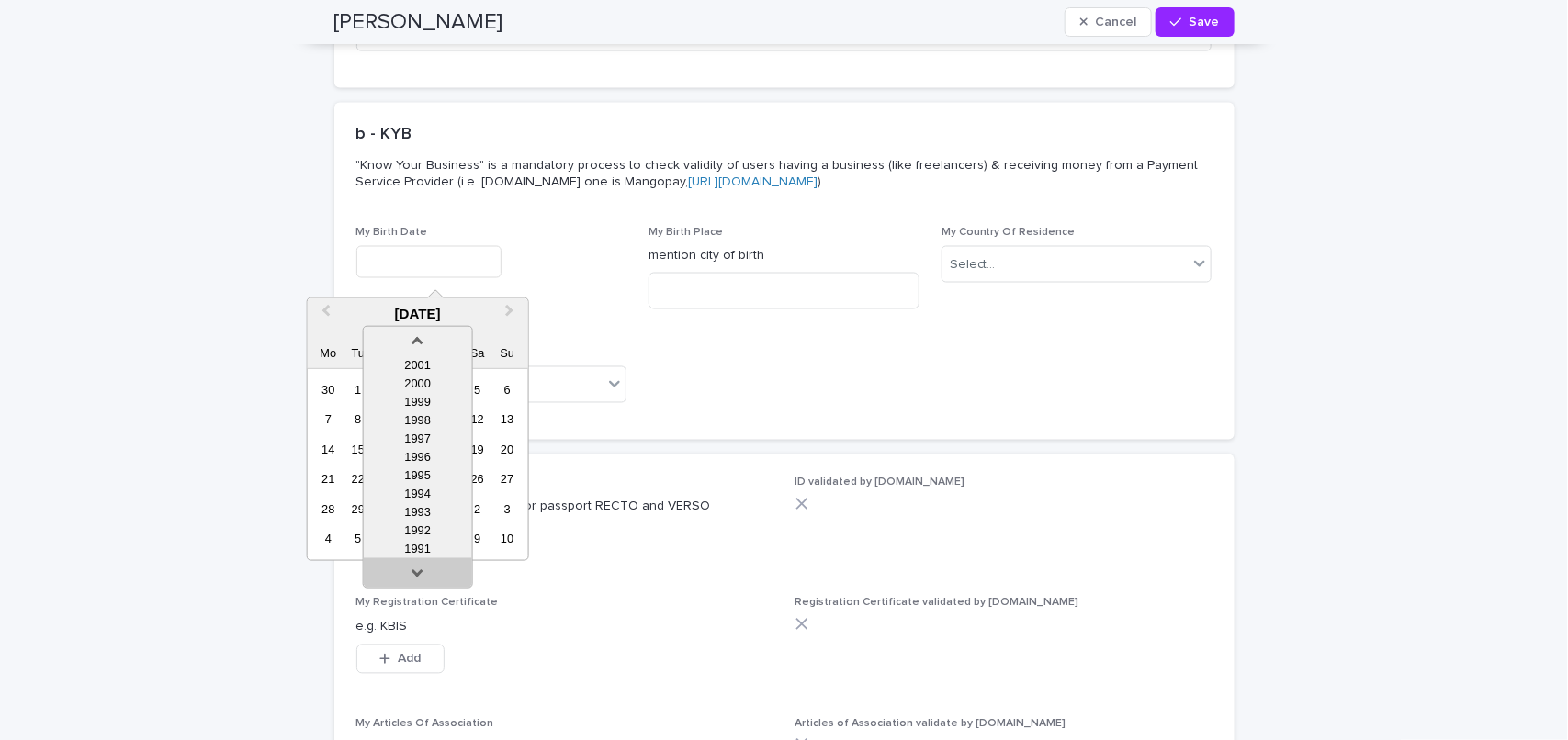 click at bounding box center (418, 577) 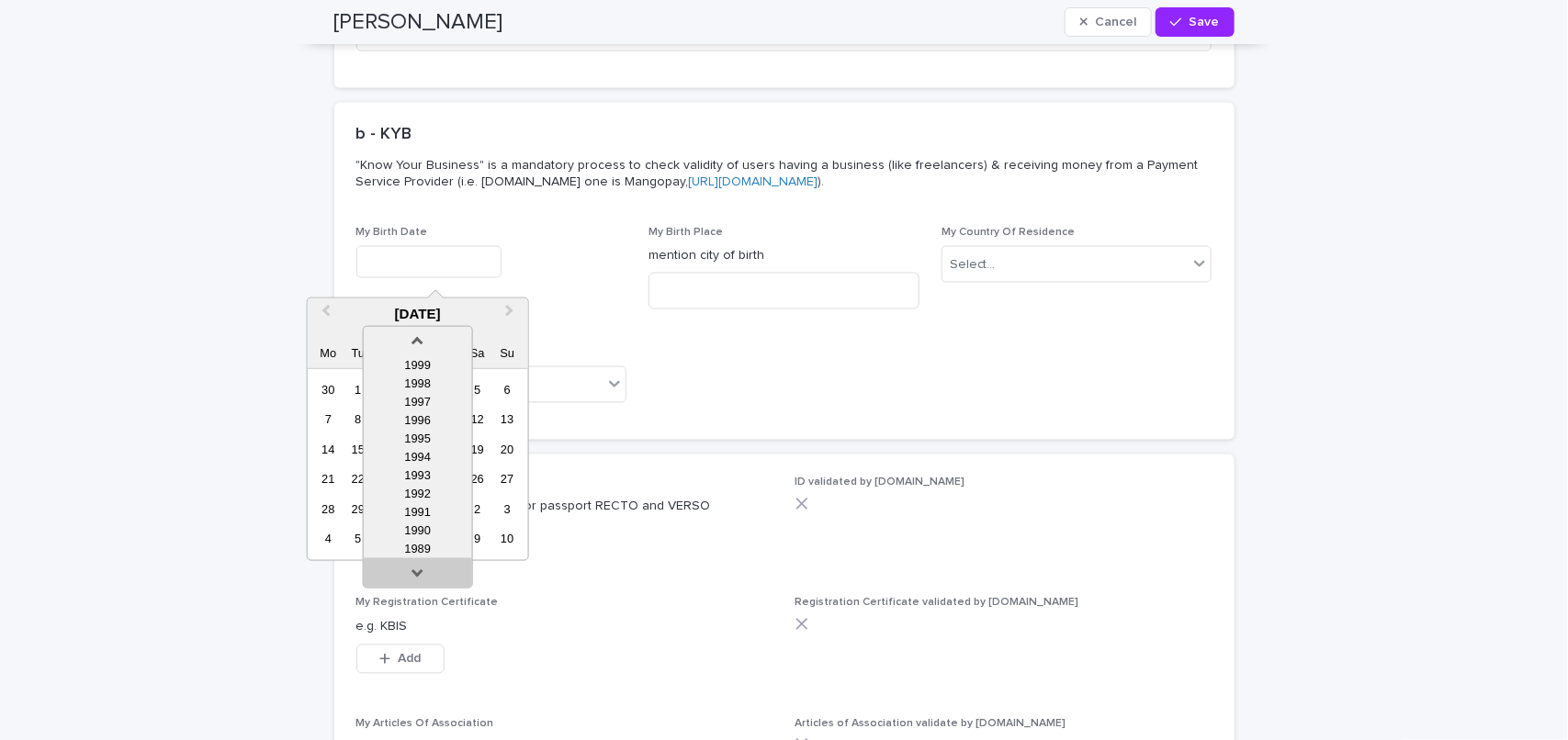 click at bounding box center [418, 577] 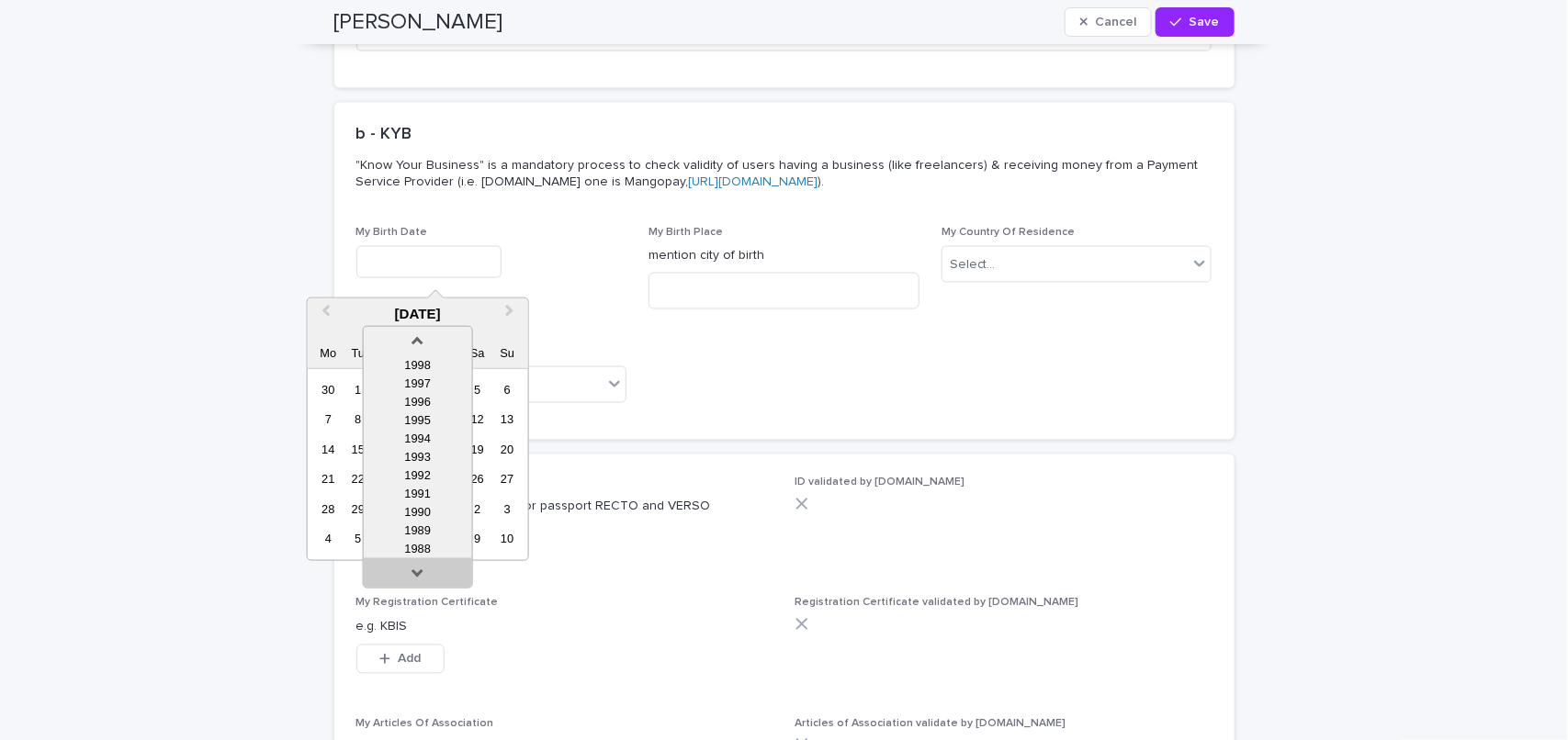 click at bounding box center [418, 577] 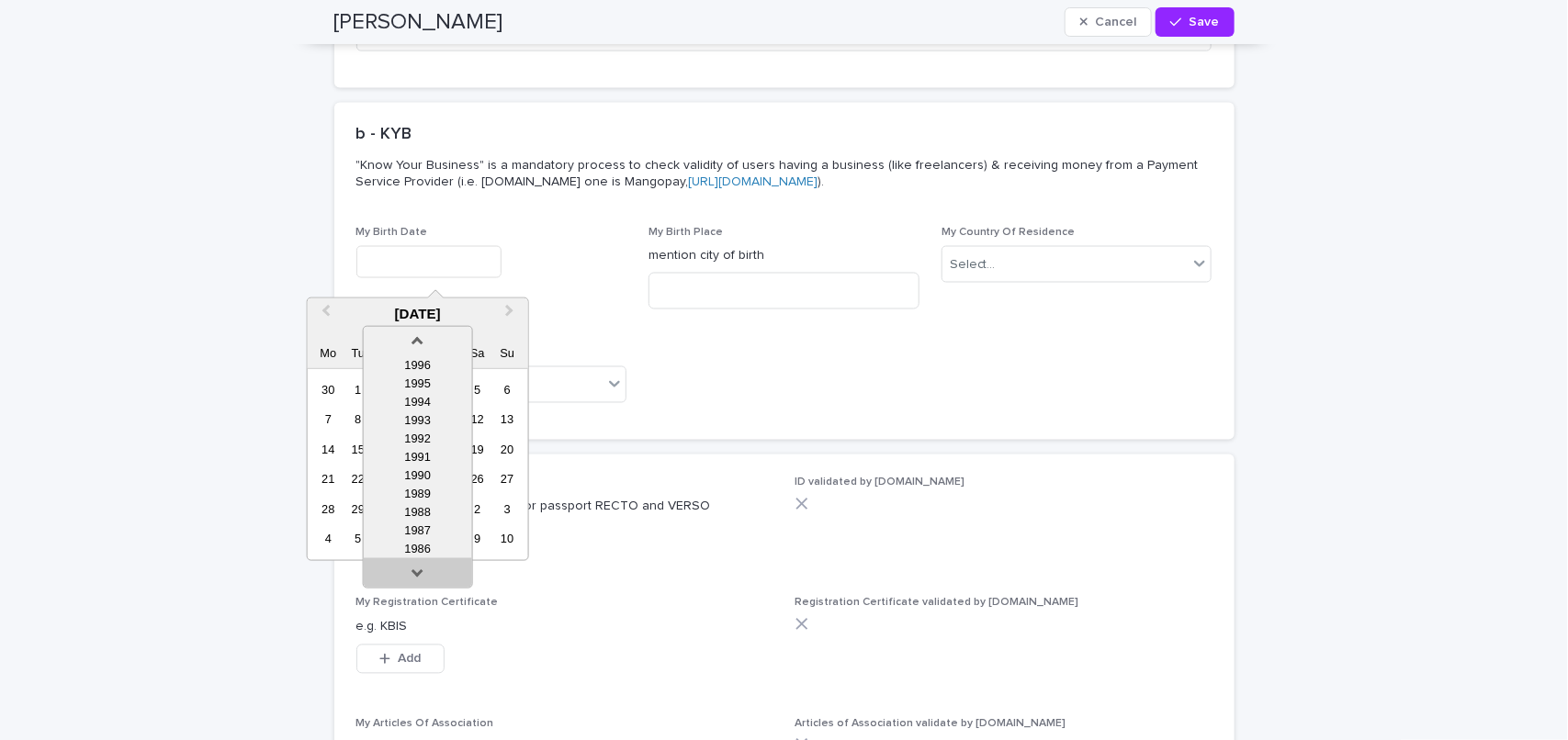 click at bounding box center [418, 577] 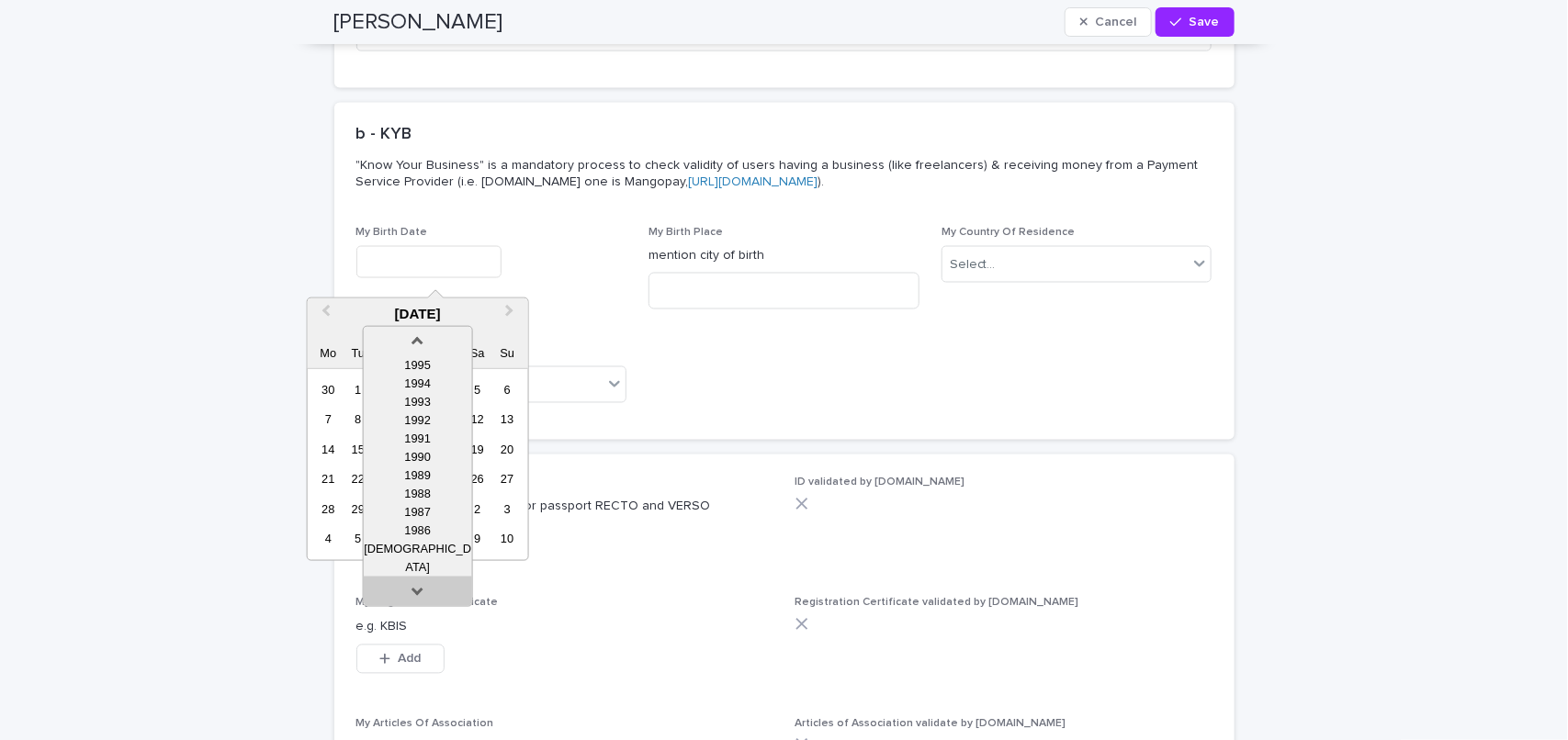 click at bounding box center (418, 595) 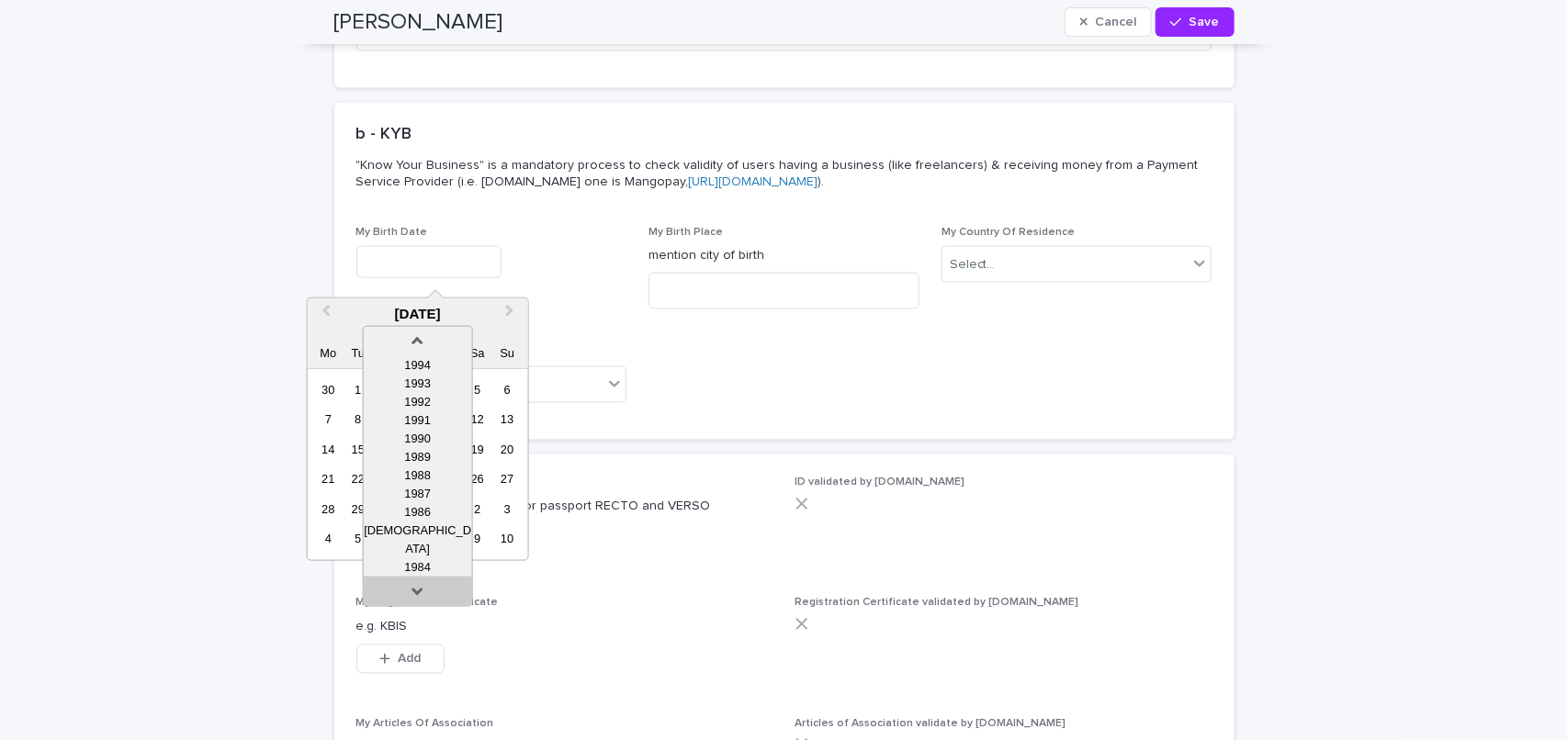click at bounding box center (418, 595) 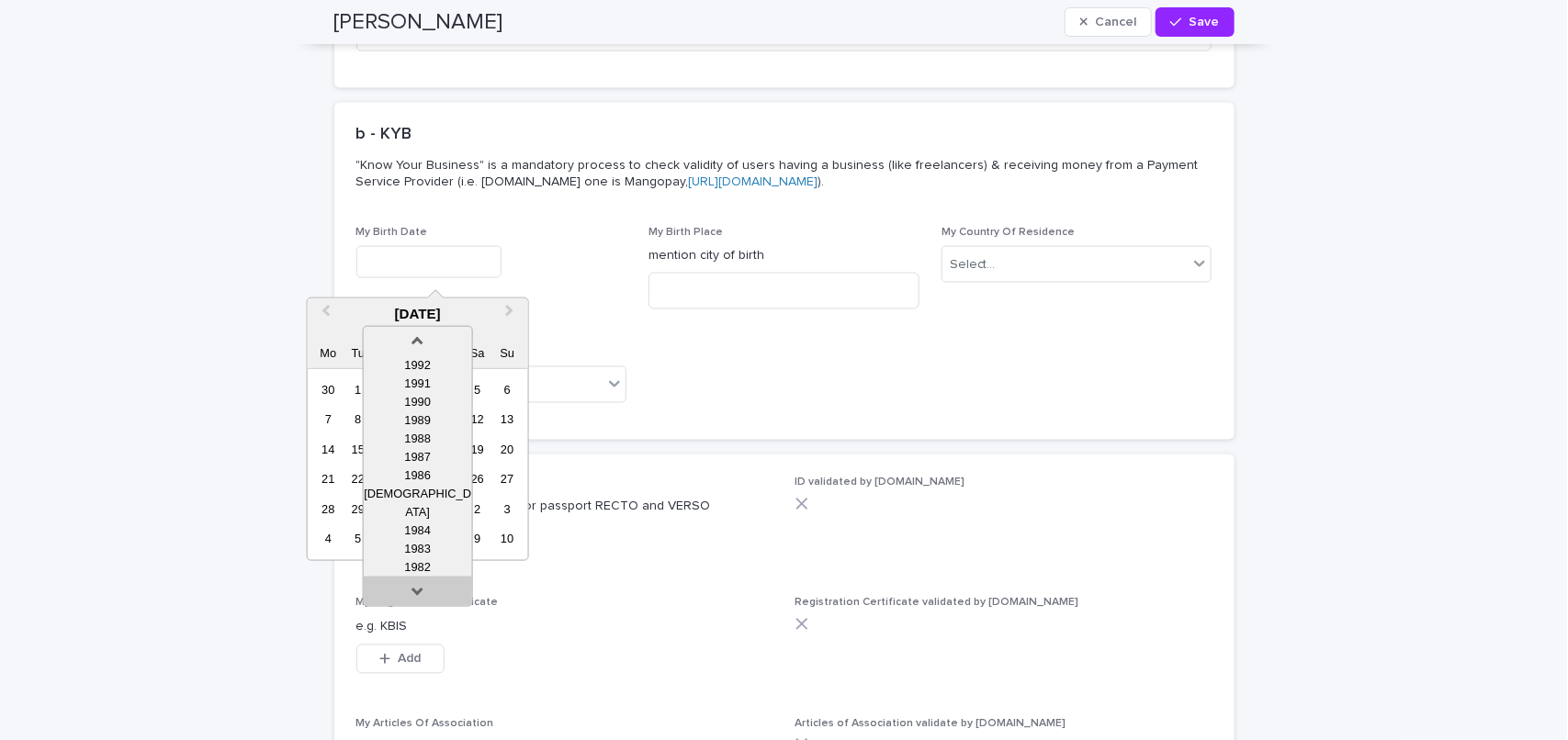 click at bounding box center (418, 595) 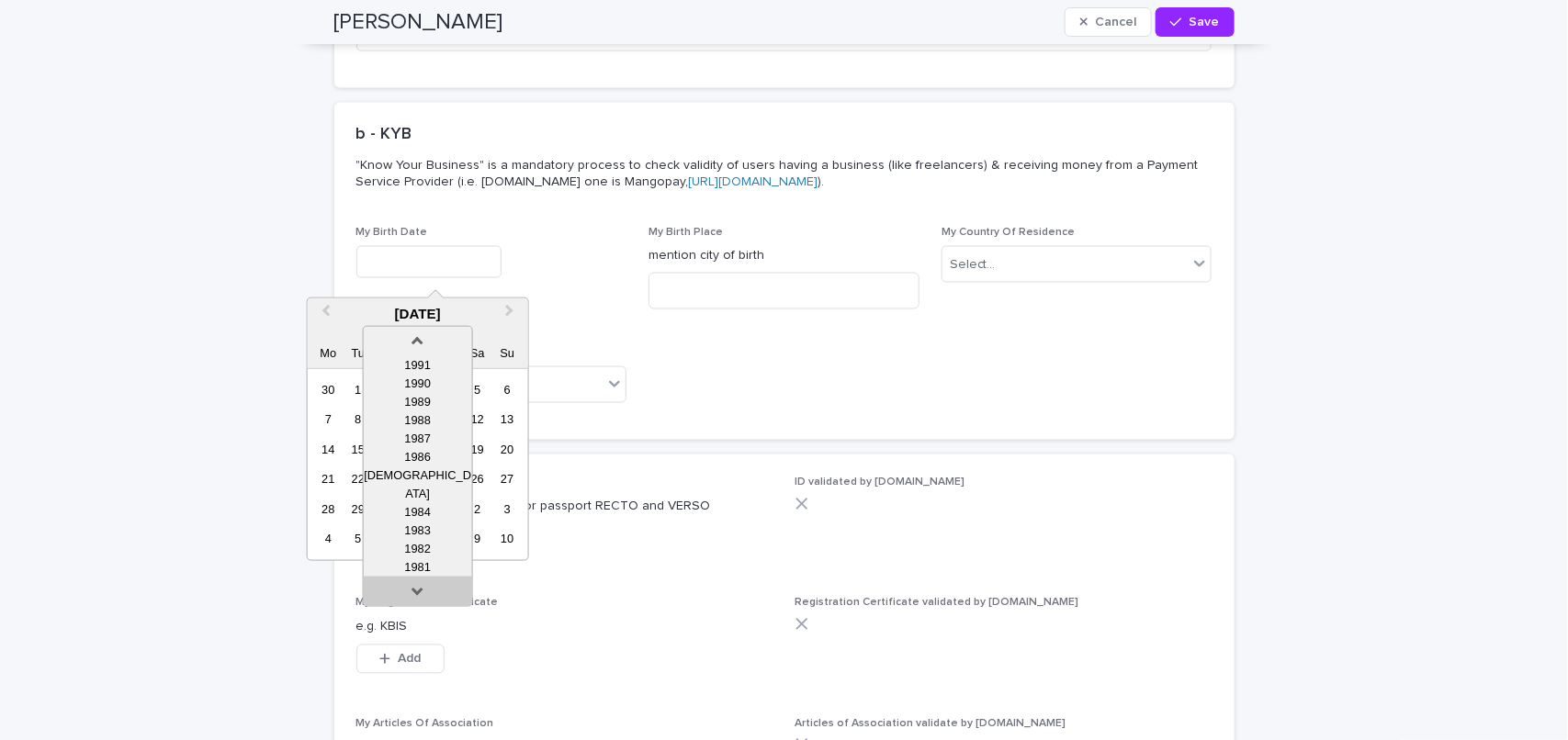 click at bounding box center [418, 595] 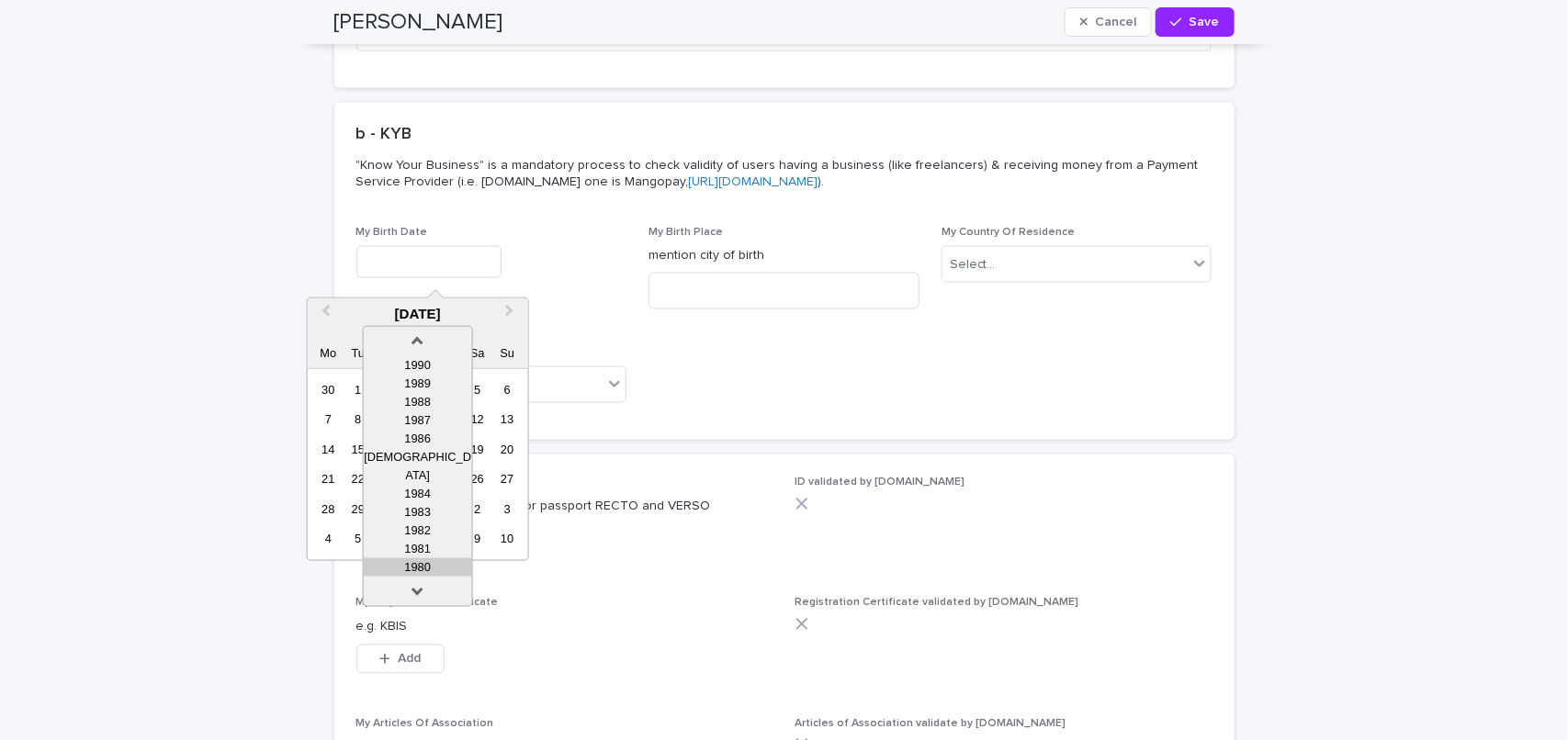 click on "1980" at bounding box center [418, 567] 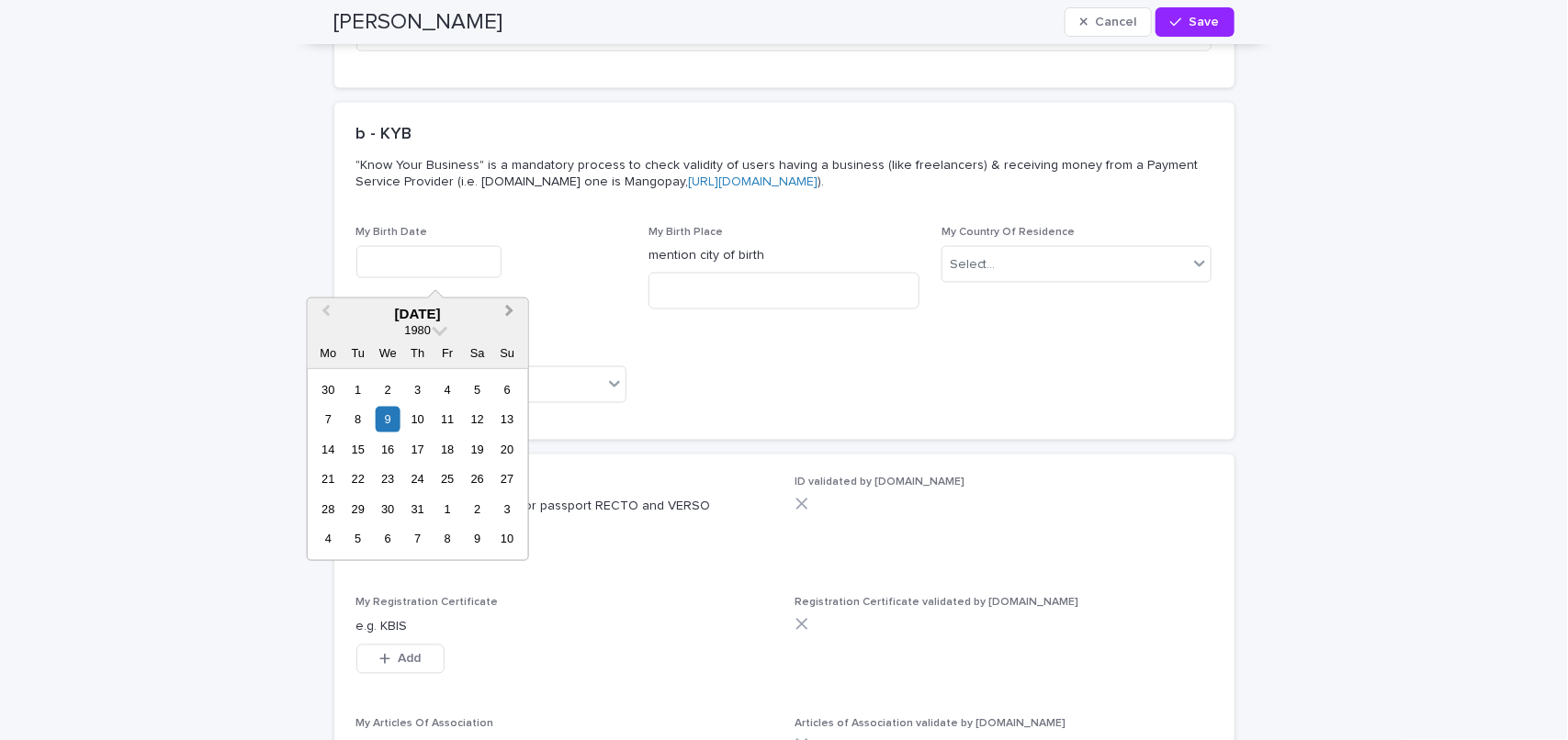 click on "Next Month" at bounding box center [510, 313] 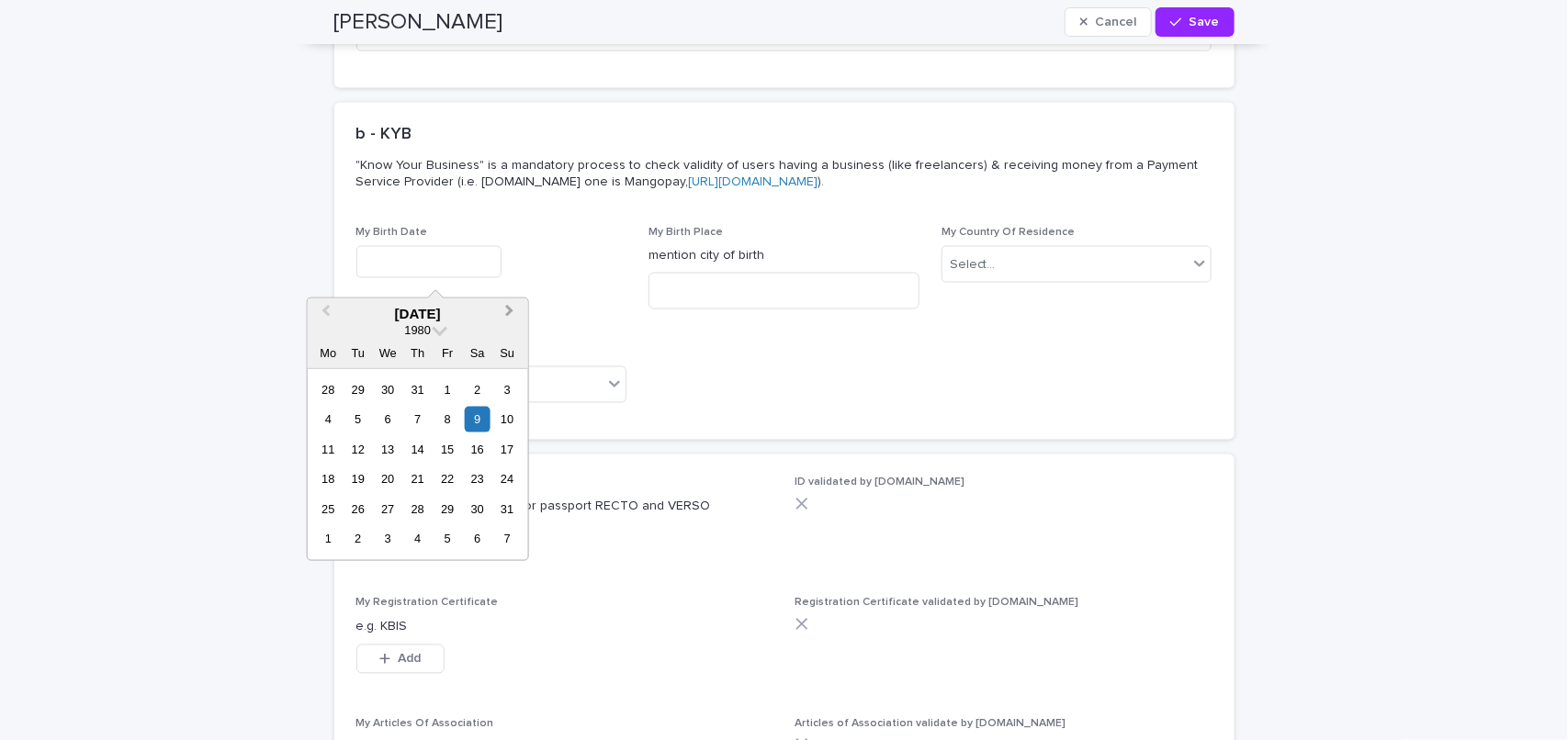 click on "Next Month" at bounding box center [510, 313] 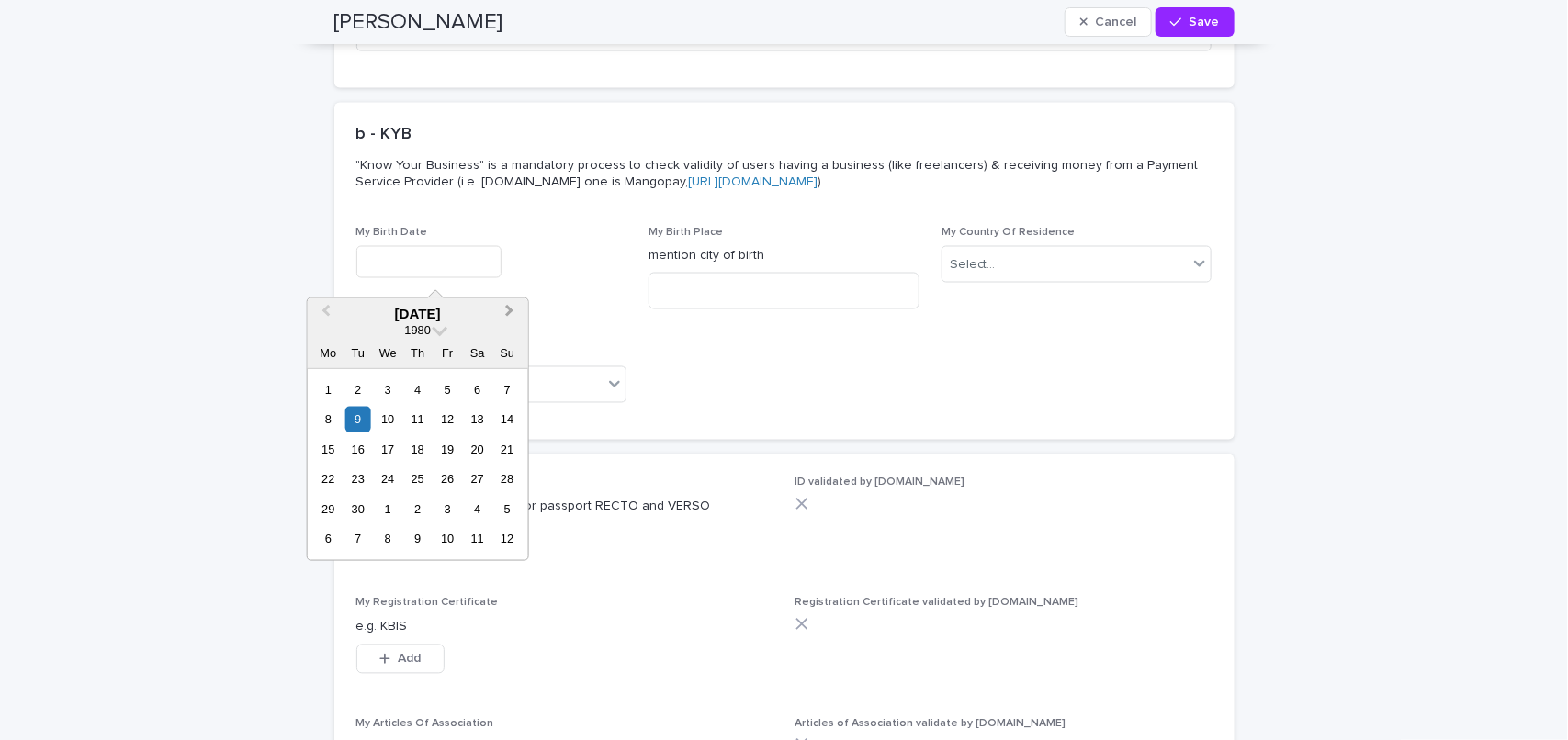 click on "Next Month" at bounding box center (510, 313) 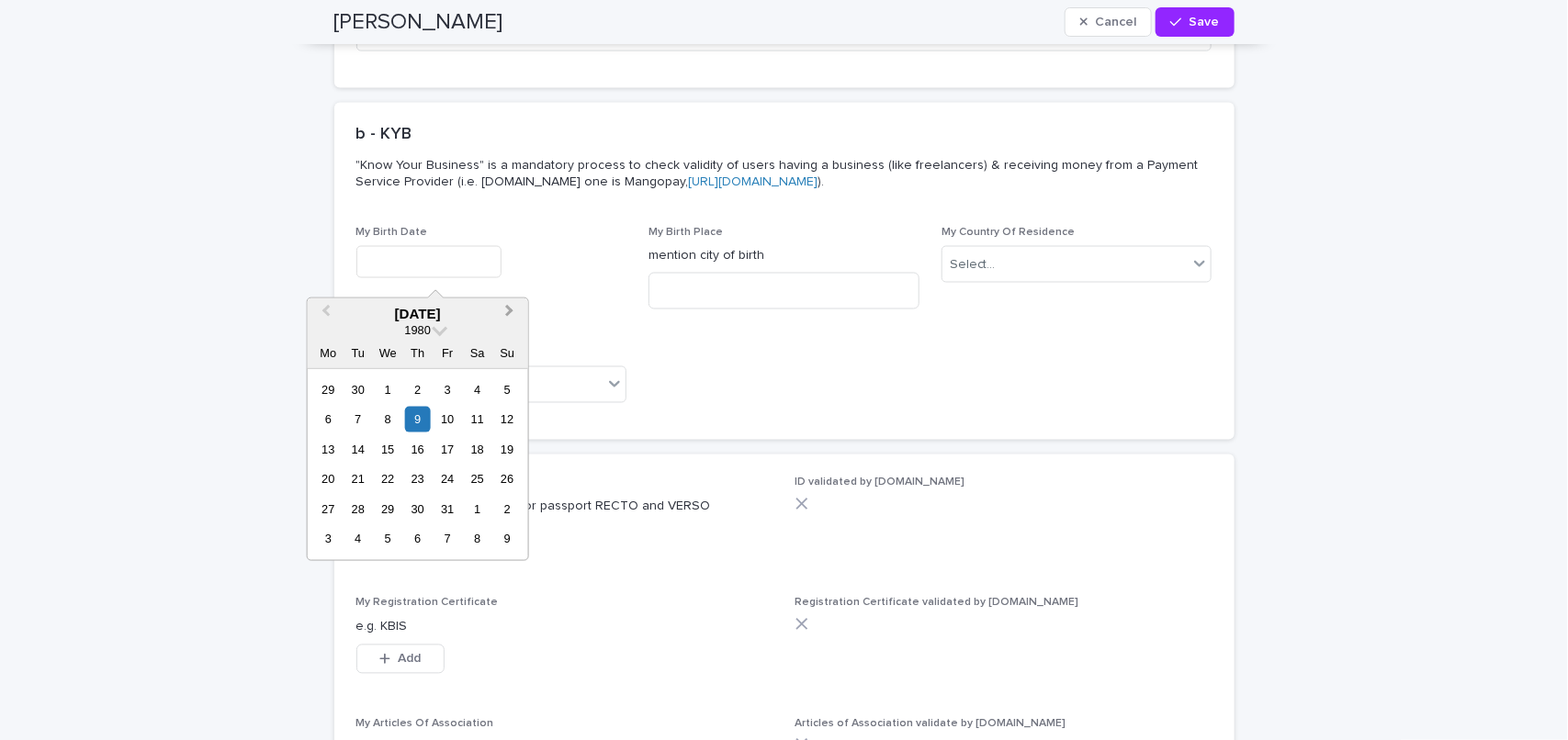 click on "Next Month" at bounding box center [510, 313] 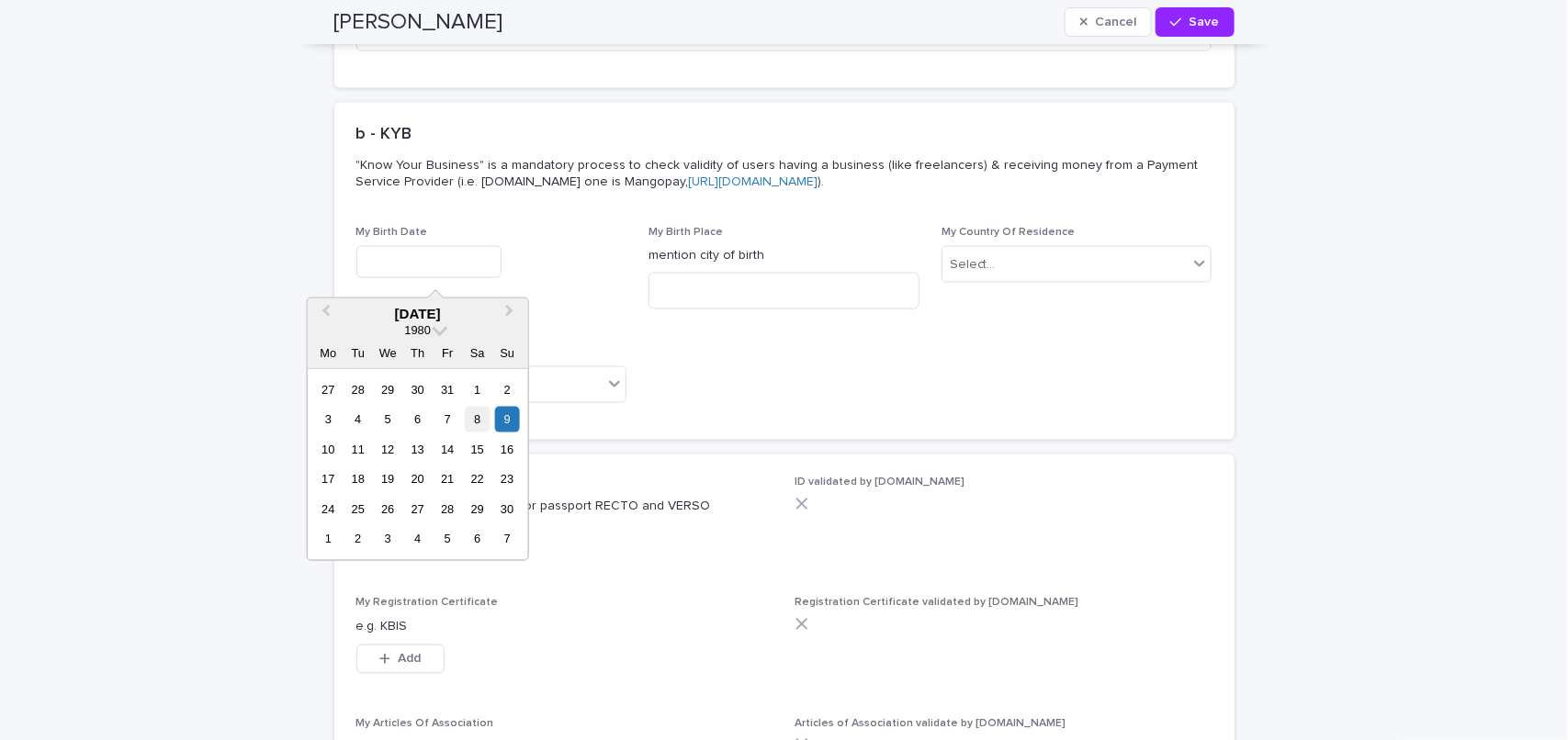 click on "8" at bounding box center [477, 419] 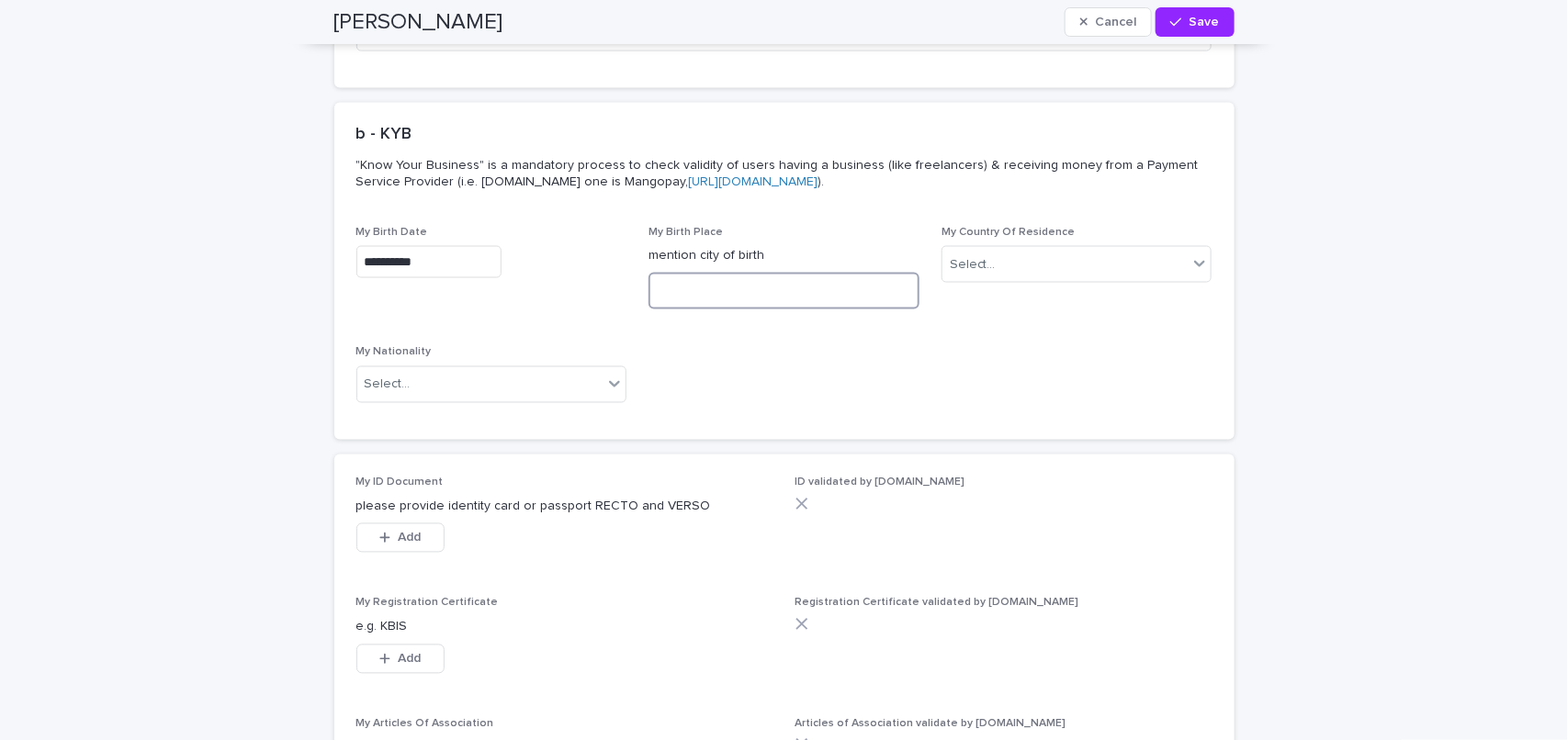 click at bounding box center [784, 291] 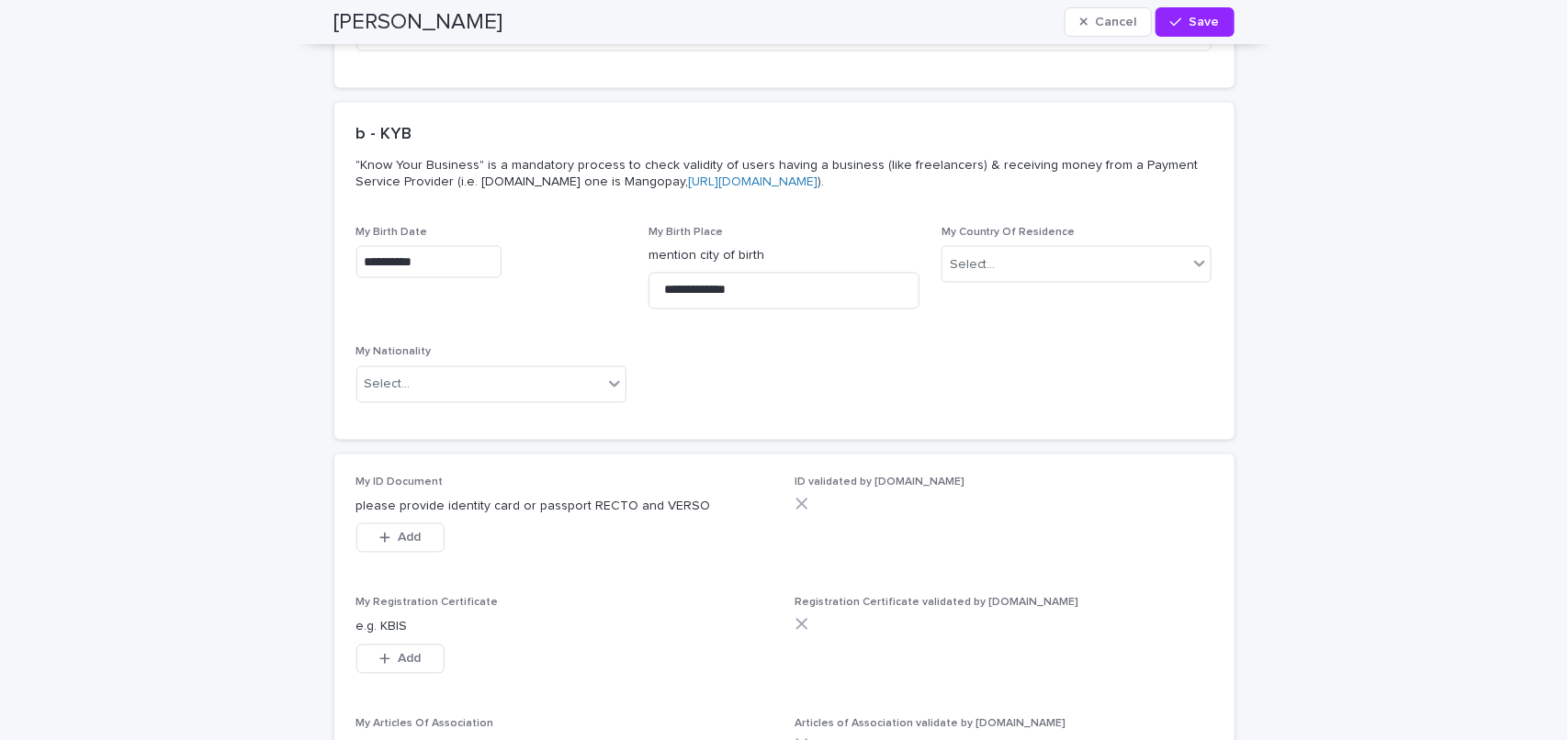 type on "*********" 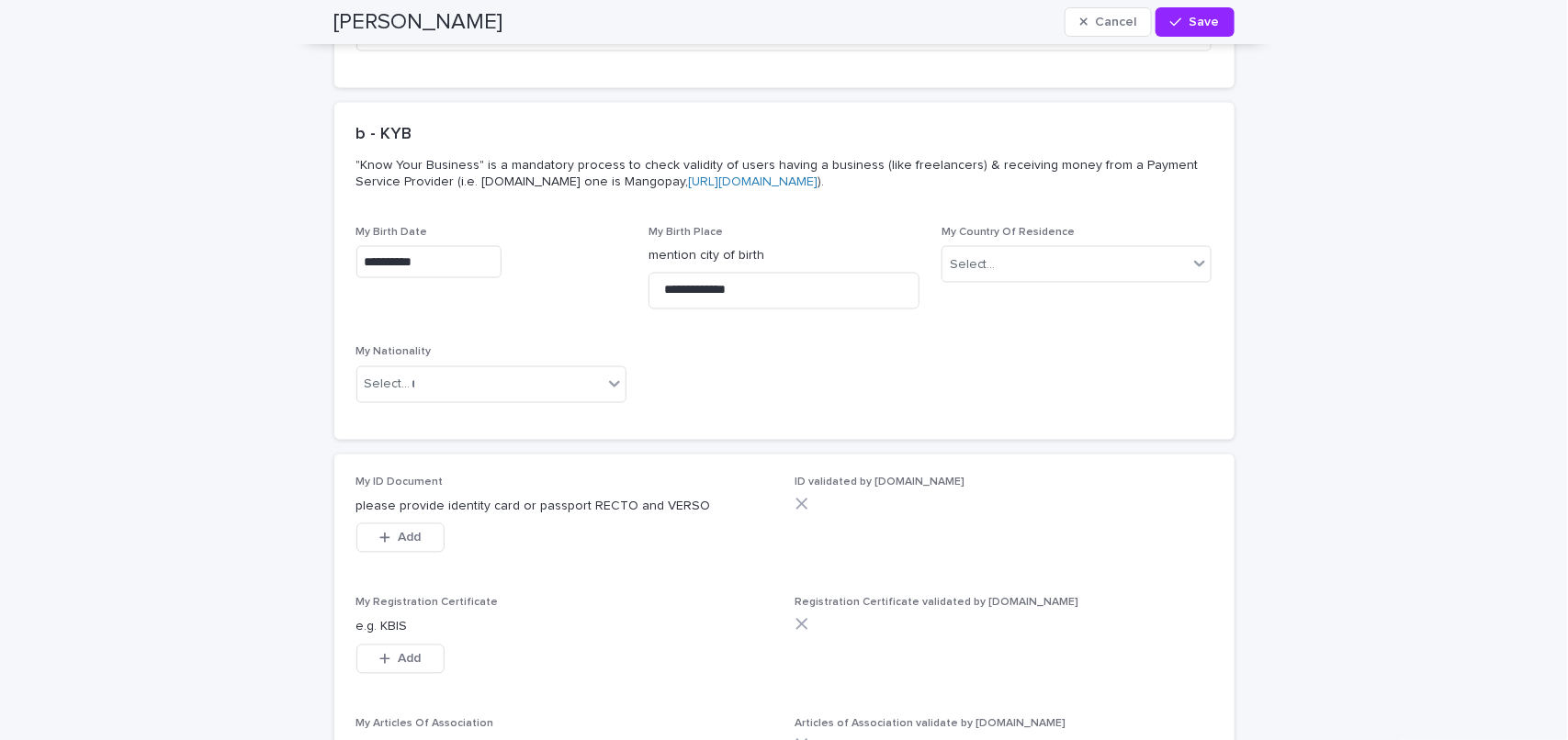 type on "********" 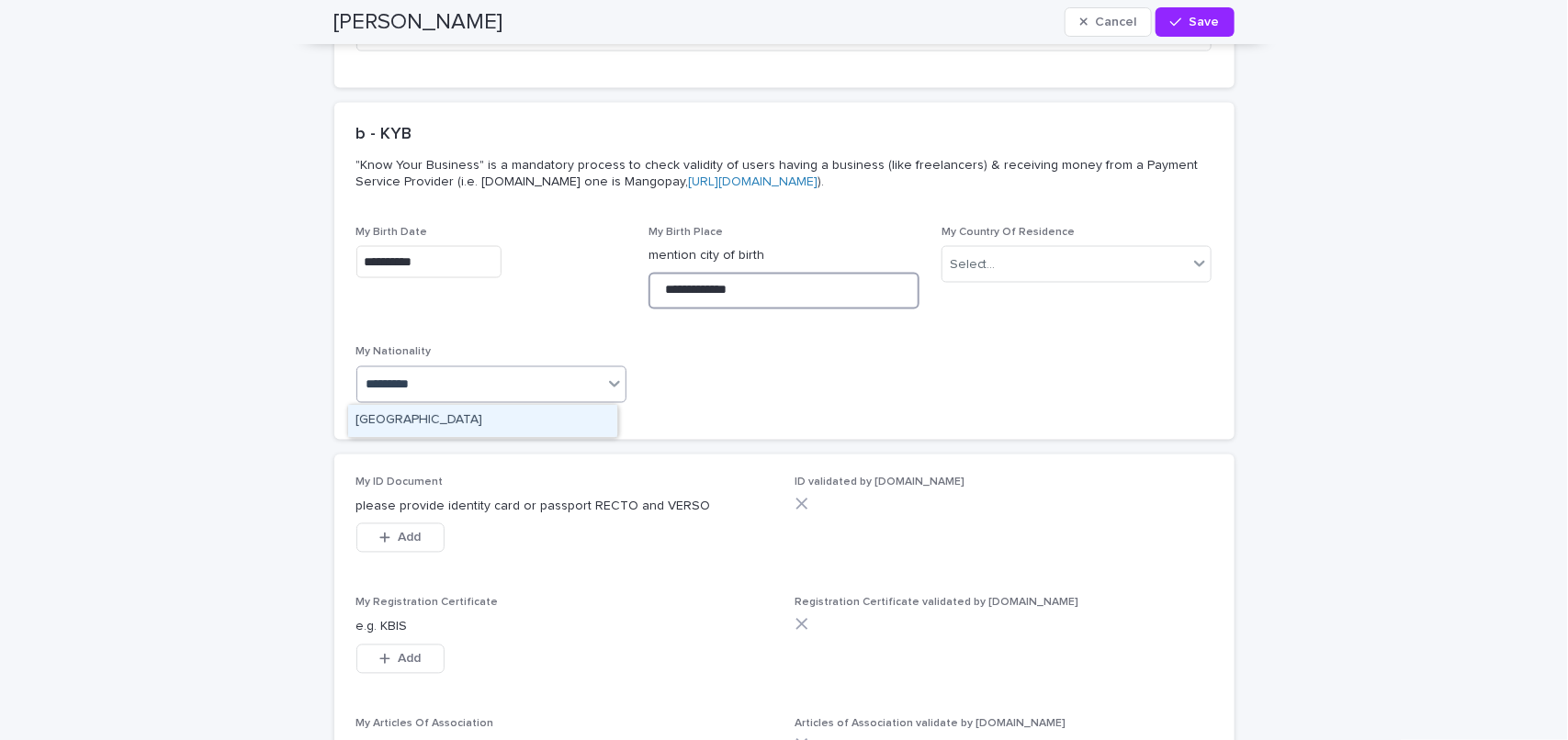 scroll, scrollTop: 0, scrollLeft: 0, axis: both 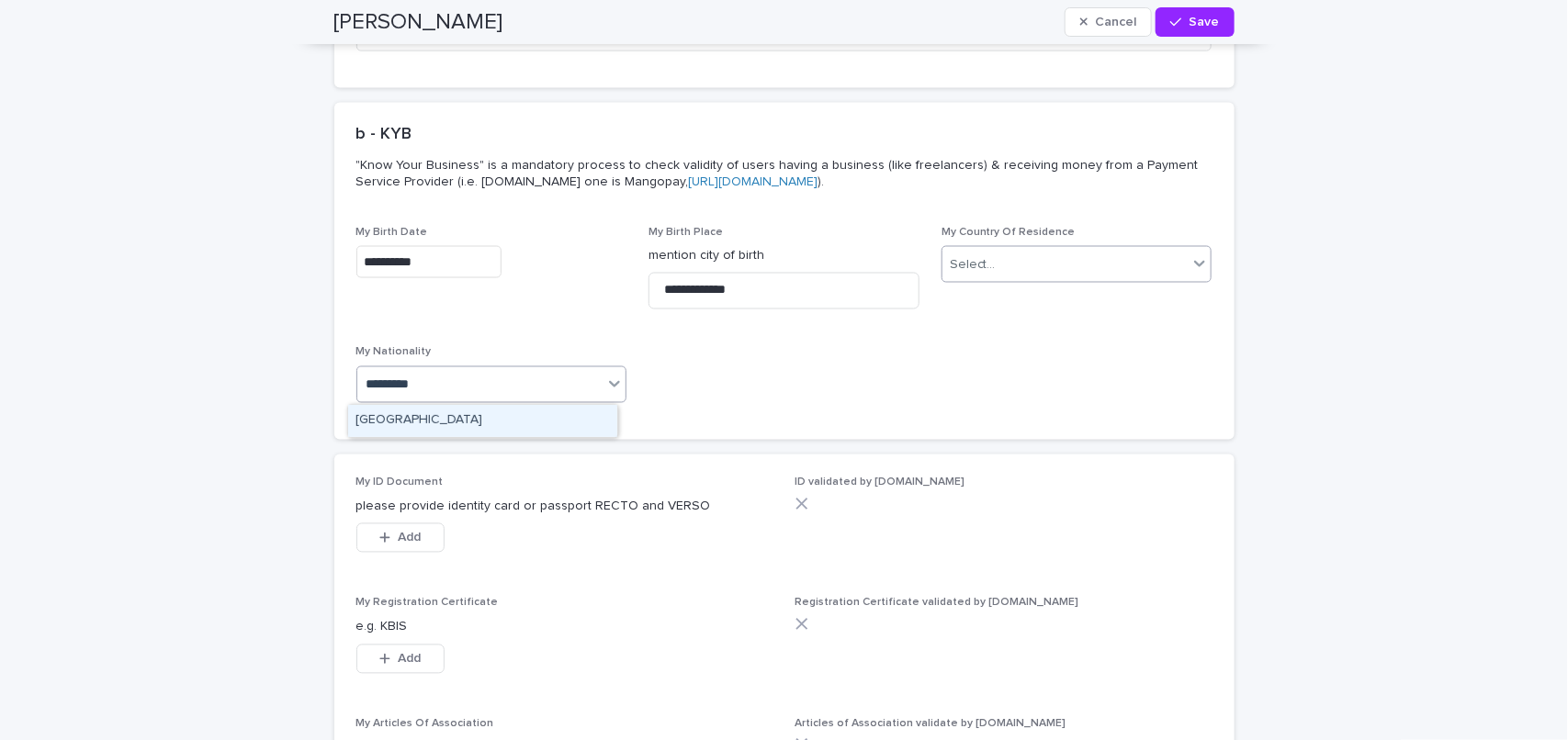 type 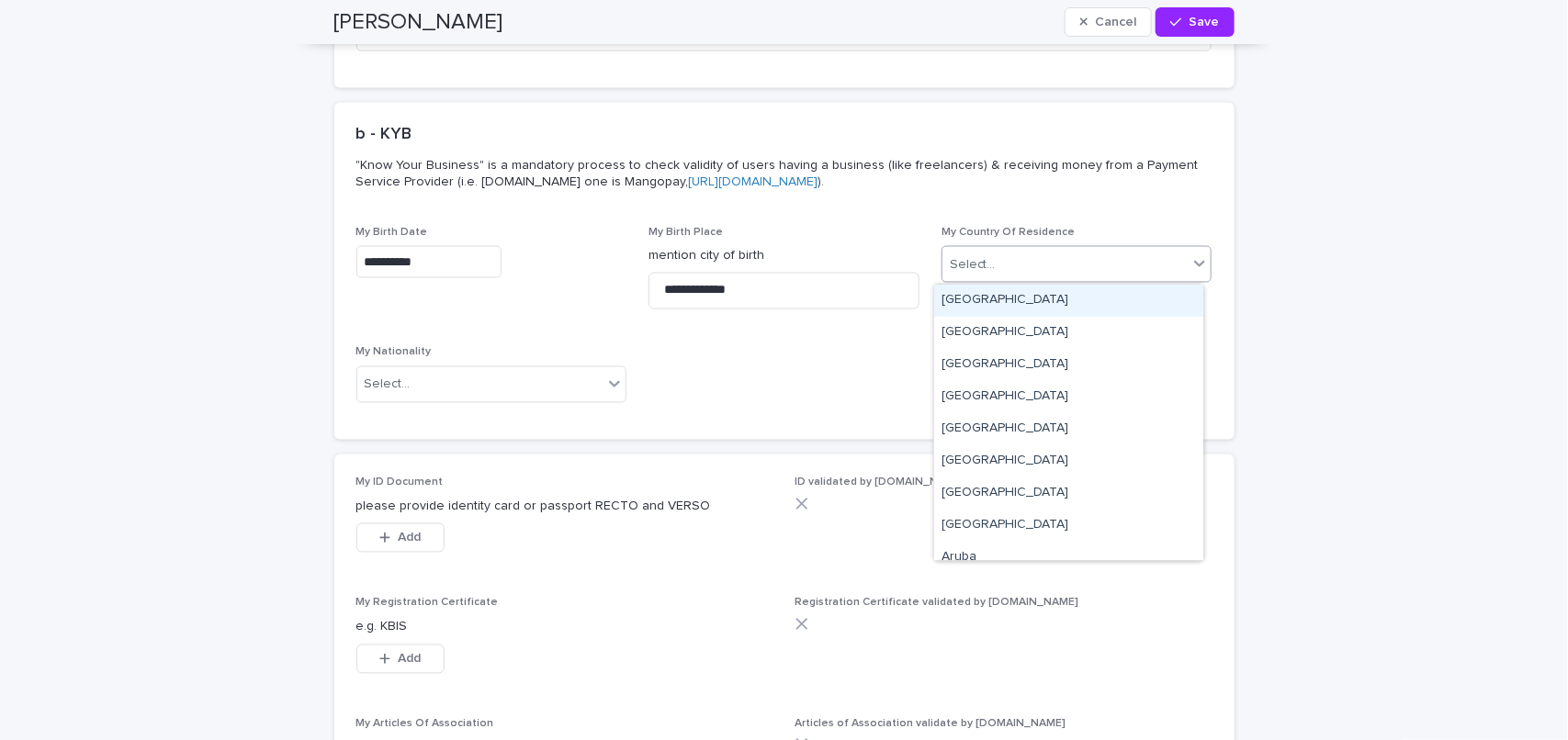 click on "Select..." at bounding box center (1066, 264) 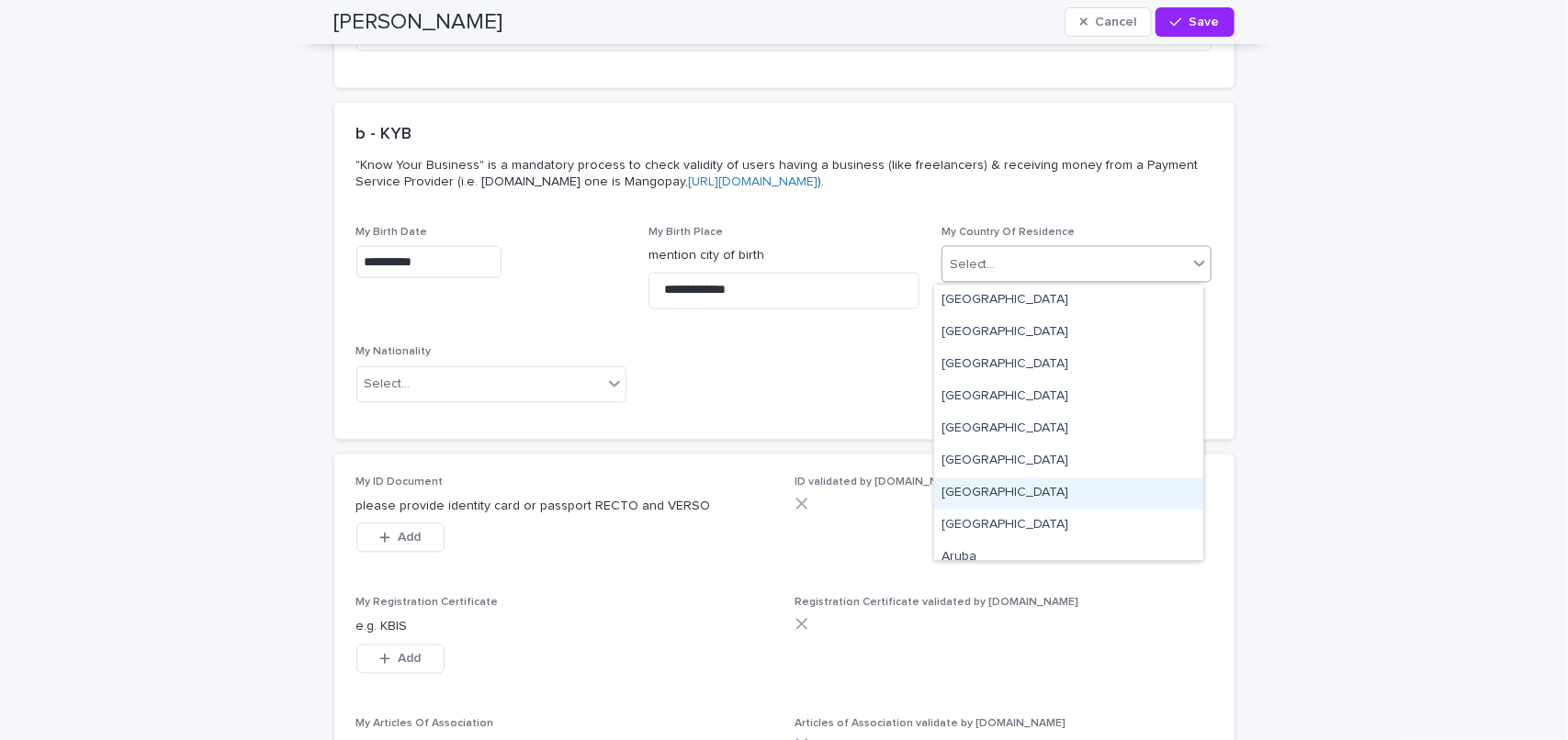 click on "Argentina" at bounding box center [1068, 493] 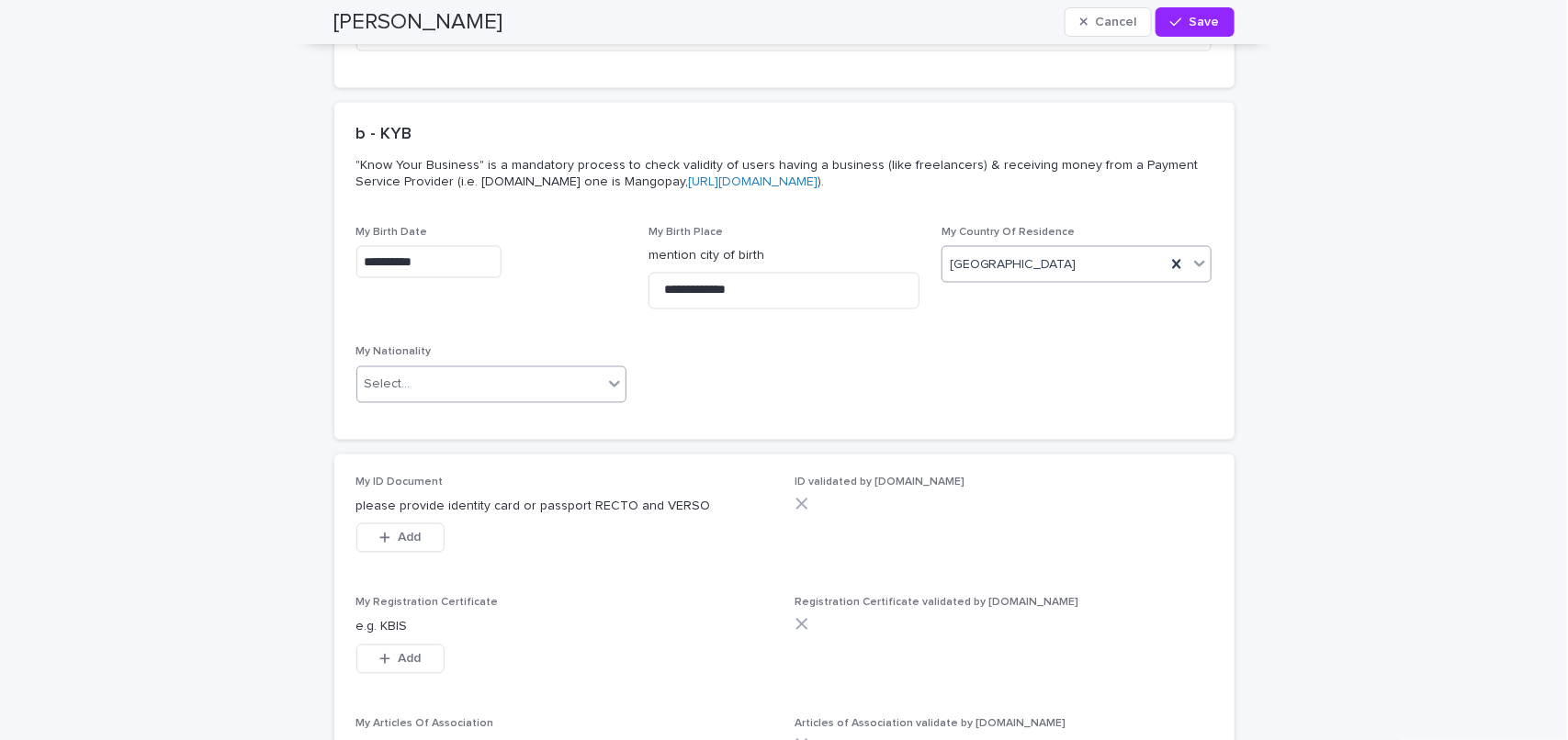 click on "Select..." at bounding box center (480, 385) 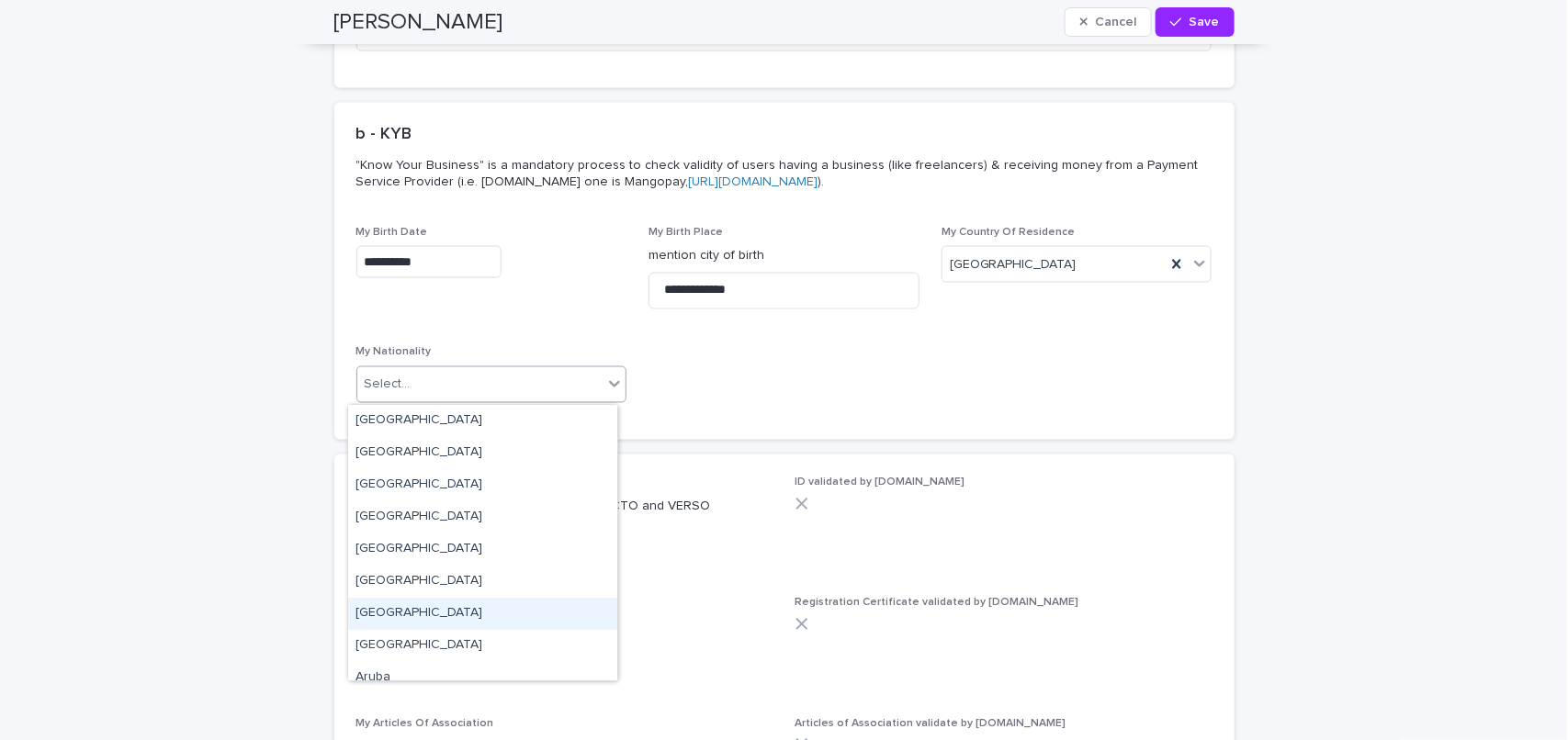 click on "Argentina" at bounding box center [482, 613] 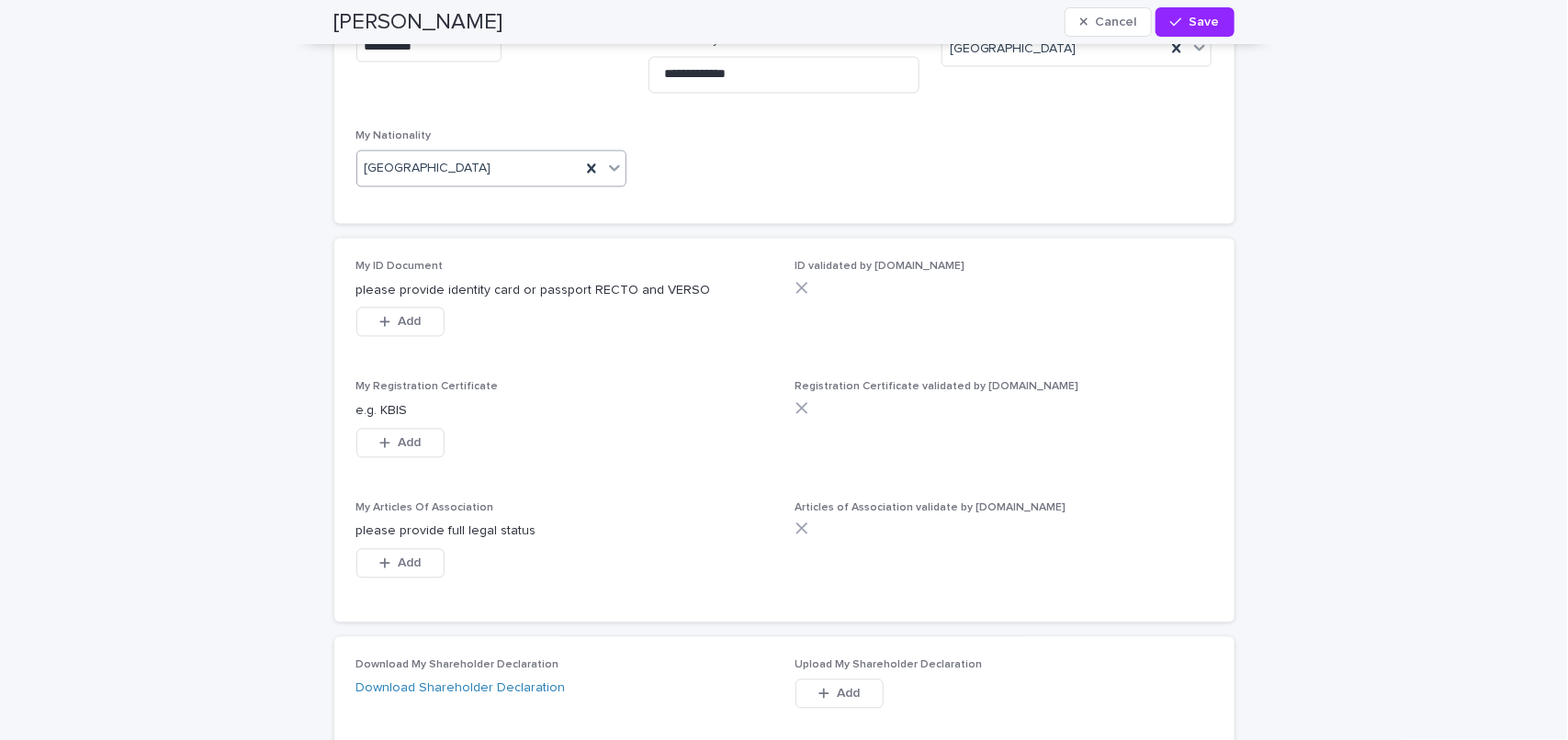 scroll, scrollTop: 4662, scrollLeft: 0, axis: vertical 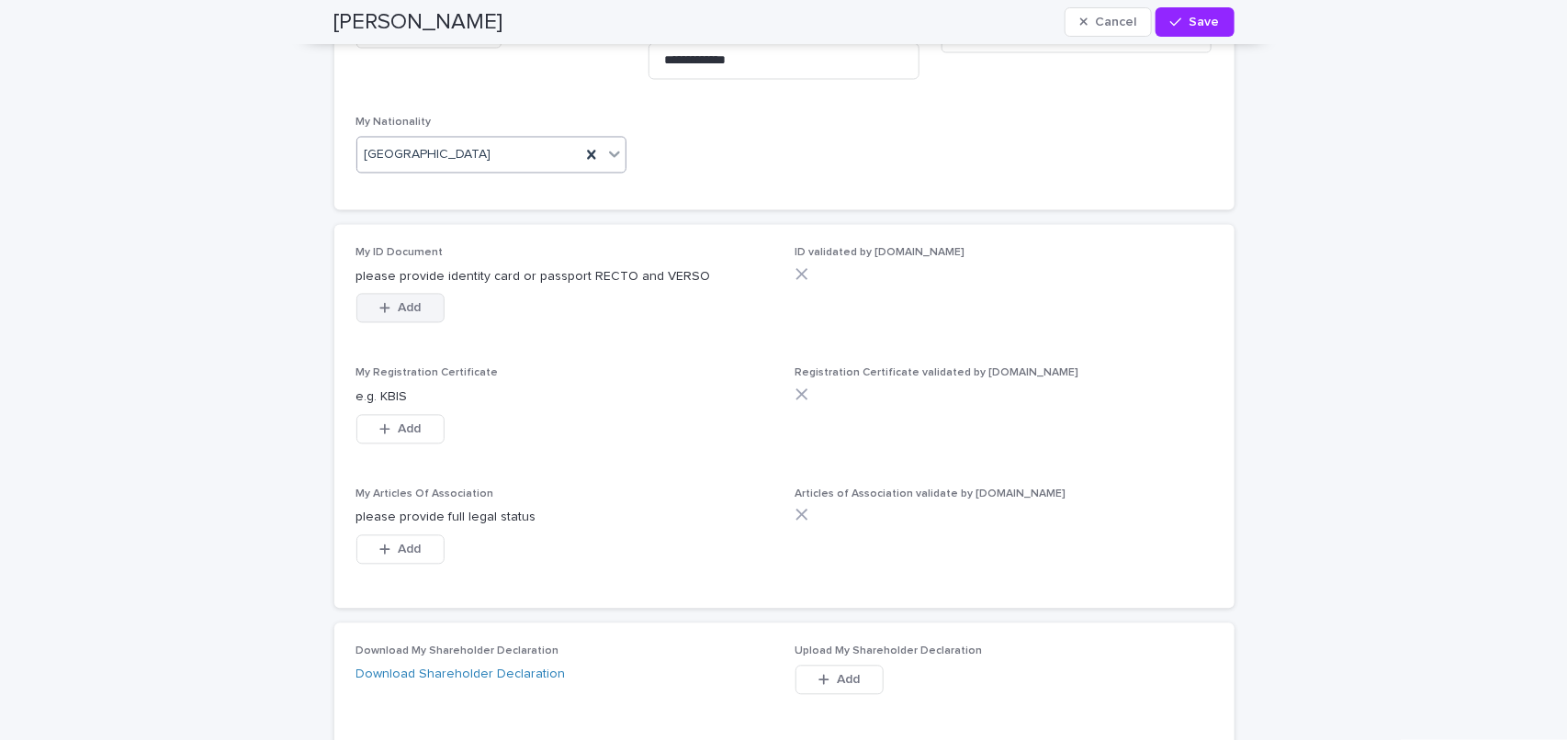 click on "Add" at bounding box center (400, 308) 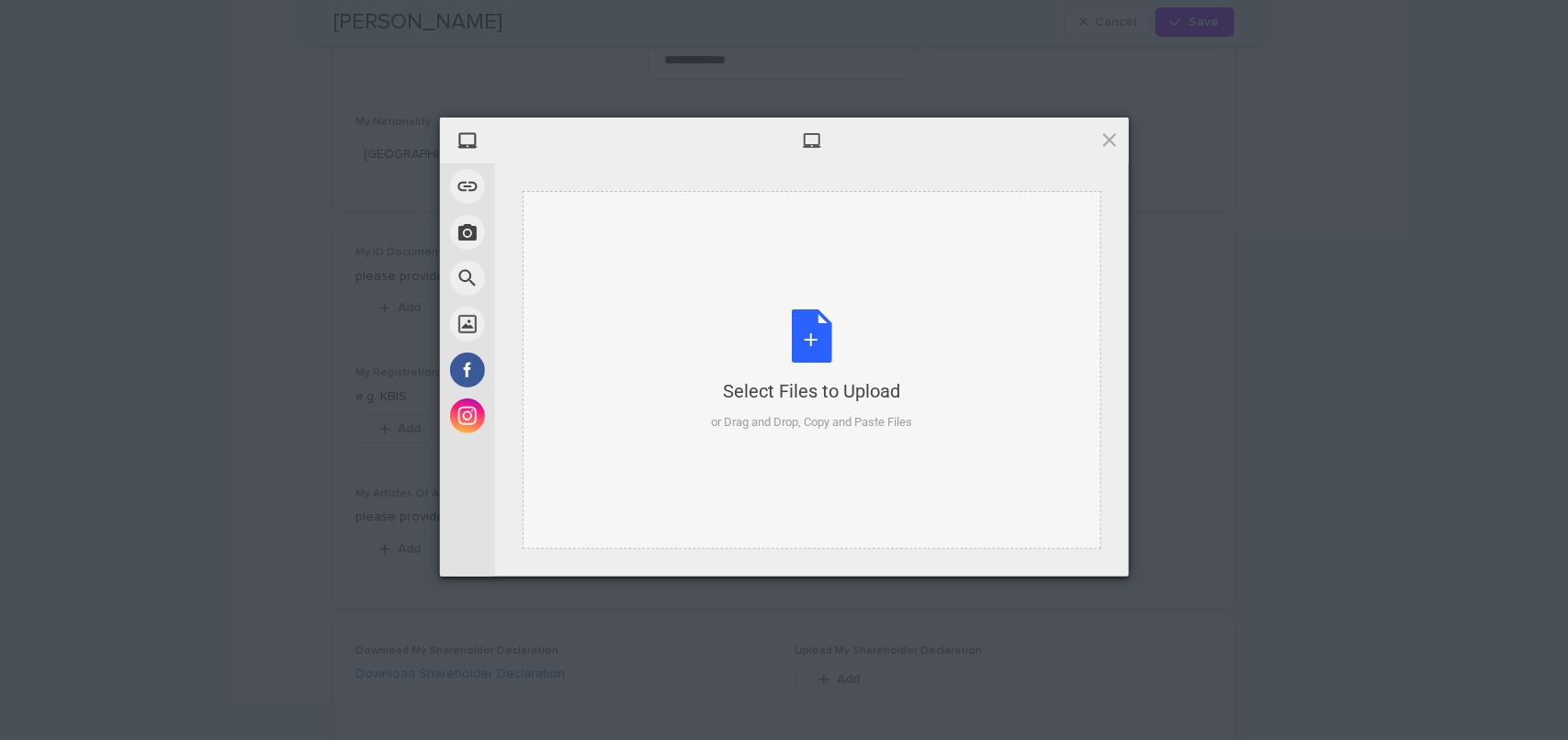 click on "Select Files to Upload
or Drag and Drop, Copy and Paste Files" at bounding box center (811, 370) 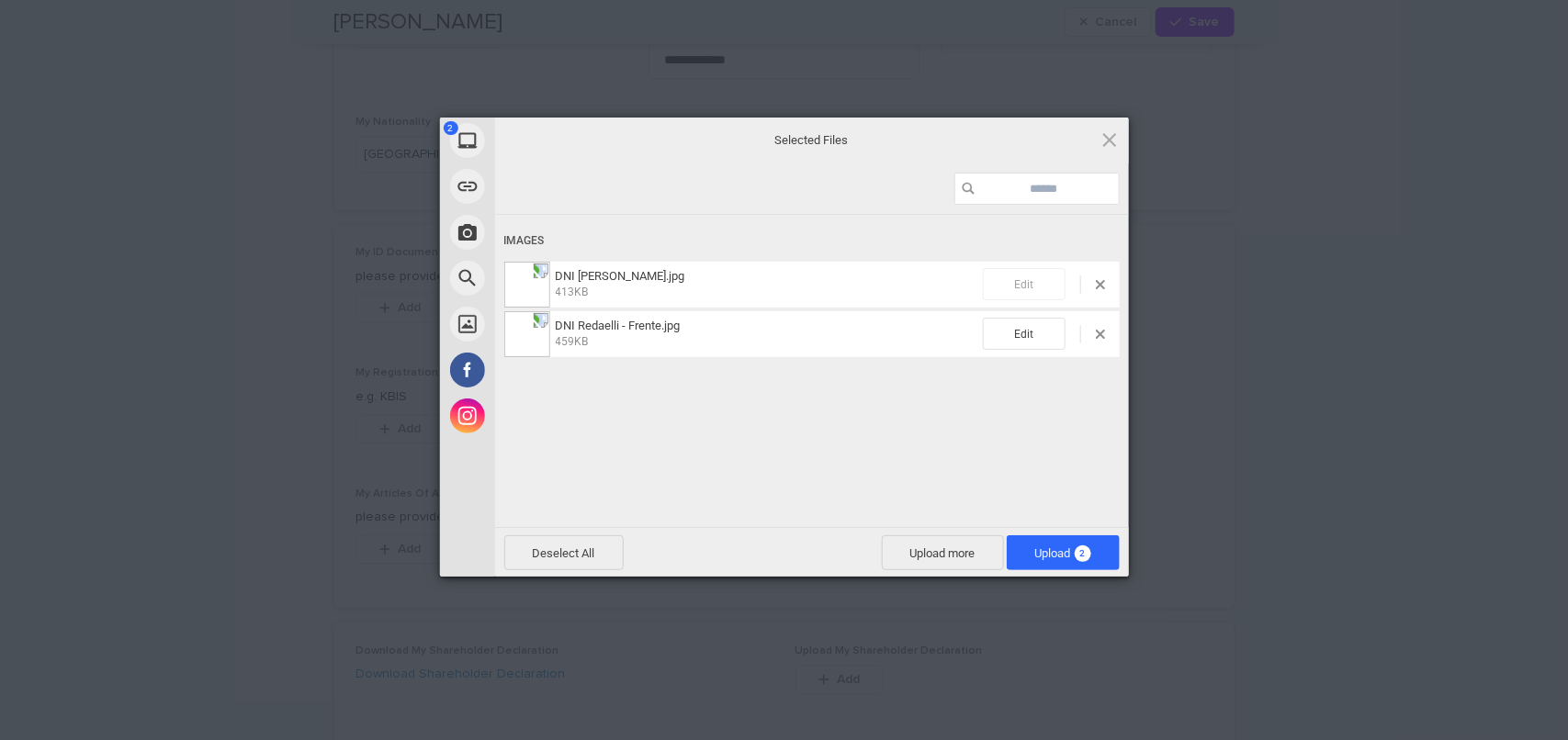 click on "Edit" at bounding box center (1024, 284) 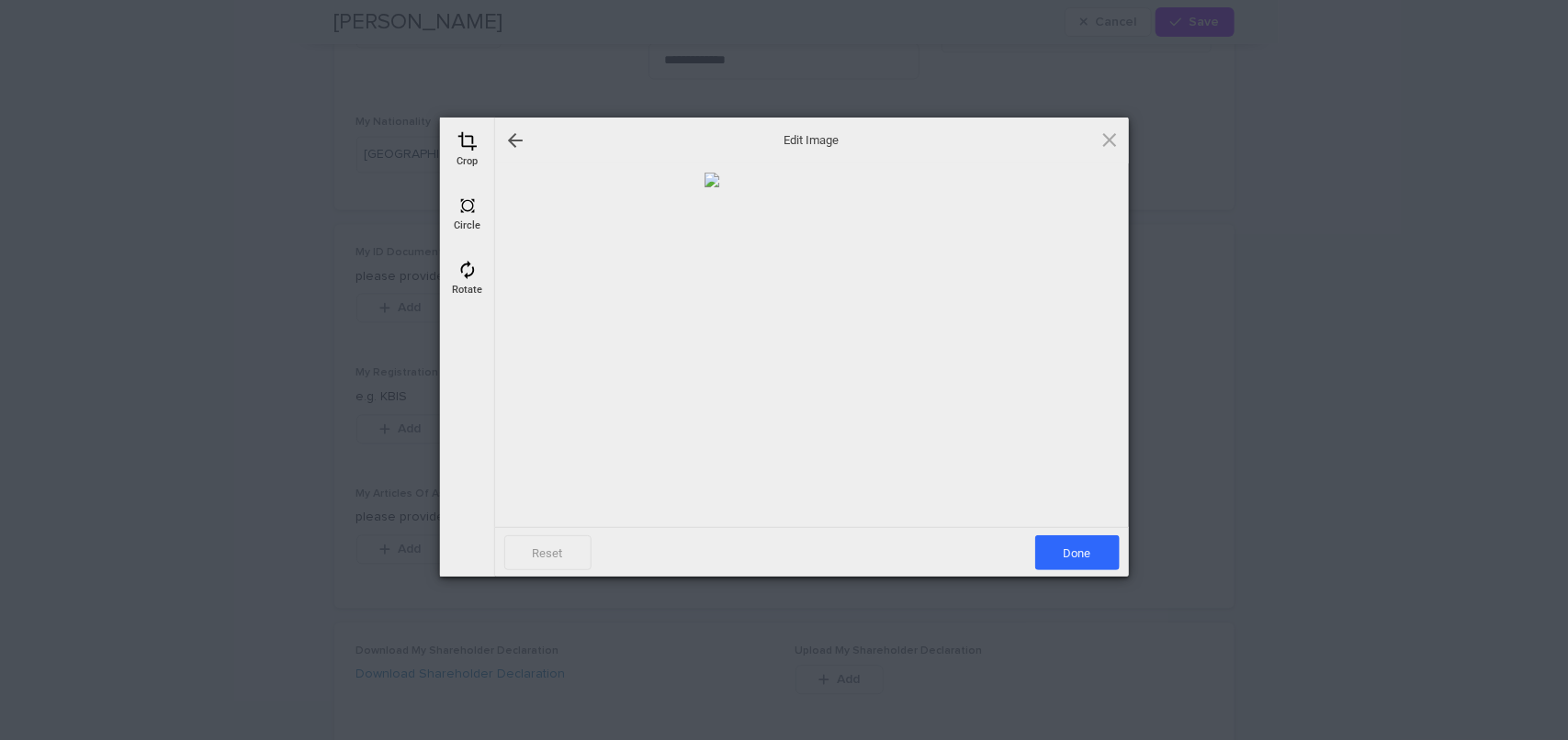 click at bounding box center [468, 270] 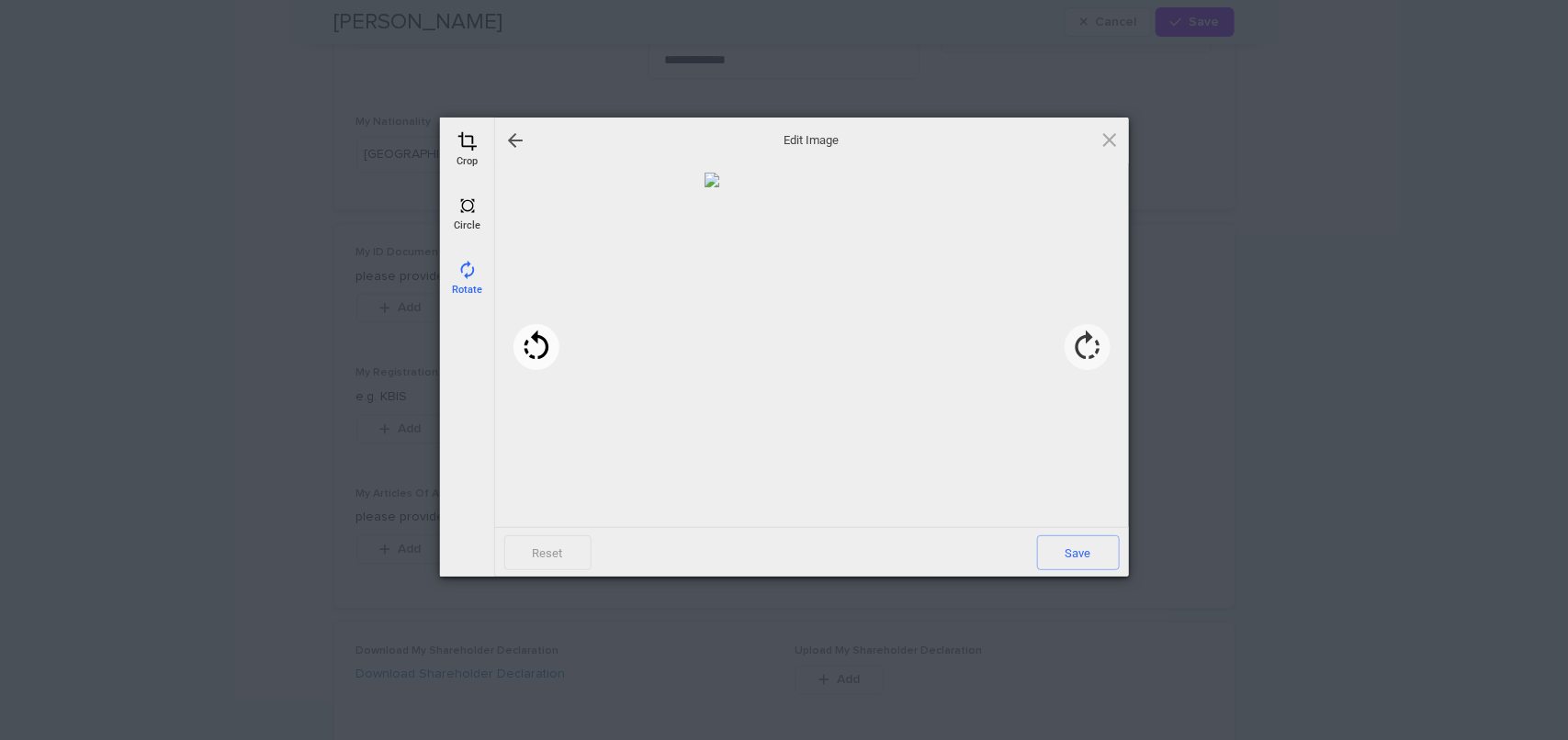 click at bounding box center (536, 347) 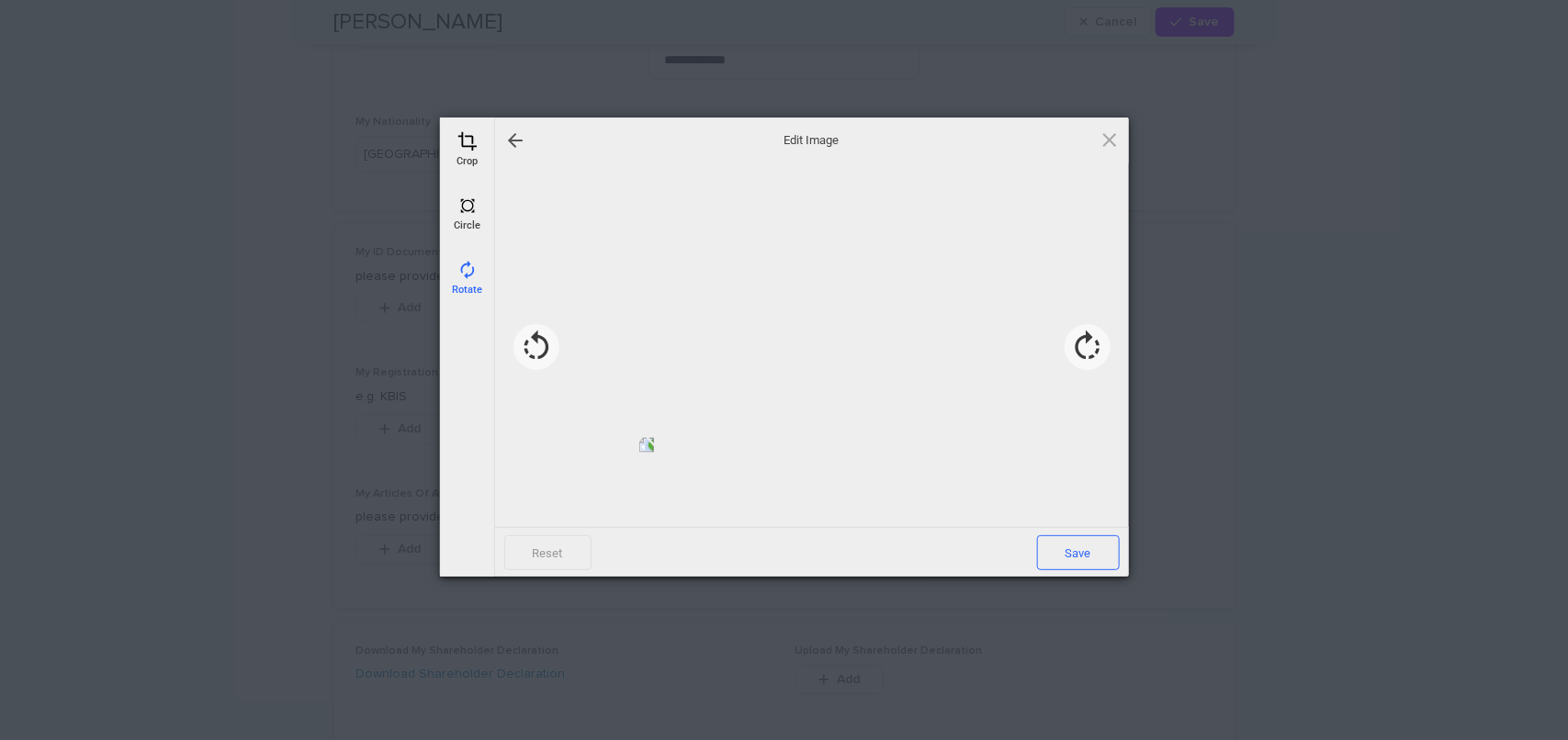click on "Save" at bounding box center [1078, 553] 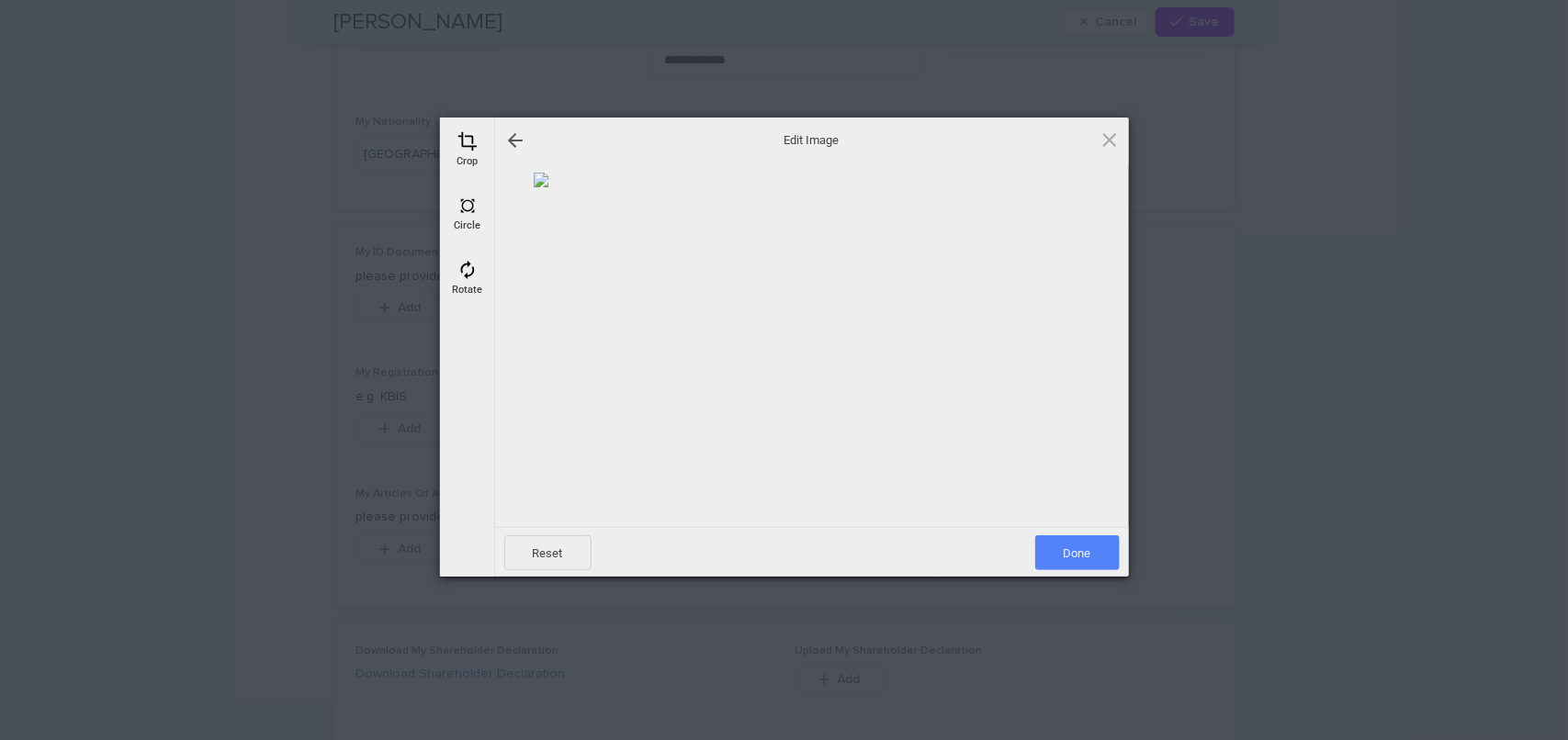 click on "Done" at bounding box center (1077, 553) 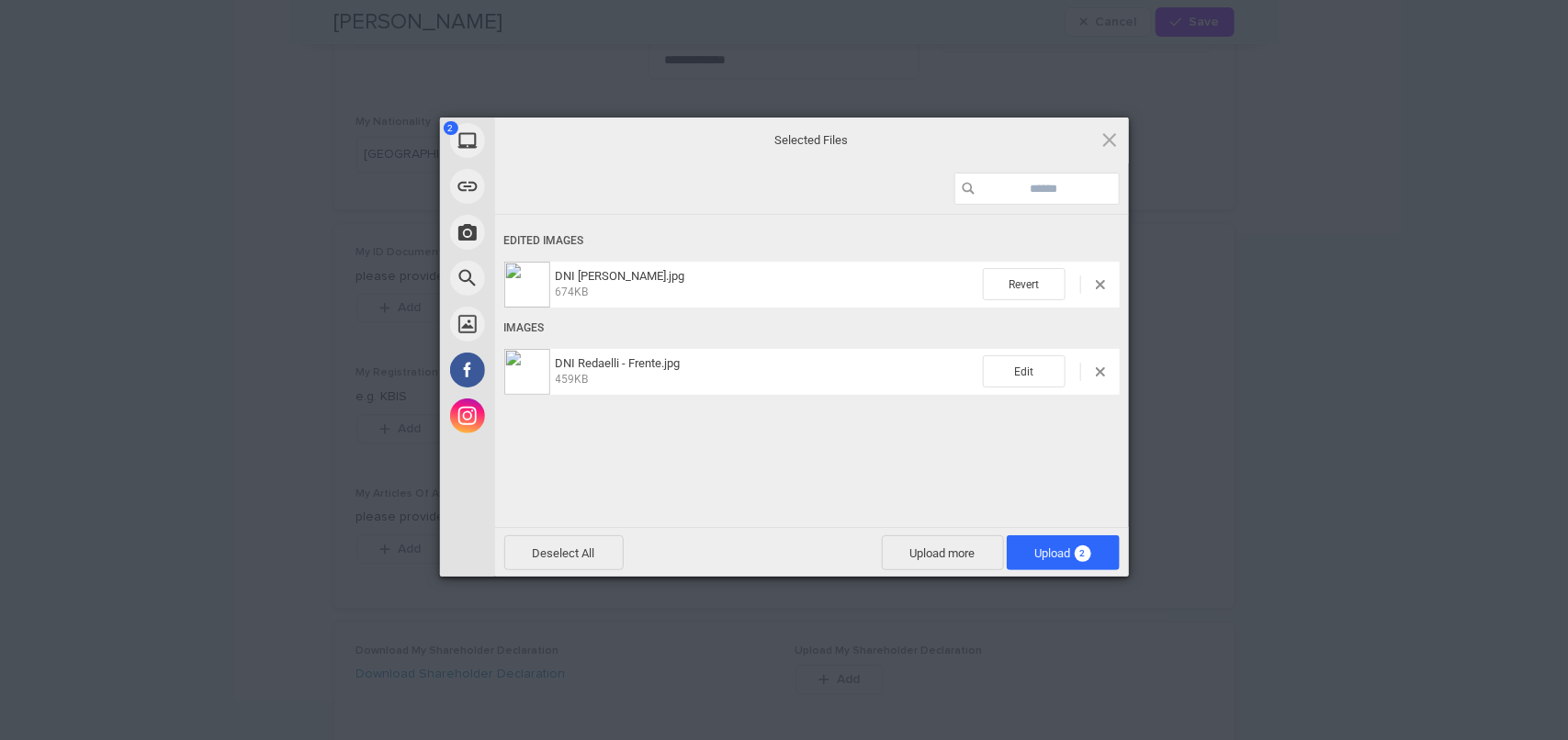 click on "459KB" at bounding box center (766, 378) 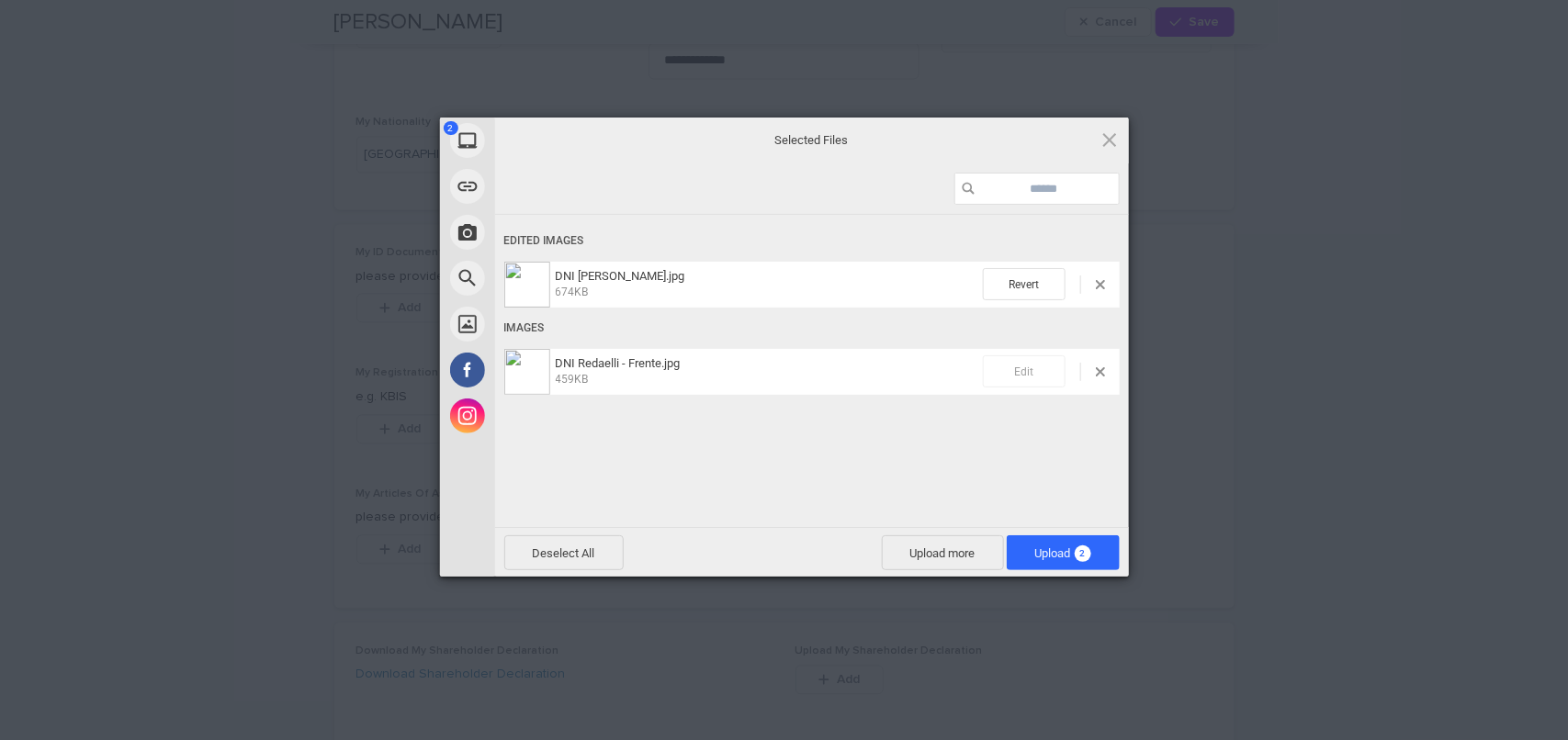 click on "Edit" at bounding box center [1024, 371] 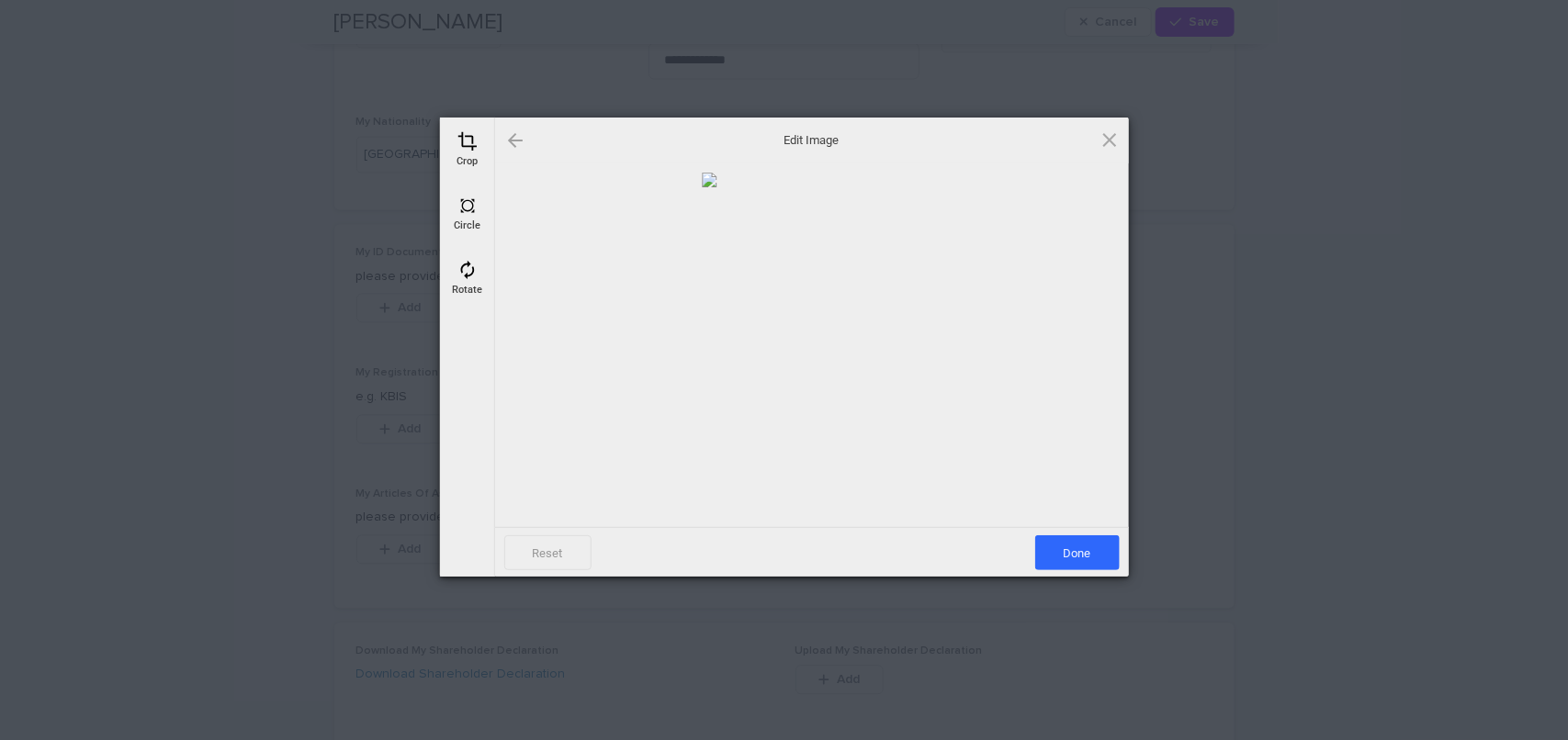 click at bounding box center (515, 140) 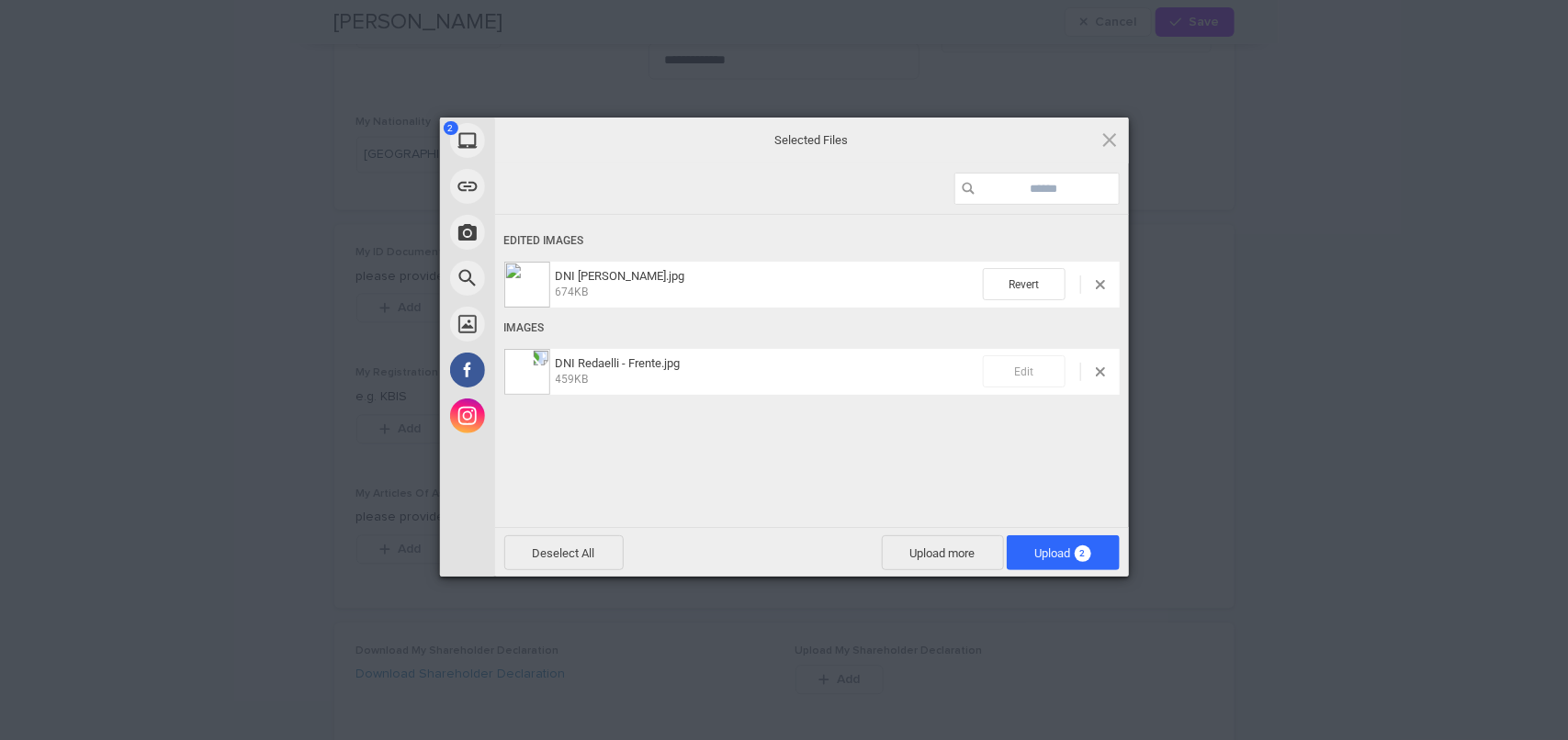 click on "Edit" at bounding box center [1024, 371] 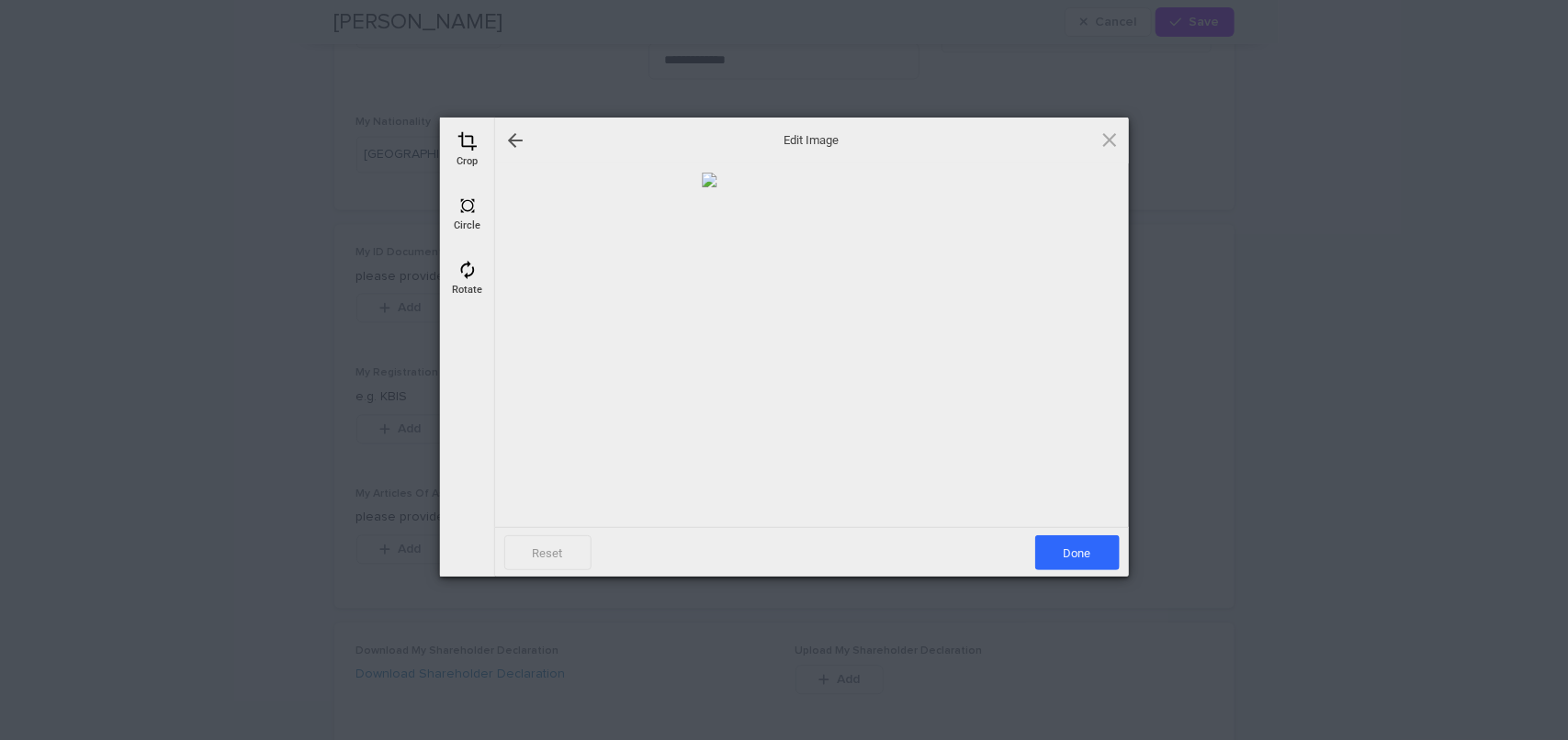 click at bounding box center [468, 270] 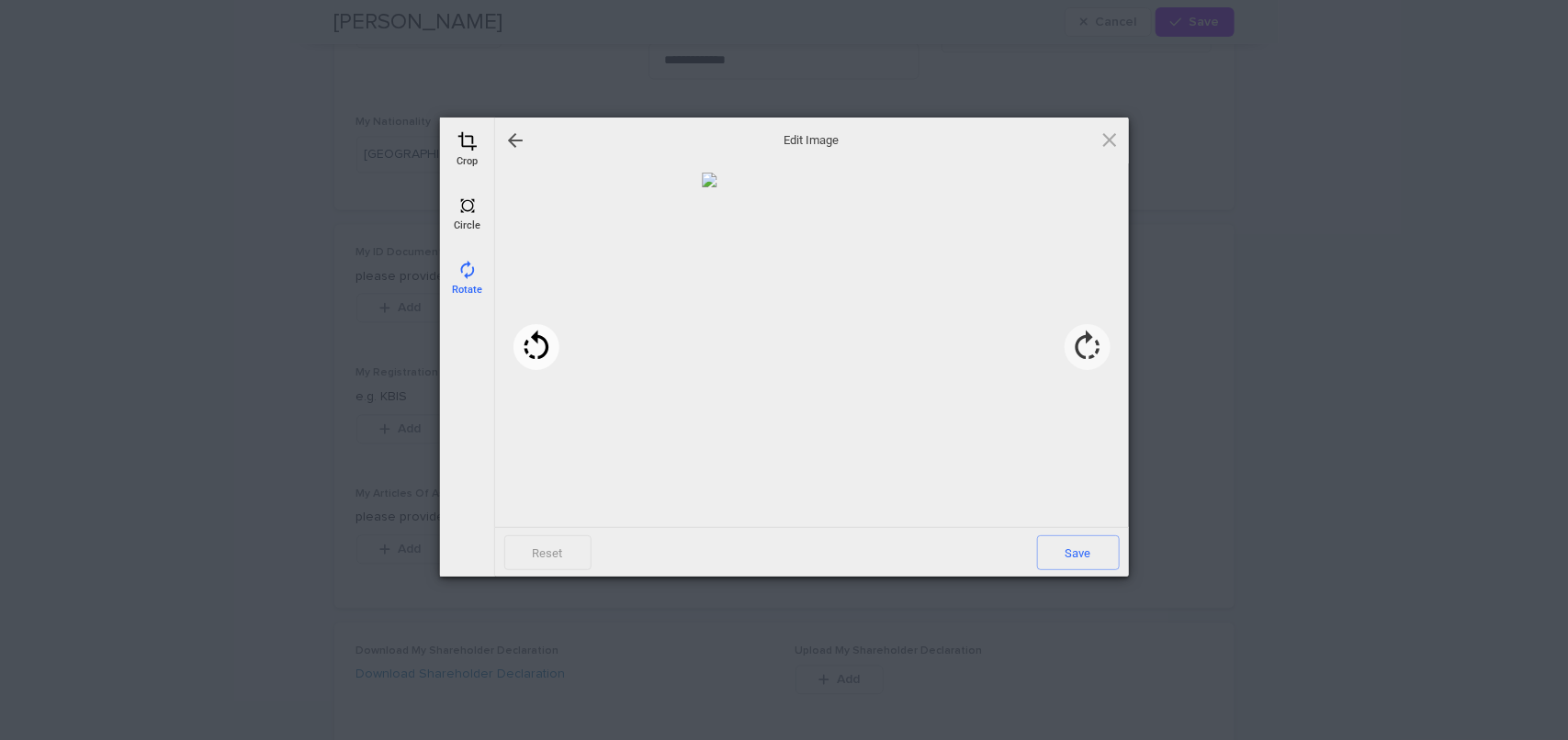 click at bounding box center (536, 347) 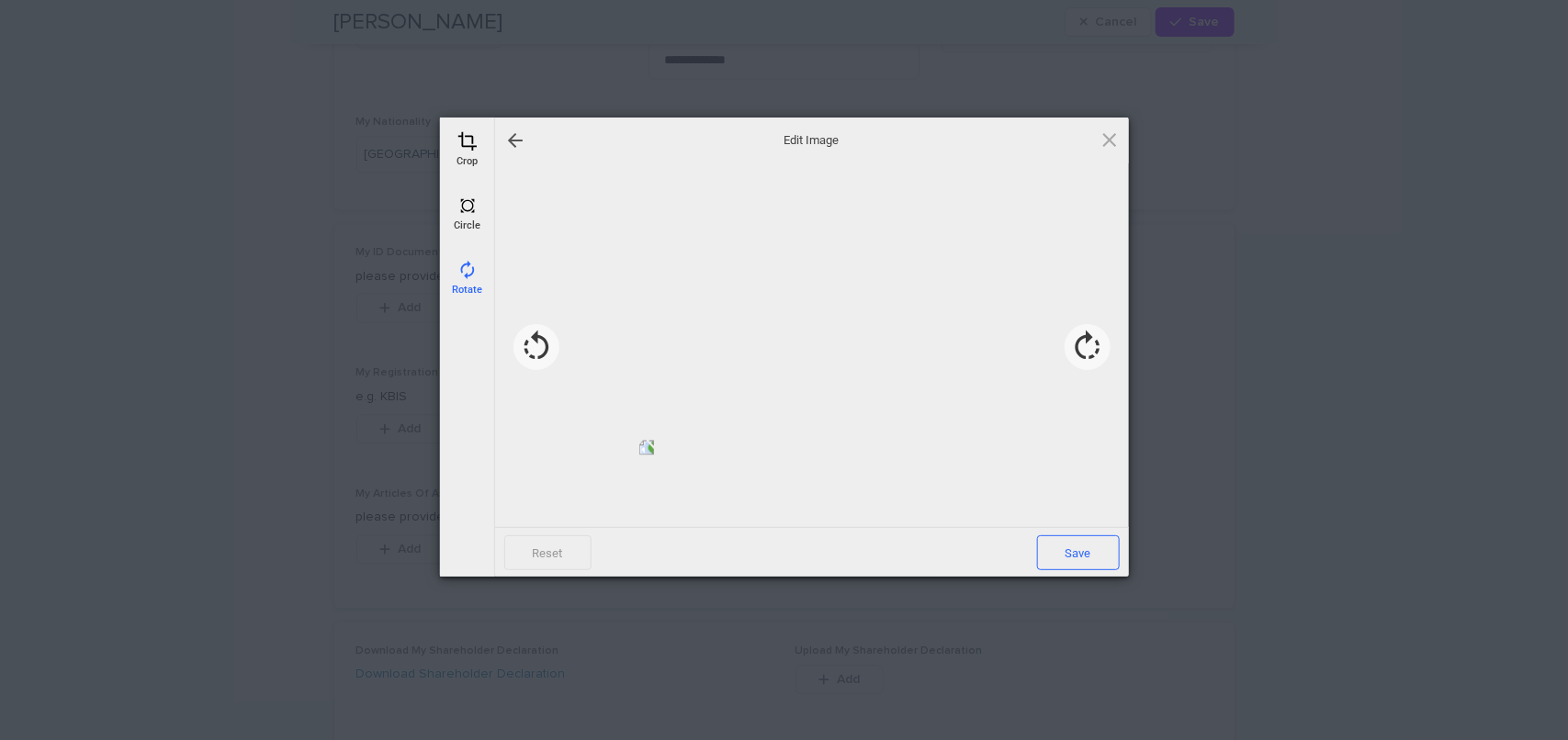 click on "Save" at bounding box center [1078, 553] 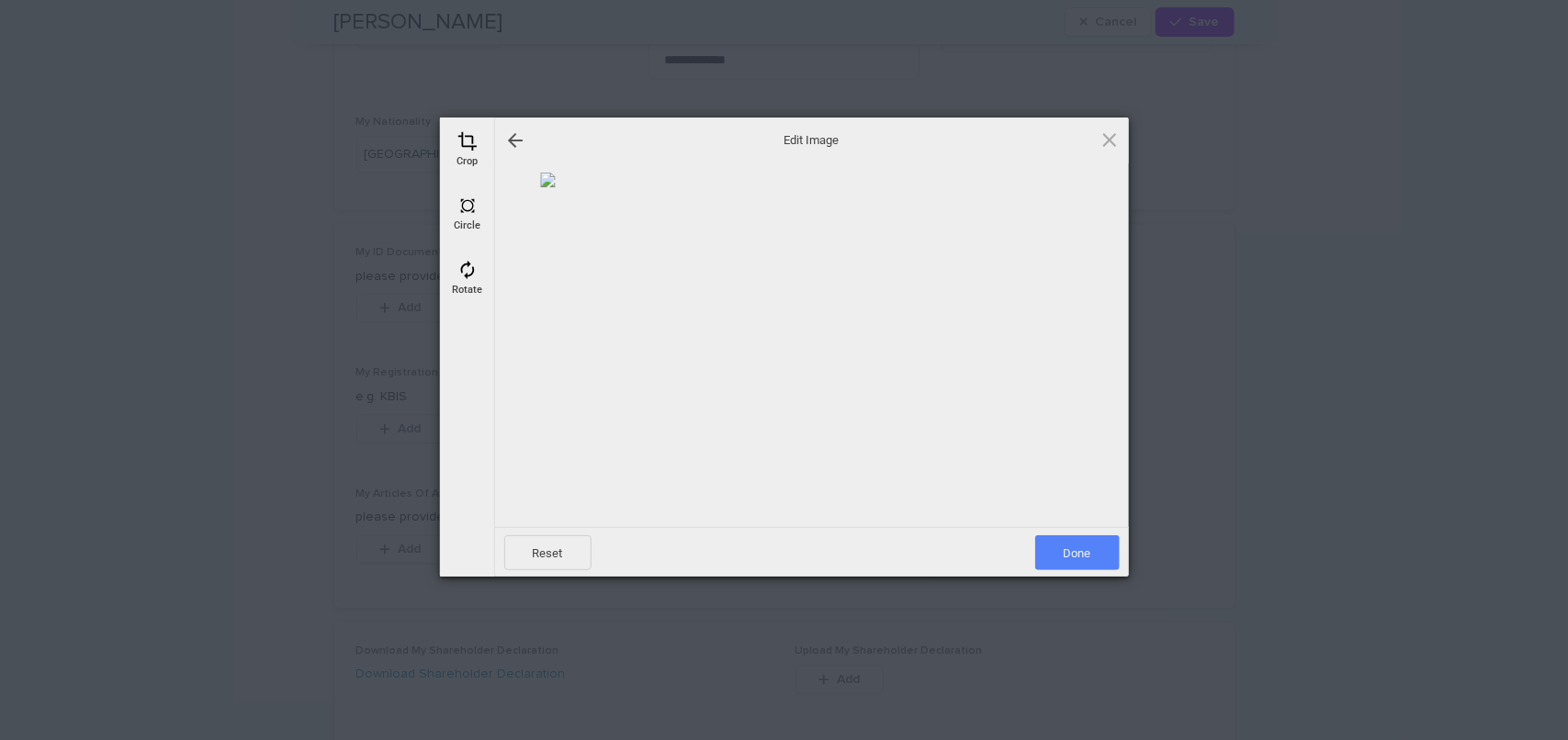 click on "Done" at bounding box center (1077, 553) 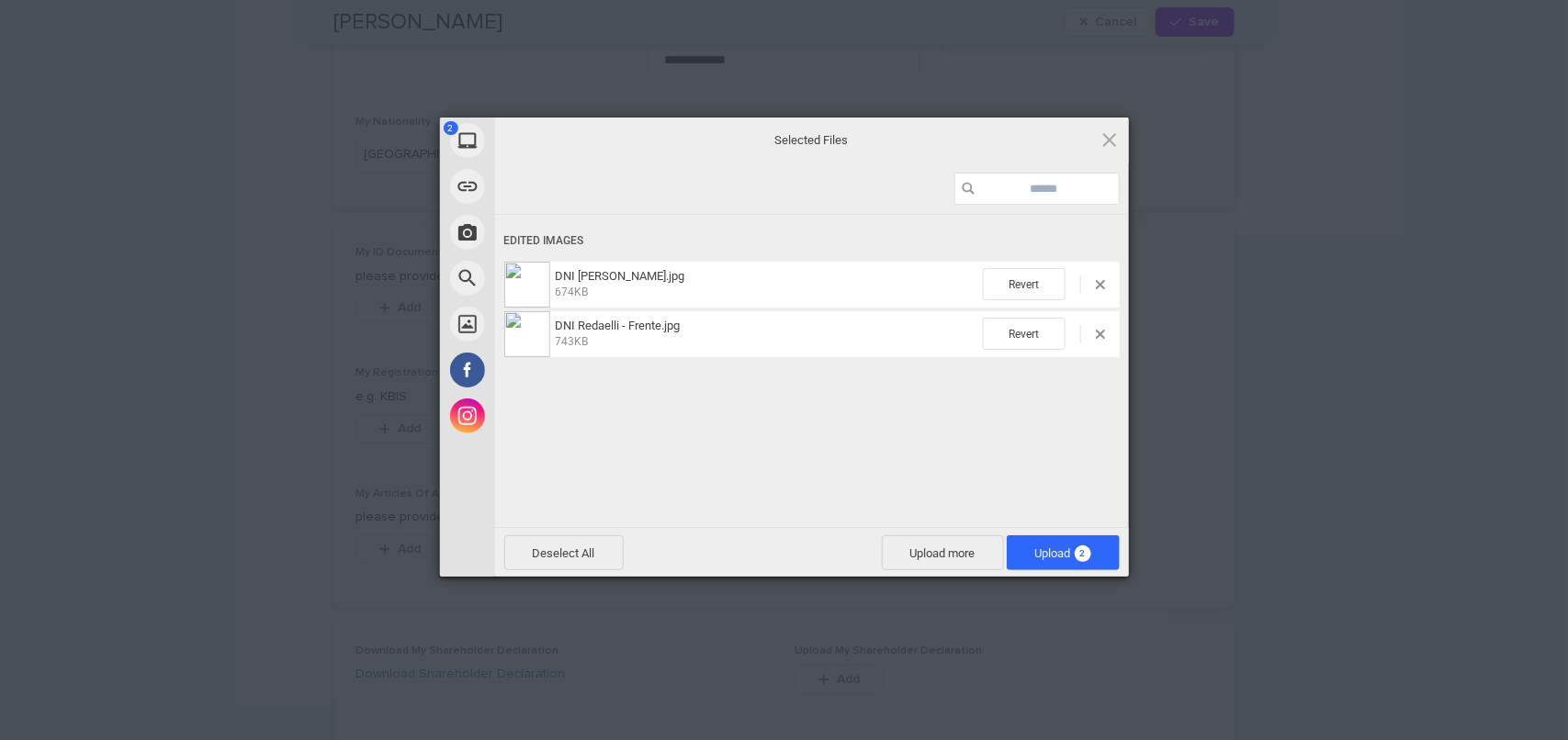 click on "743KB" at bounding box center [766, 341] 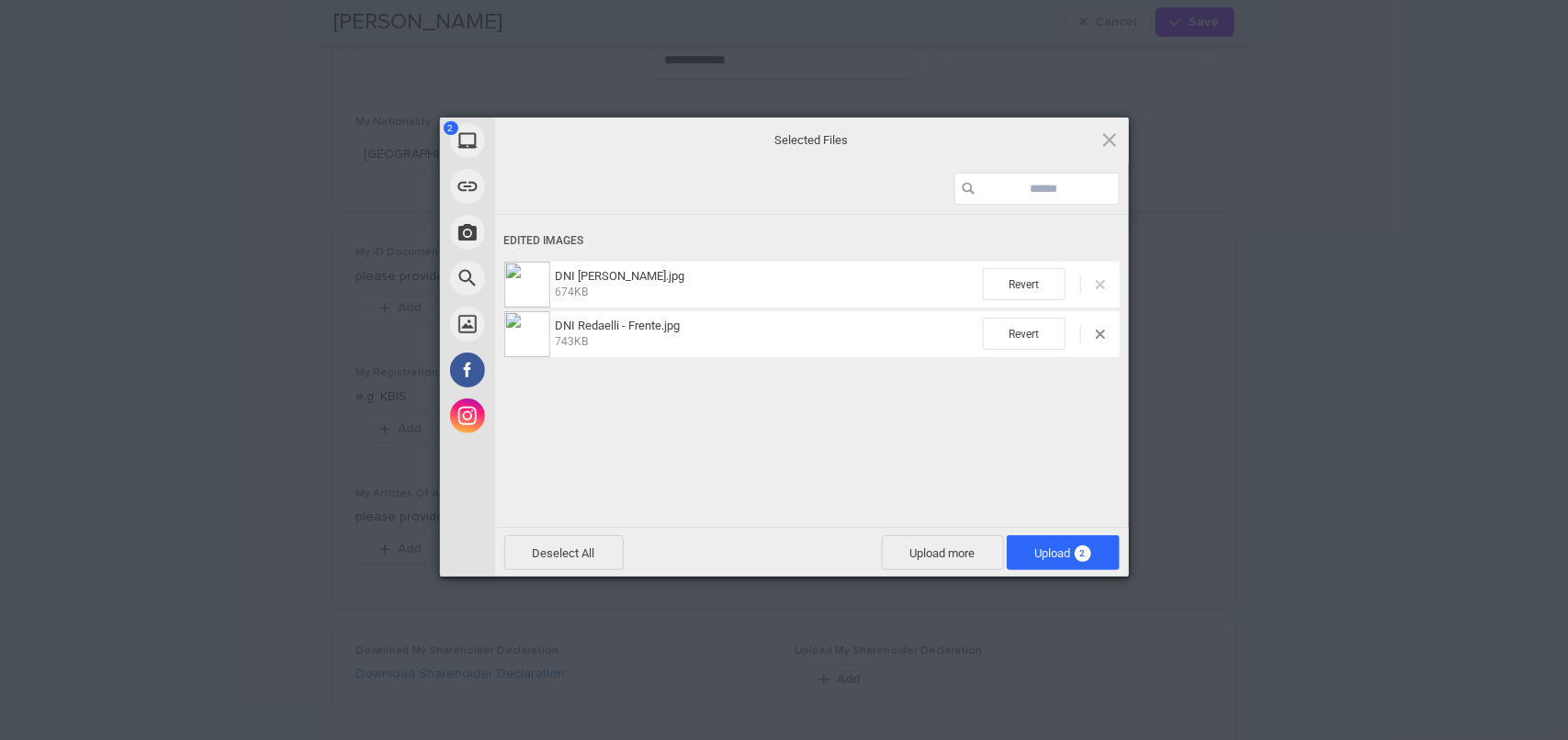 click at bounding box center (1100, 285) 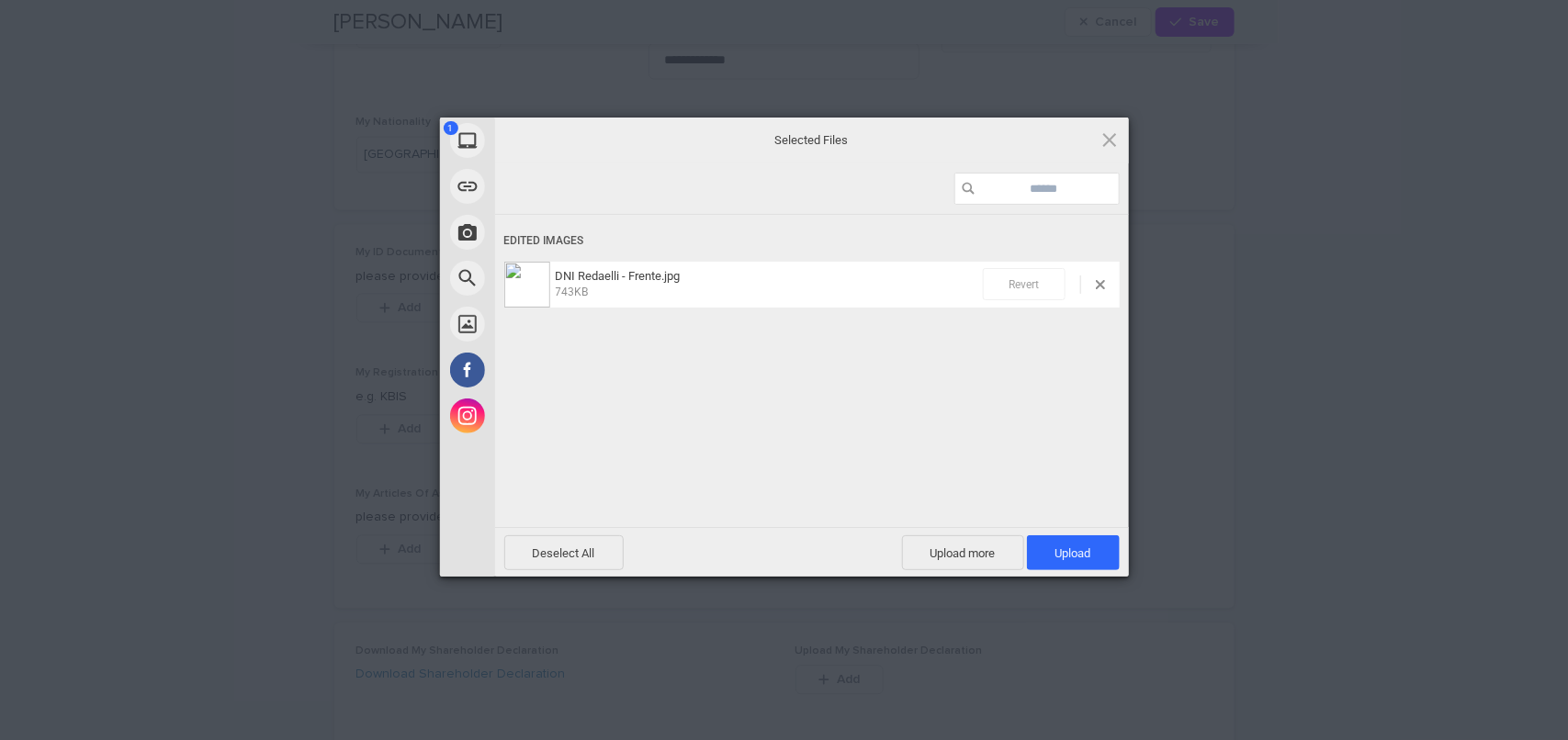 click on "Revert" at bounding box center (1024, 284) 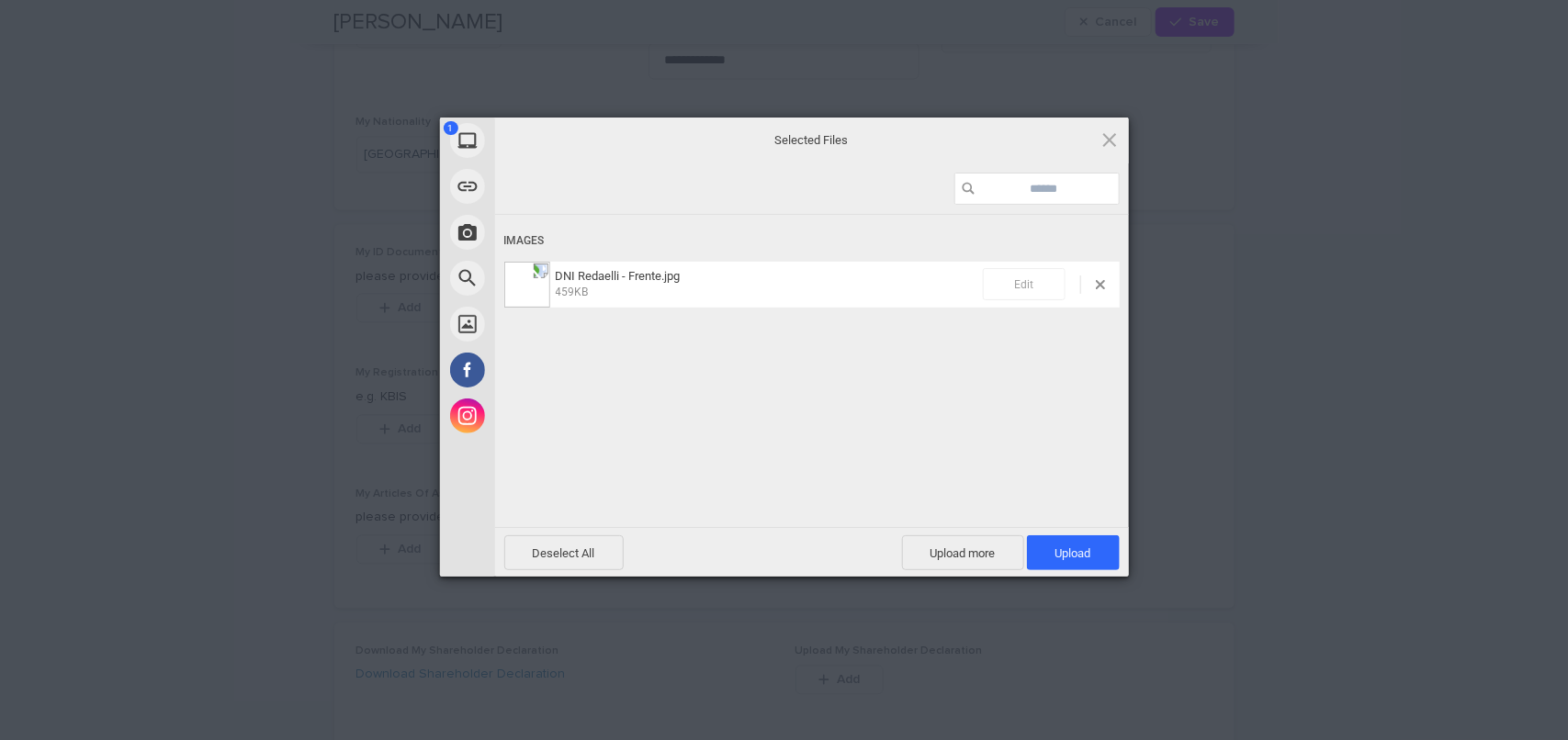 click on "Edit" at bounding box center (1024, 284) 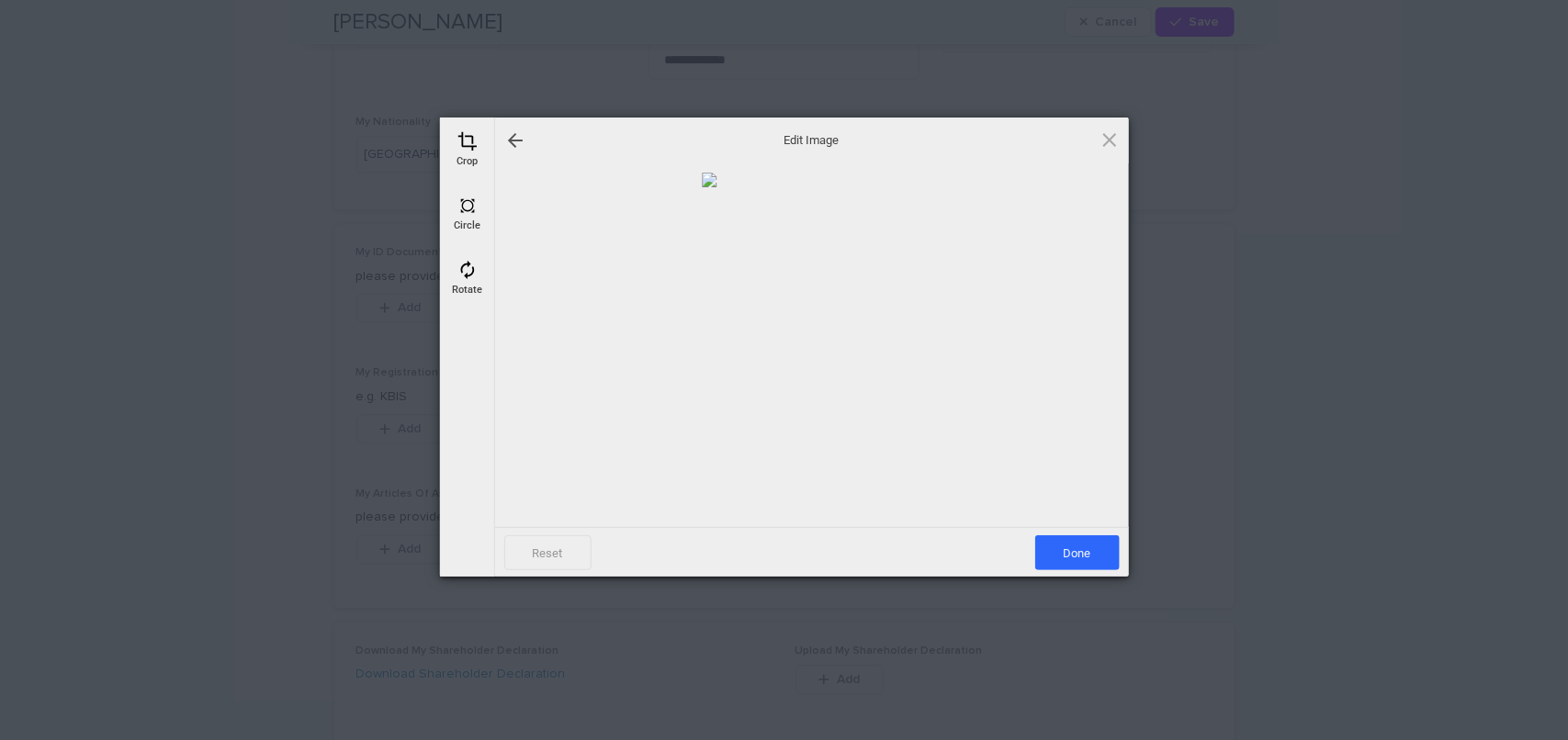 click at bounding box center (468, 270) 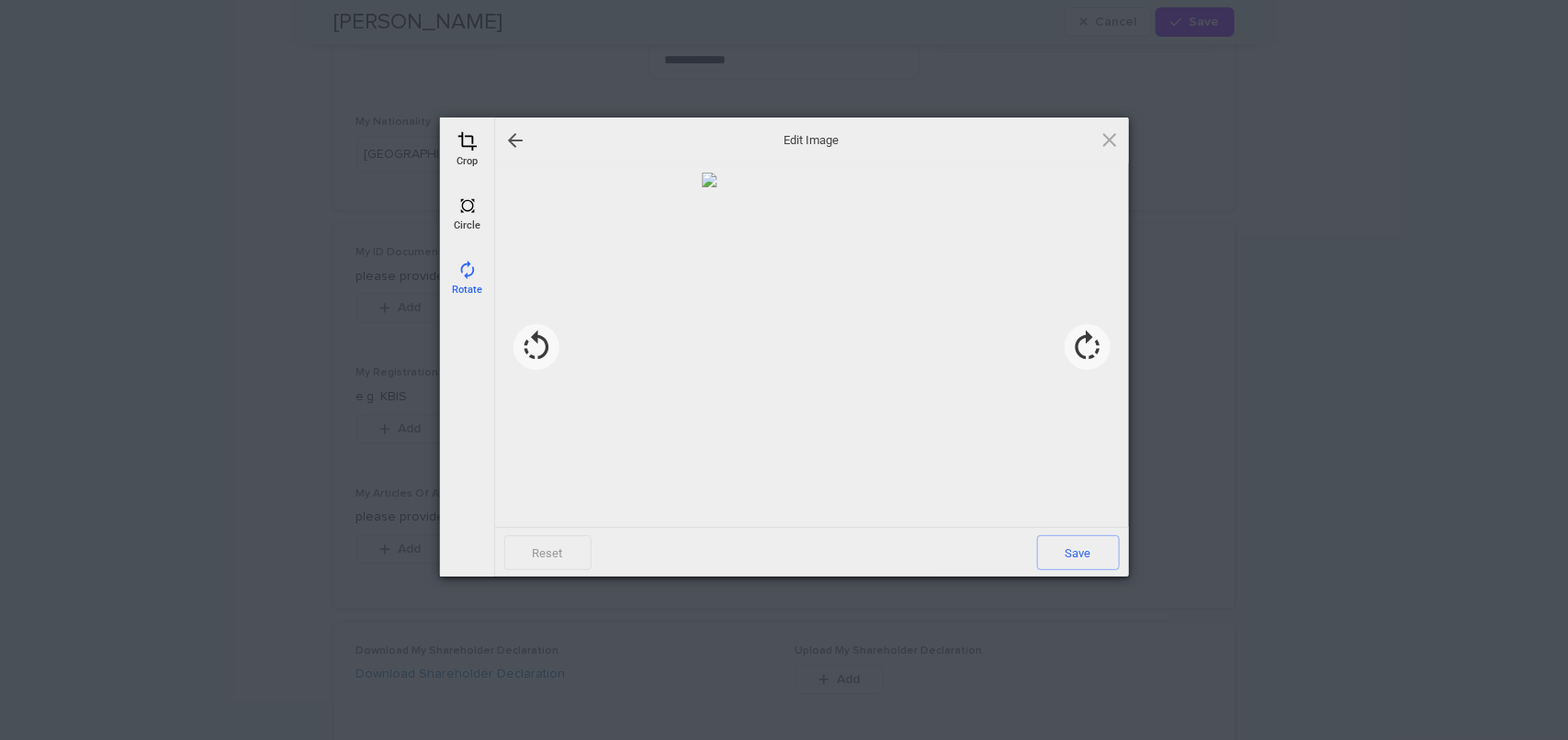 click at bounding box center [468, 270] 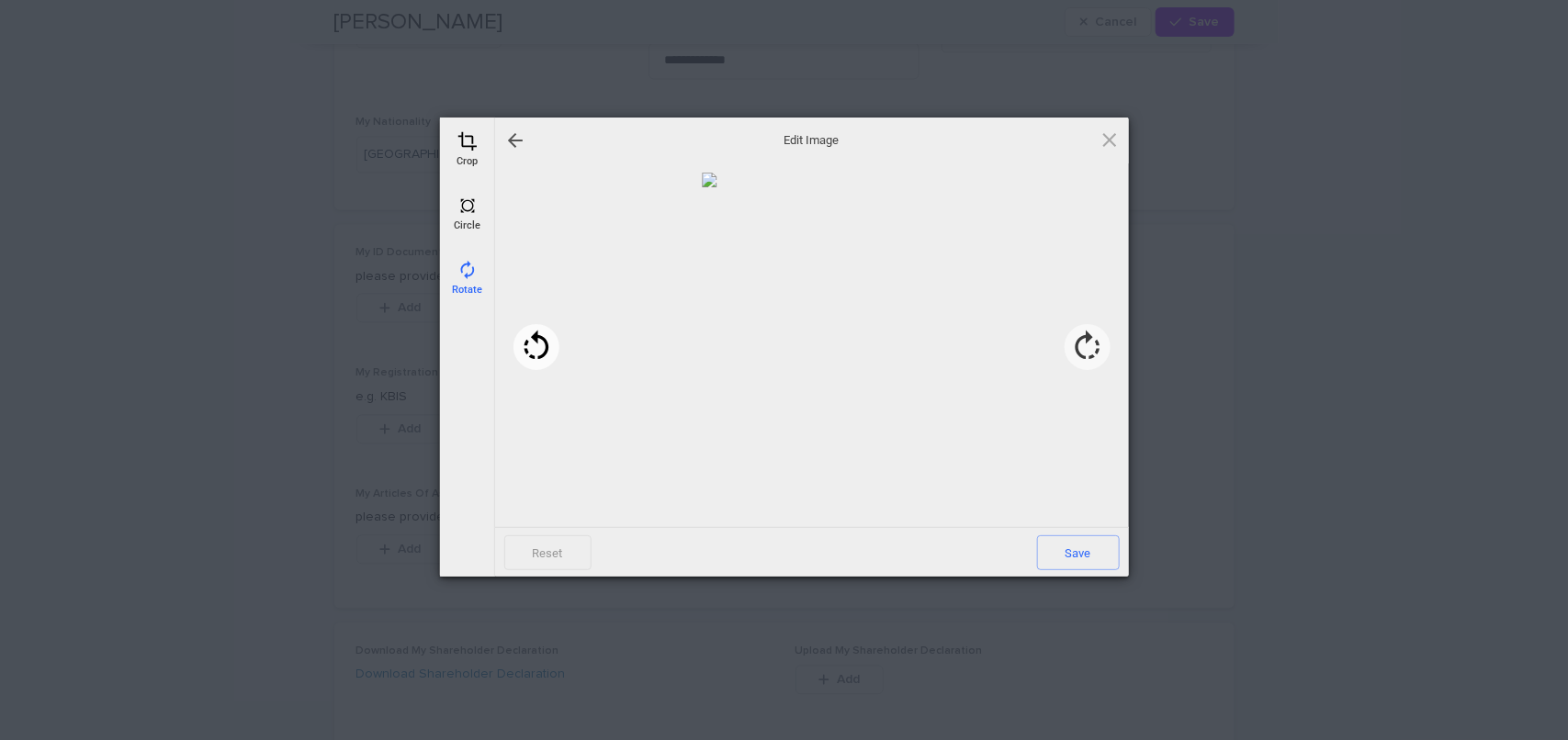 click at bounding box center [536, 347] 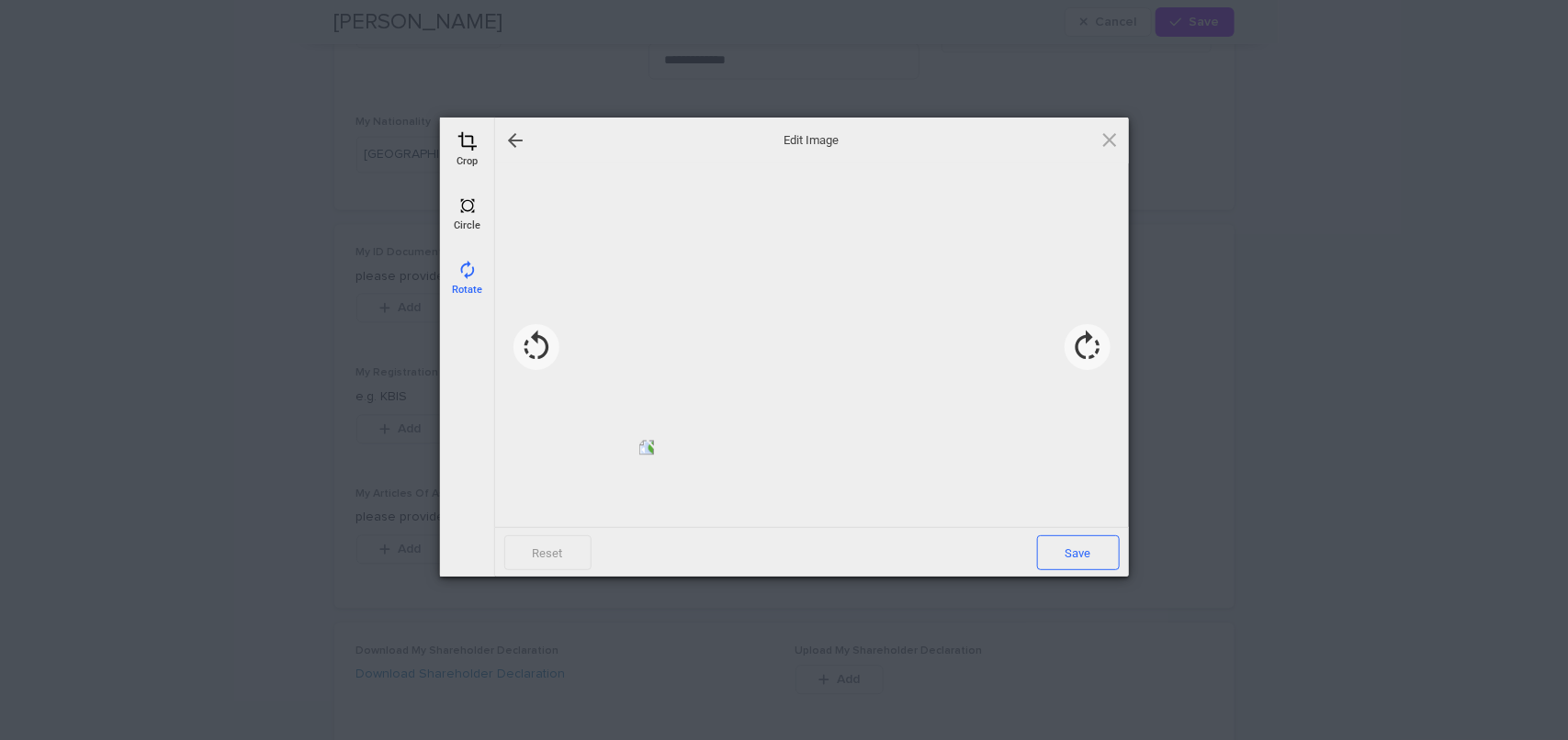 click on "Save" at bounding box center (1078, 553) 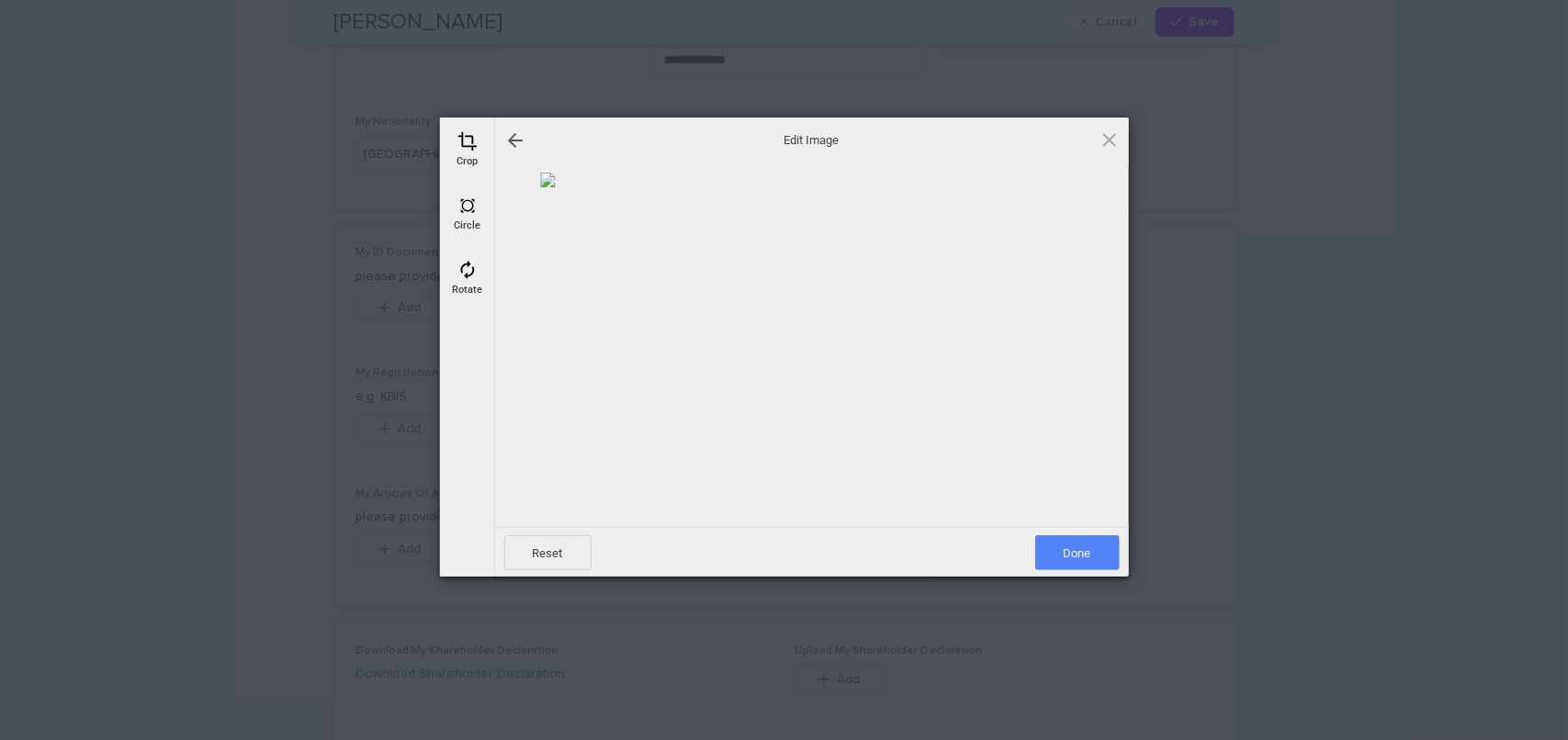 click on "Done" at bounding box center [1077, 553] 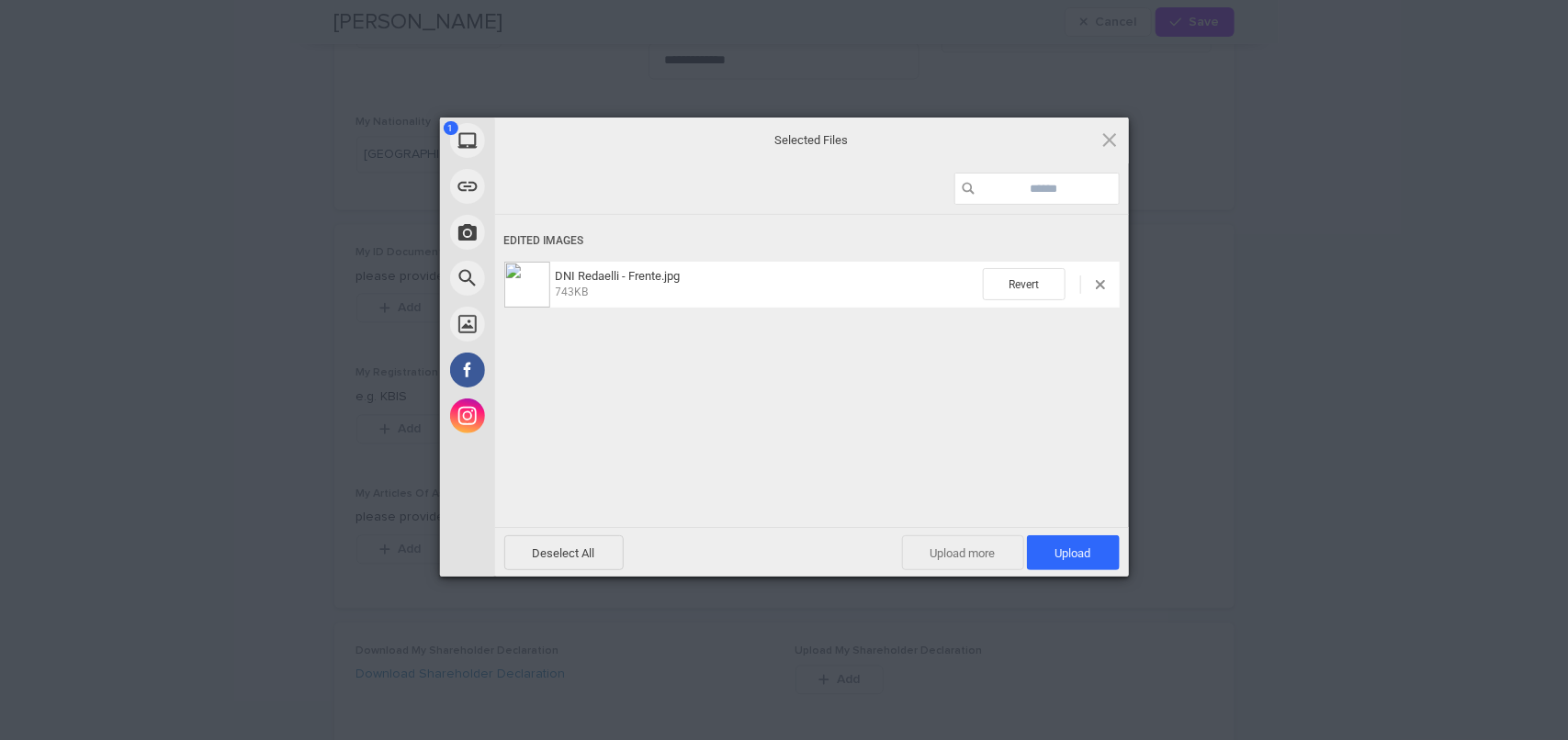 click on "Upload more" at bounding box center [963, 553] 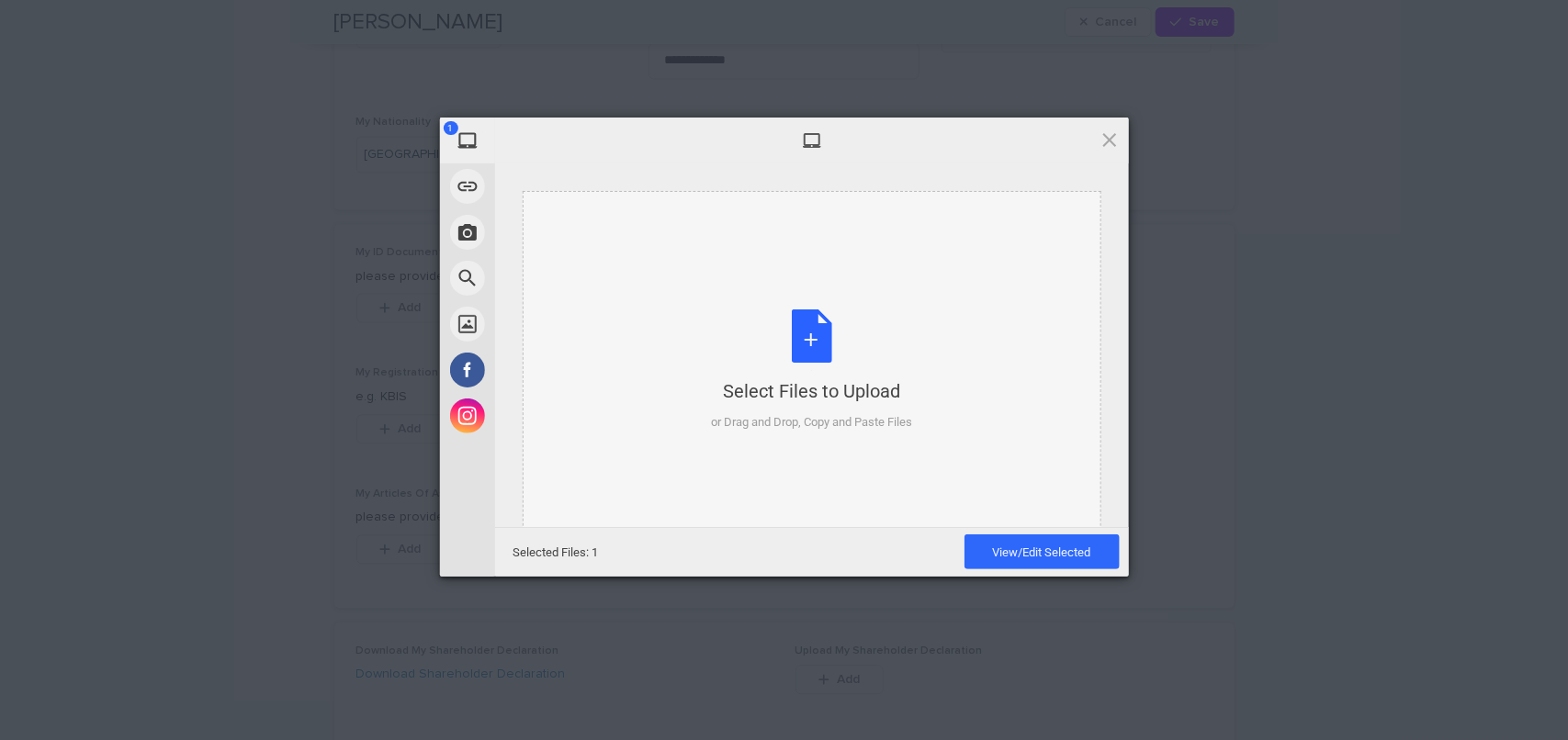 click on "Select Files to Upload
or Drag and Drop, Copy and Paste Files" at bounding box center (811, 370) 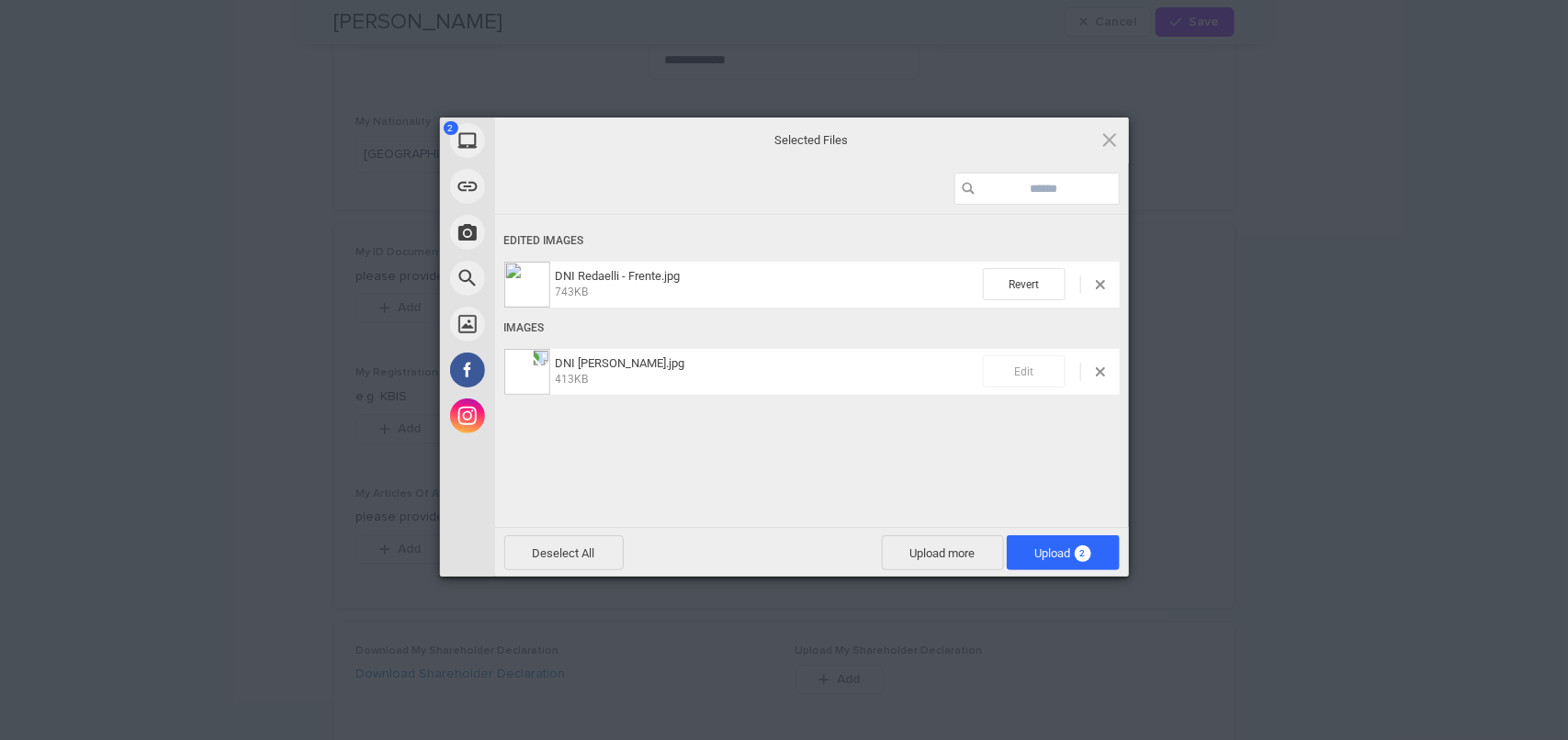 click on "Edit" at bounding box center (1024, 371) 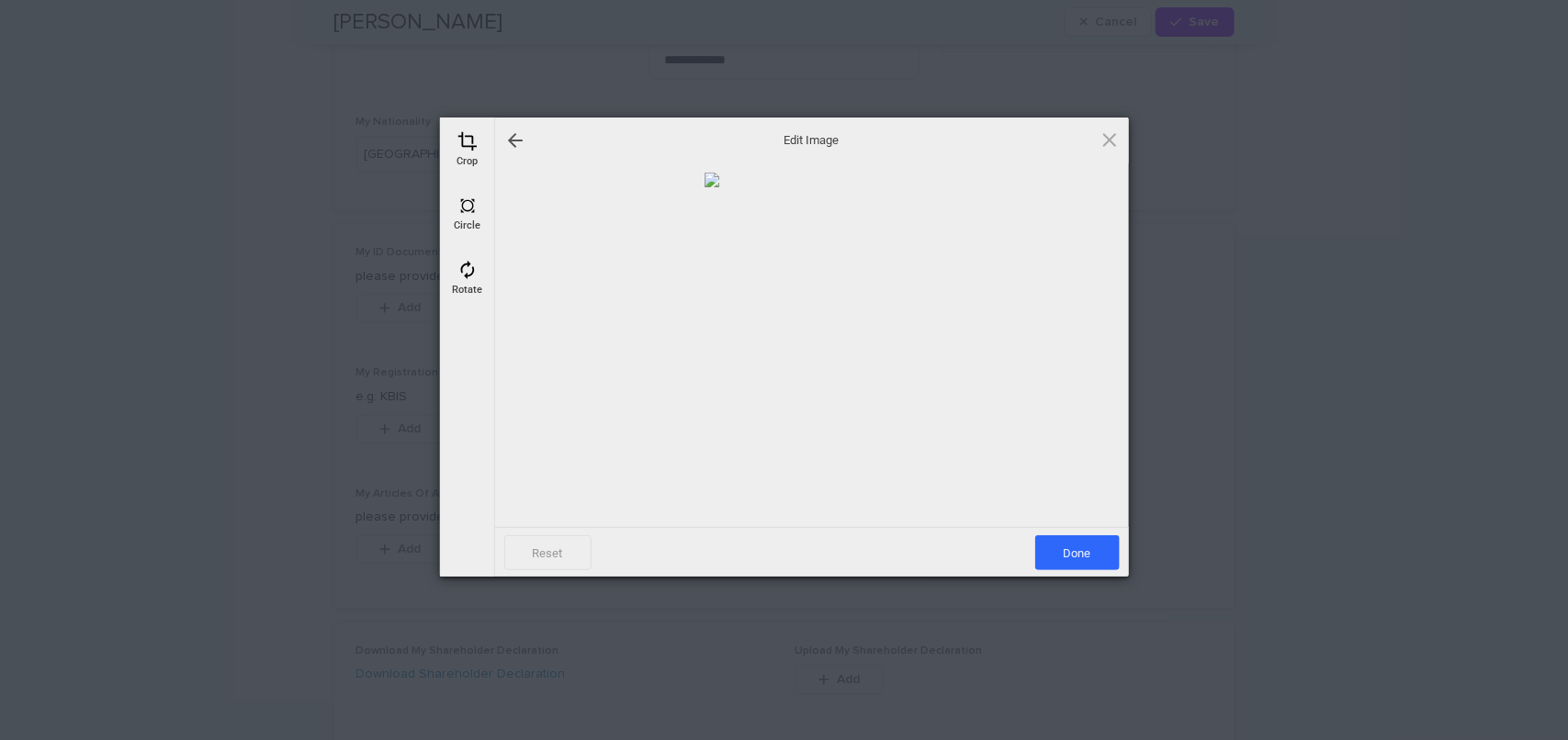 click at bounding box center (468, 270) 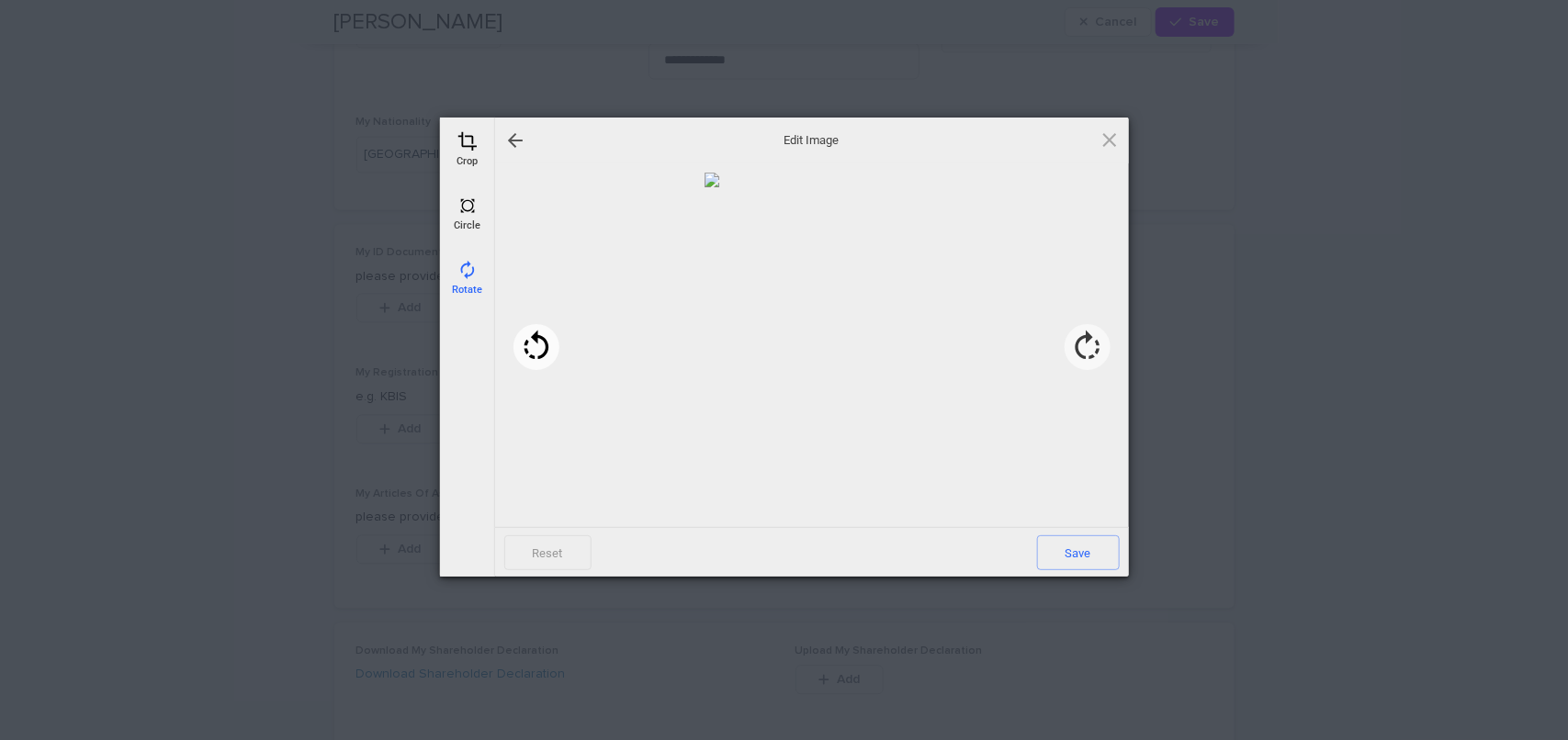 click at bounding box center [536, 347] 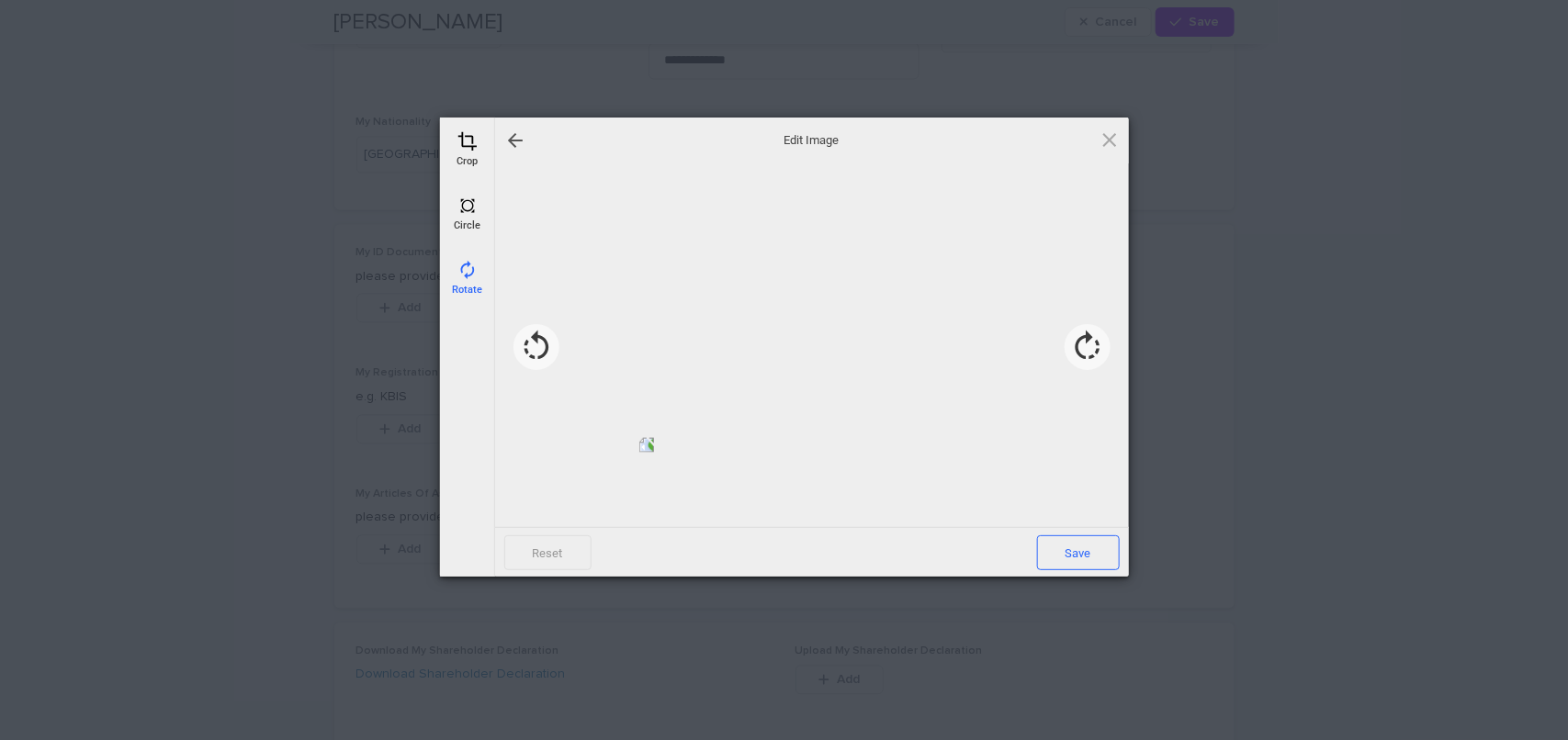 click on "Save" at bounding box center (1078, 553) 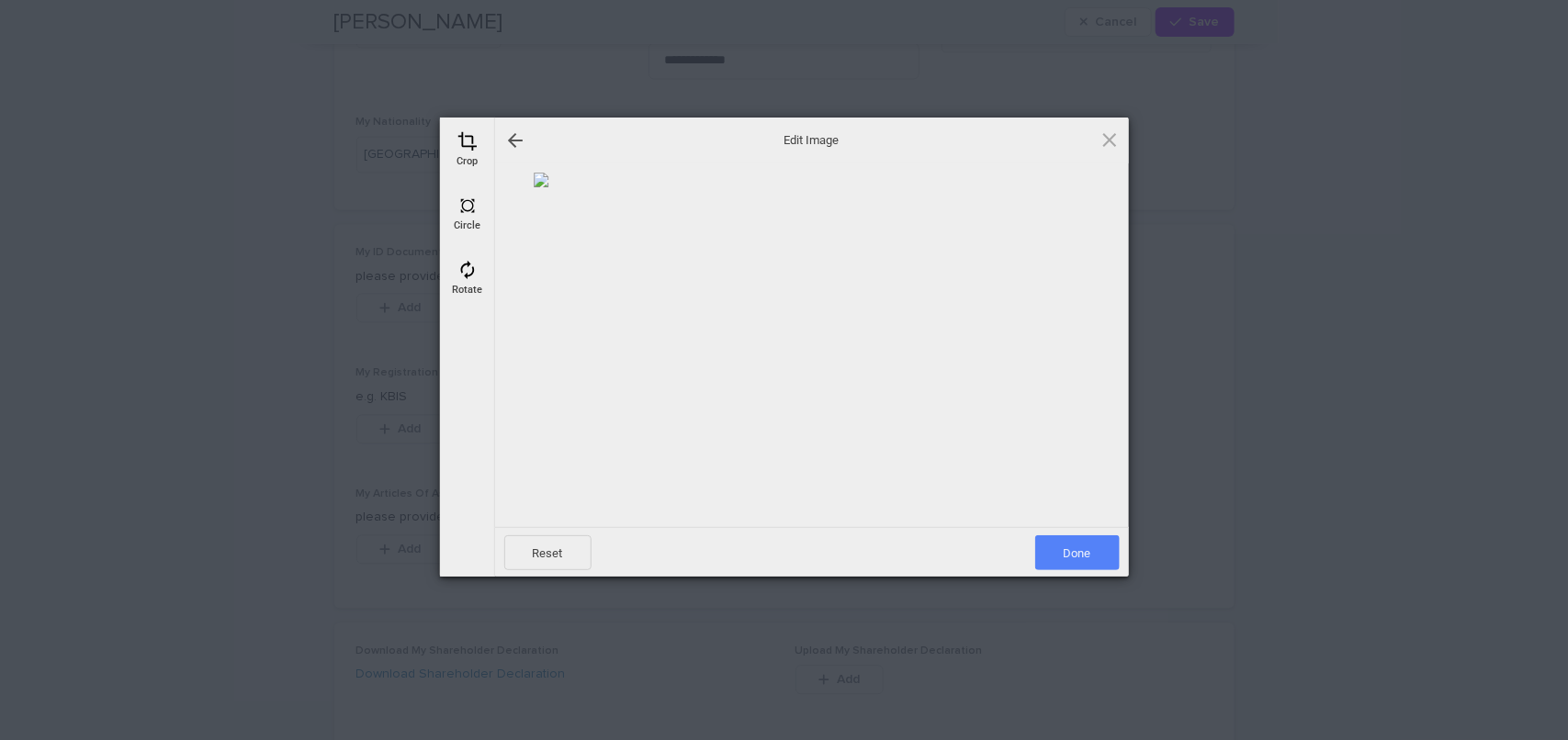 click on "Done" at bounding box center [1077, 553] 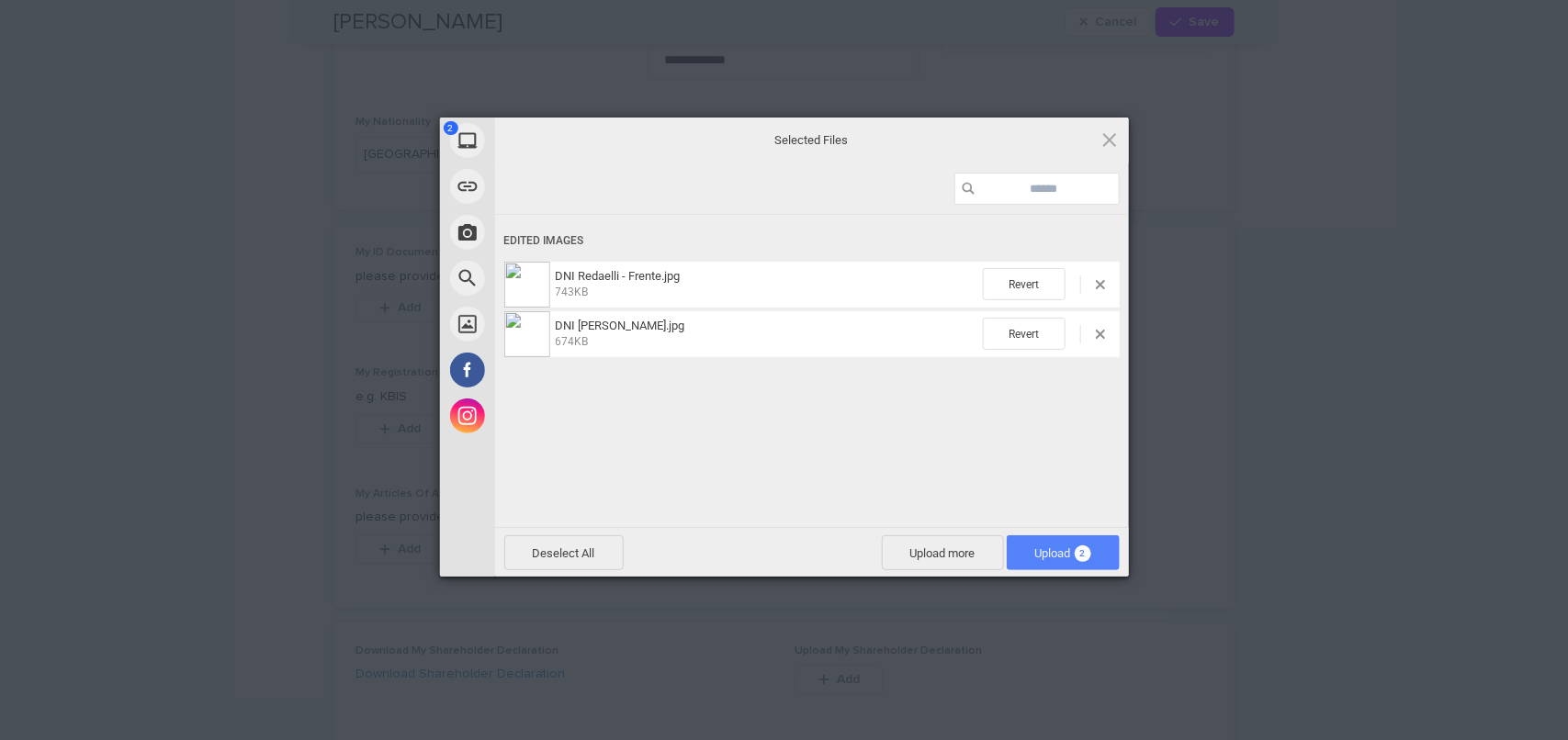 click on "Upload
2" at bounding box center (1063, 553) 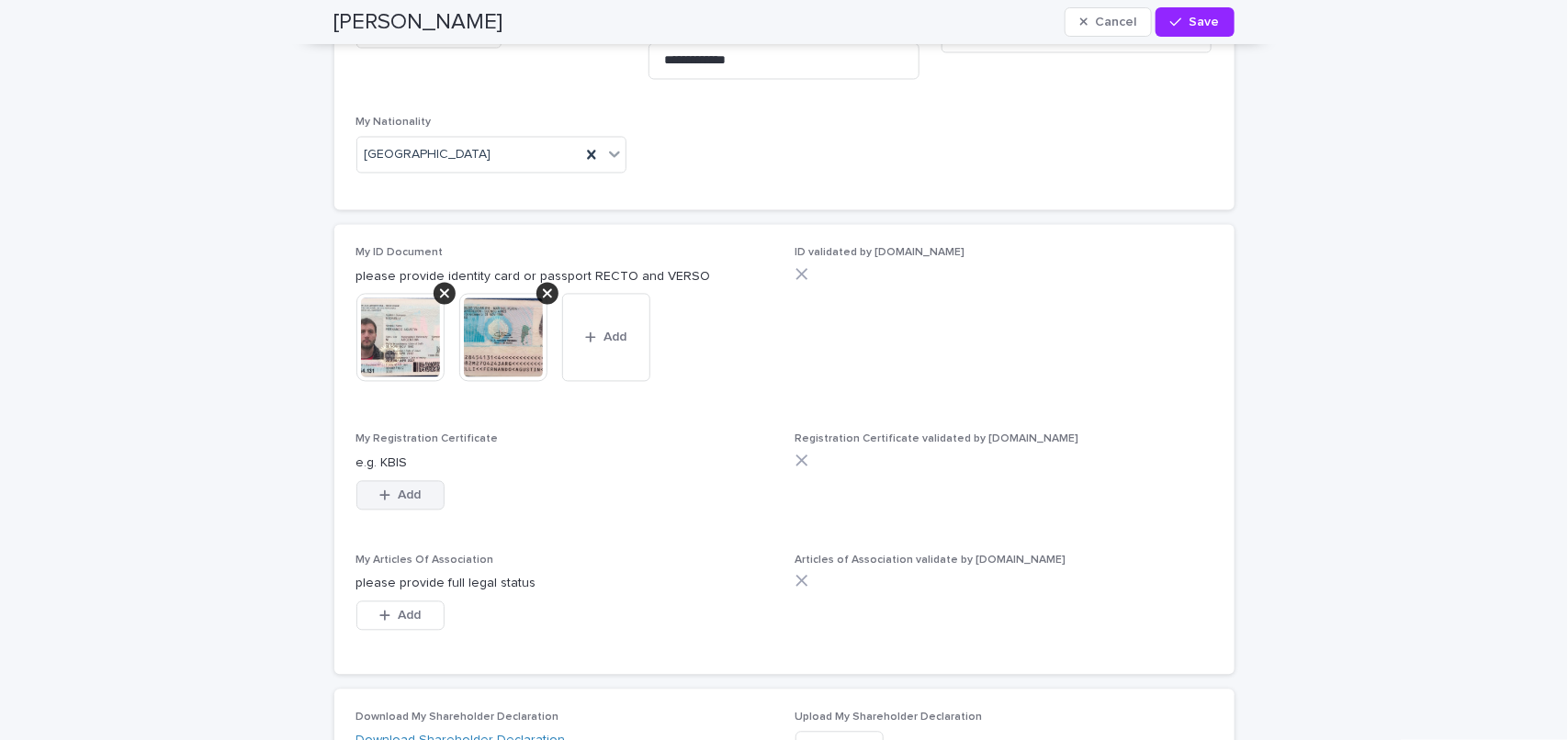 click on "Add" at bounding box center (409, 496) 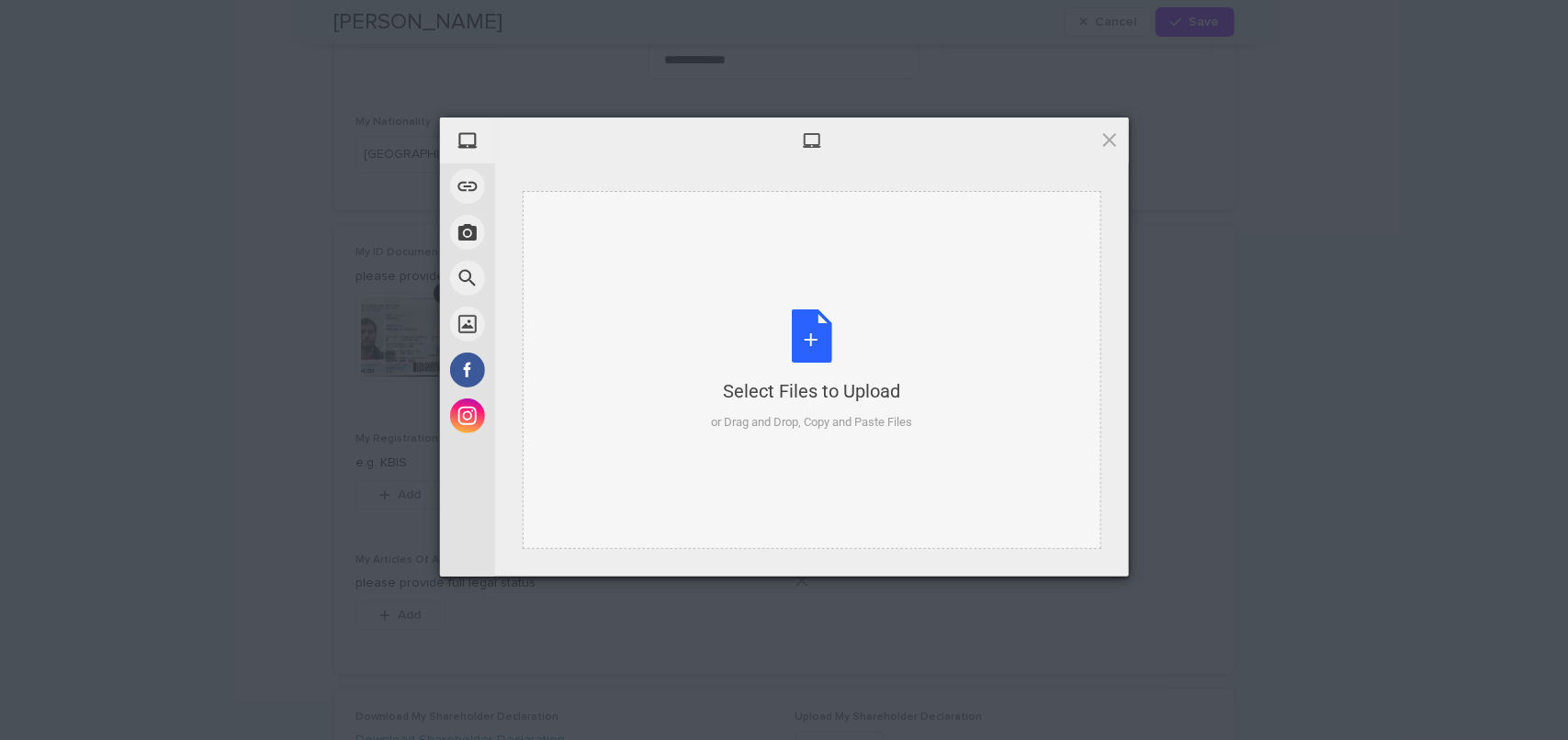 click on "Select Files to Upload
or Drag and Drop, Copy and Paste Files" at bounding box center (811, 370) 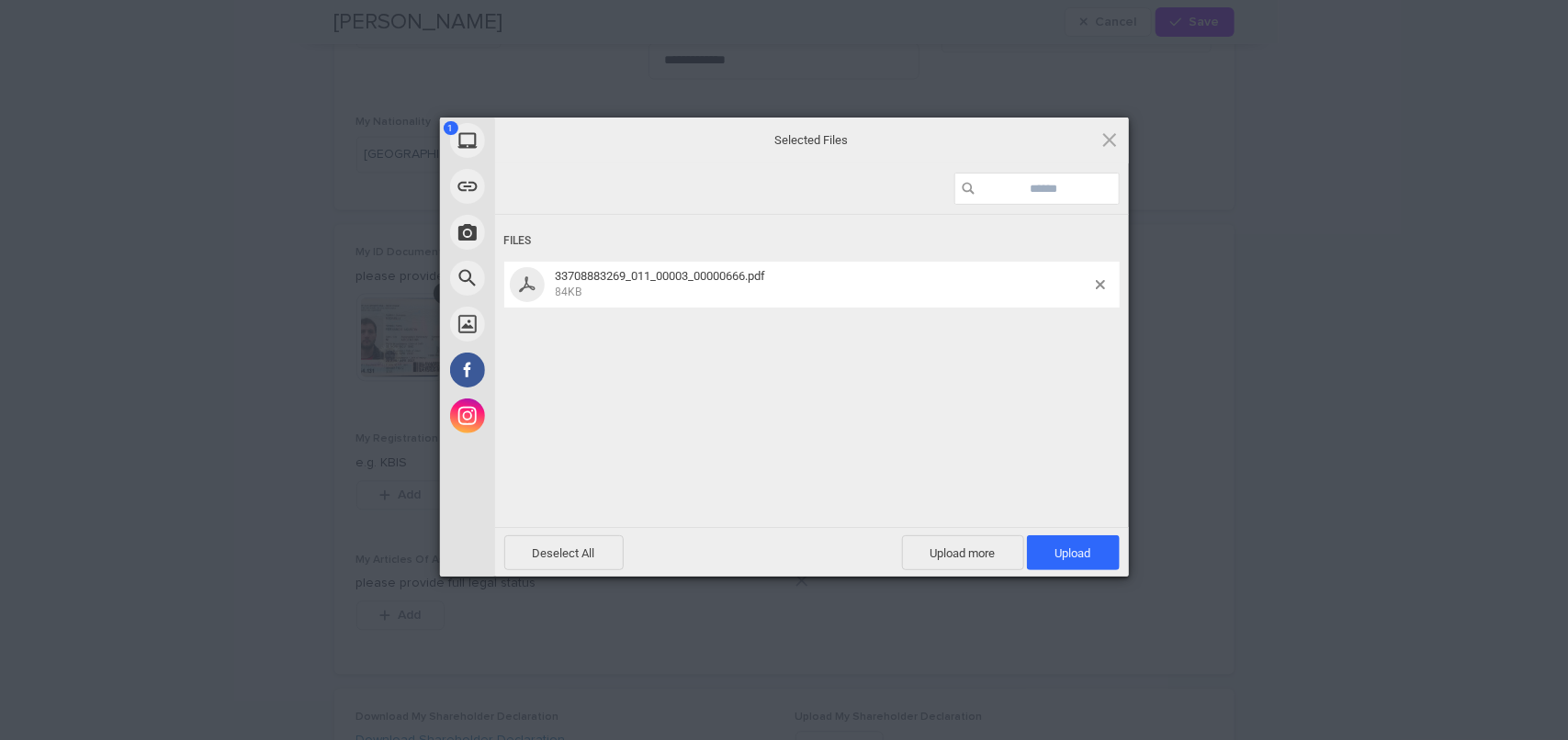 click on "33708883269_011_00003_00000666.pdf          84KB" at bounding box center (823, 284) 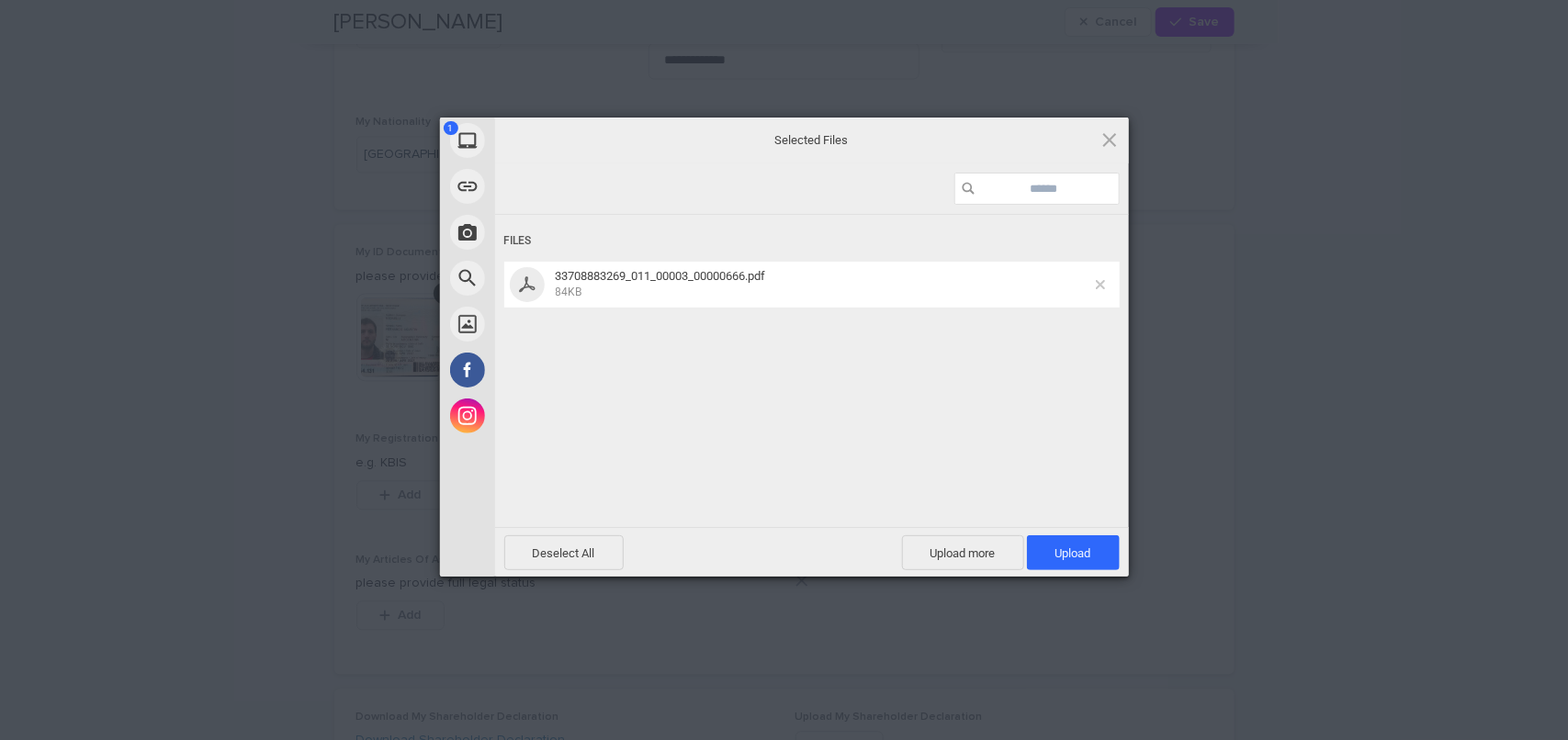 click at bounding box center [1100, 285] 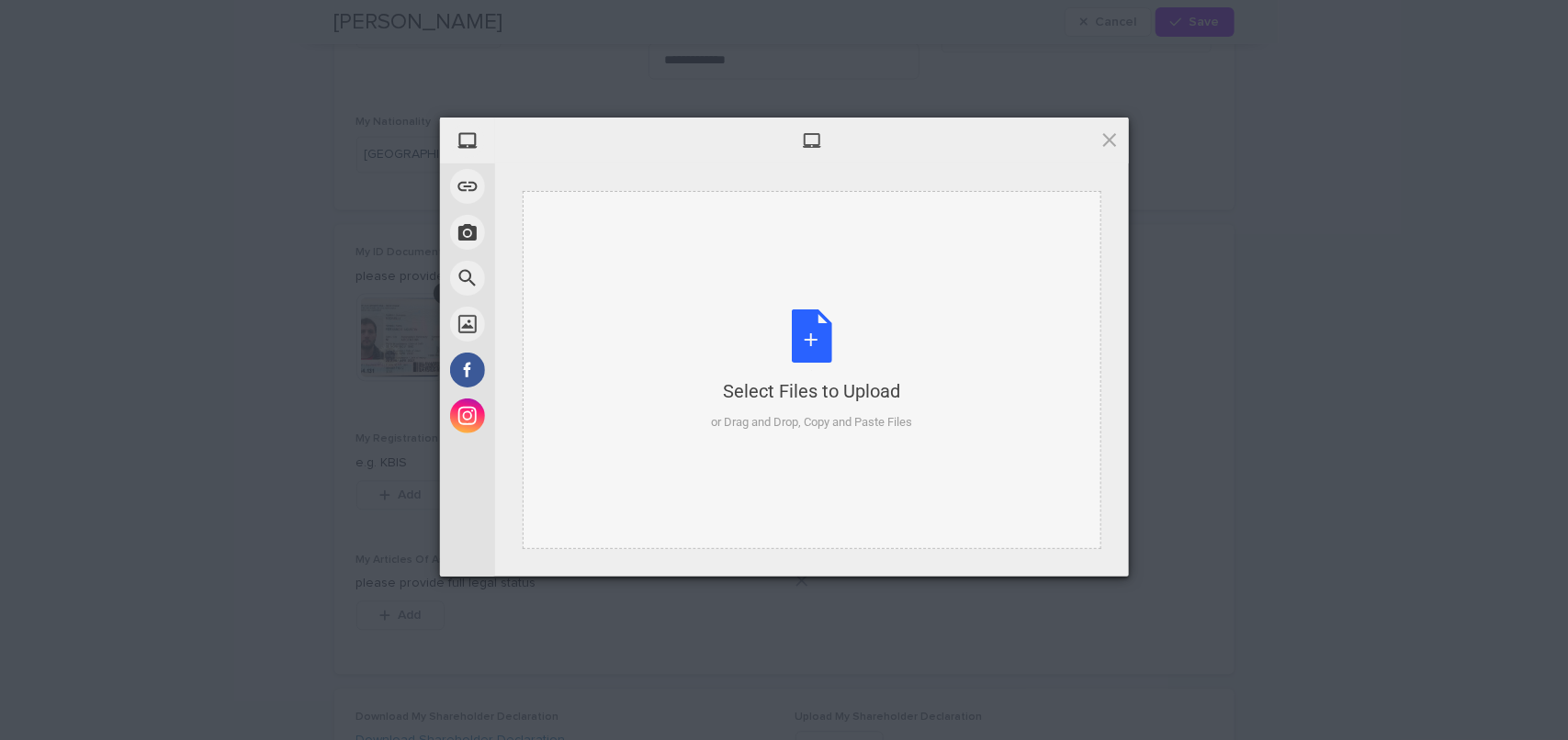 click on "Select Files to Upload
or Drag and Drop, Copy and Paste Files" at bounding box center (811, 370) 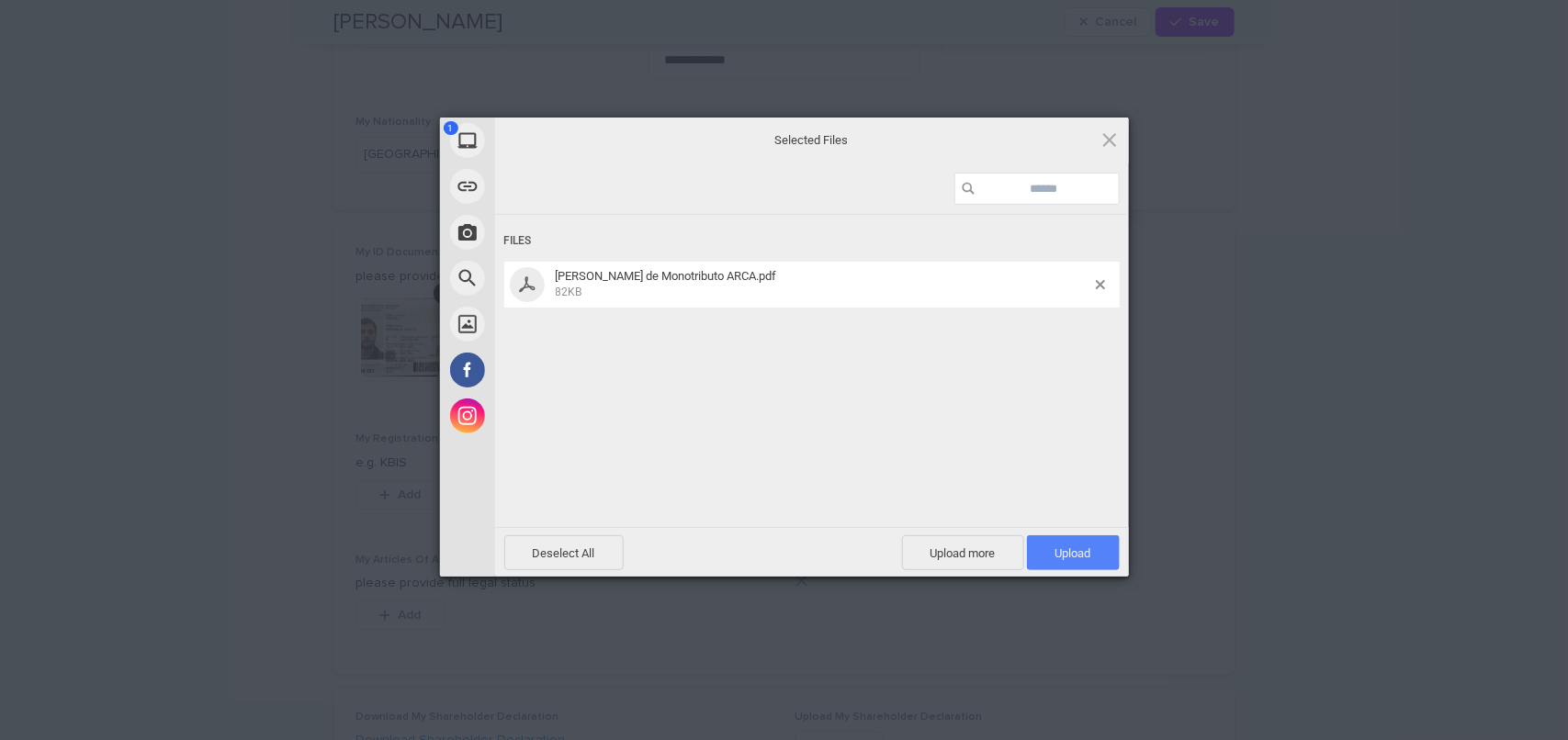 click on "Upload
1" at bounding box center (1073, 553) 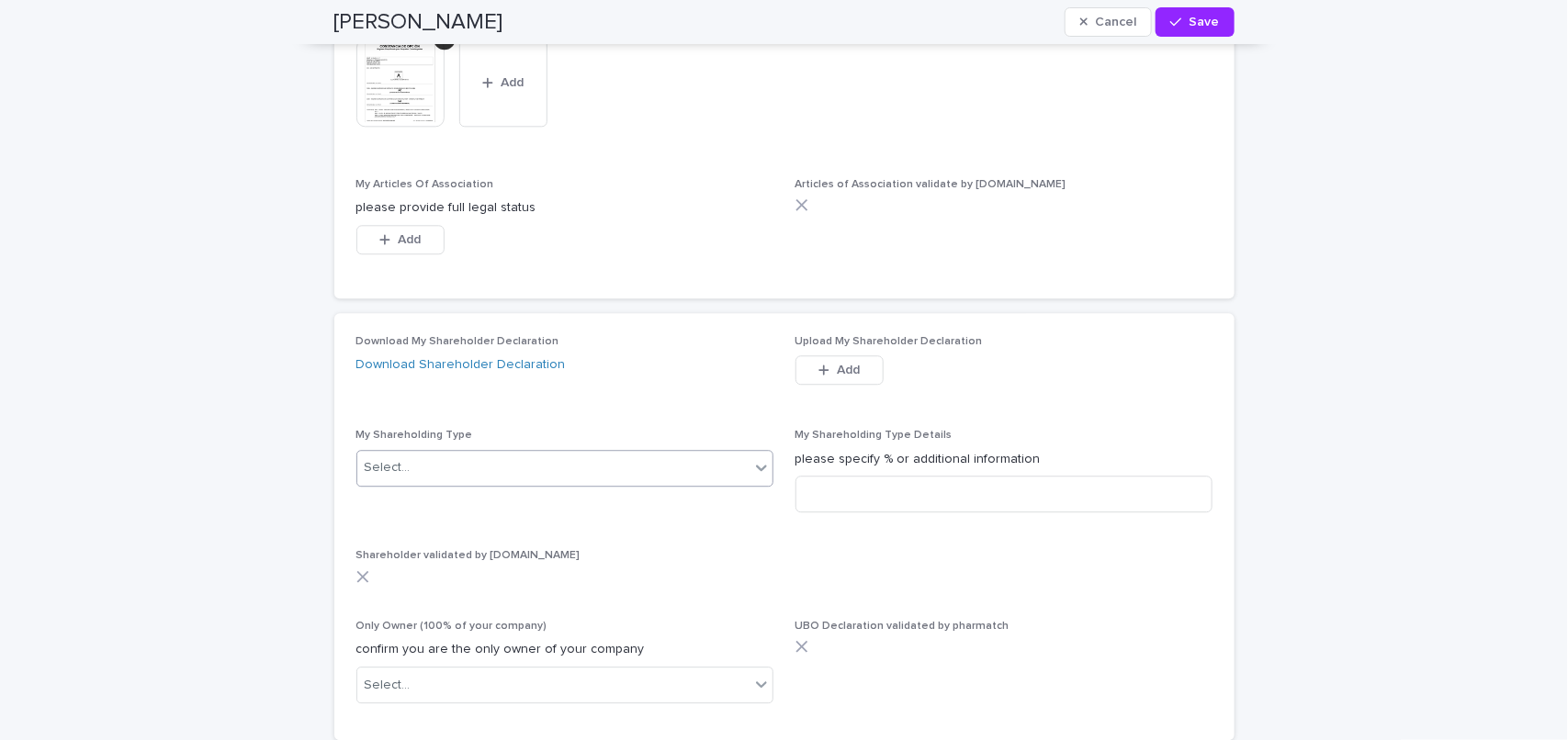 scroll, scrollTop: 5121, scrollLeft: 0, axis: vertical 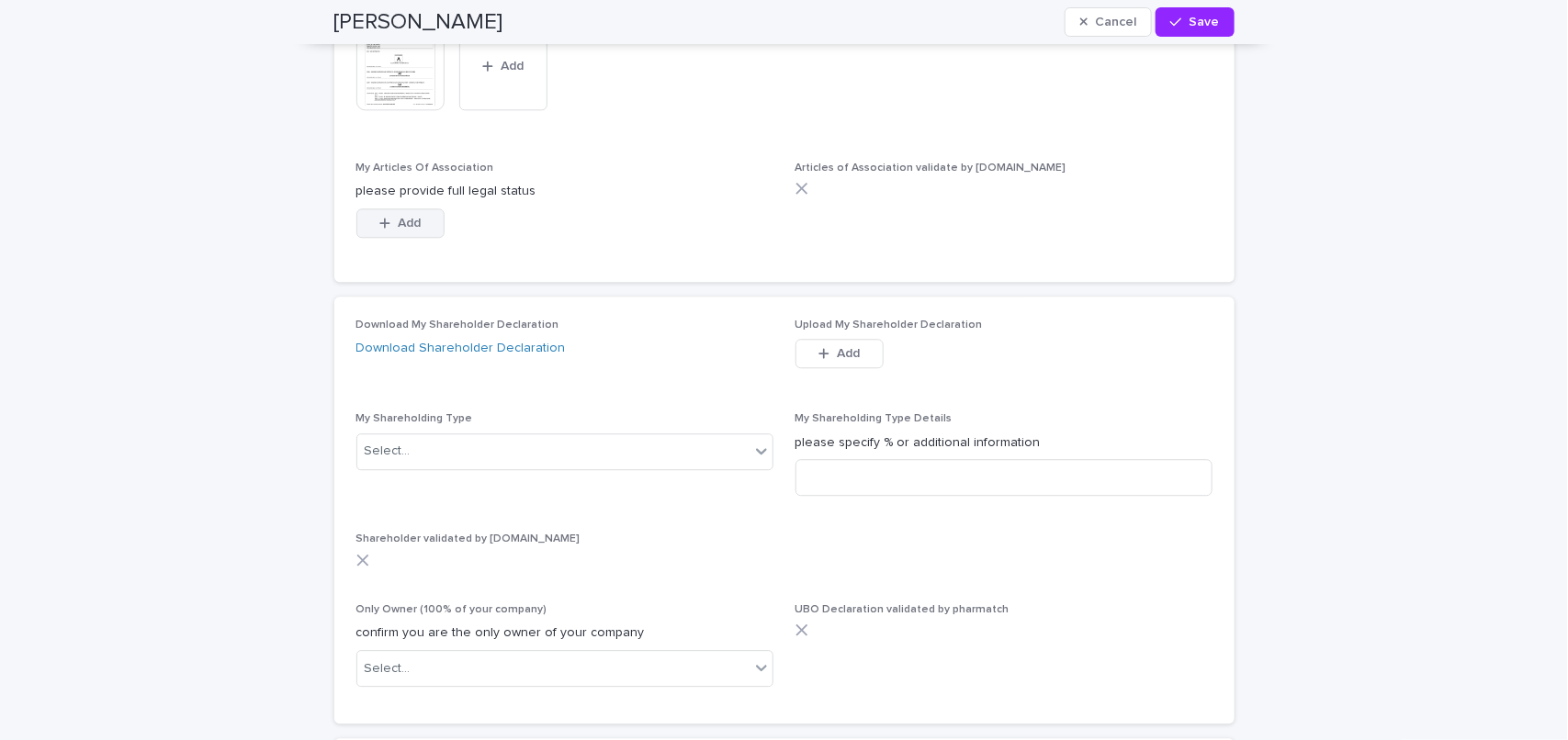 click on "Add" at bounding box center [409, 223] 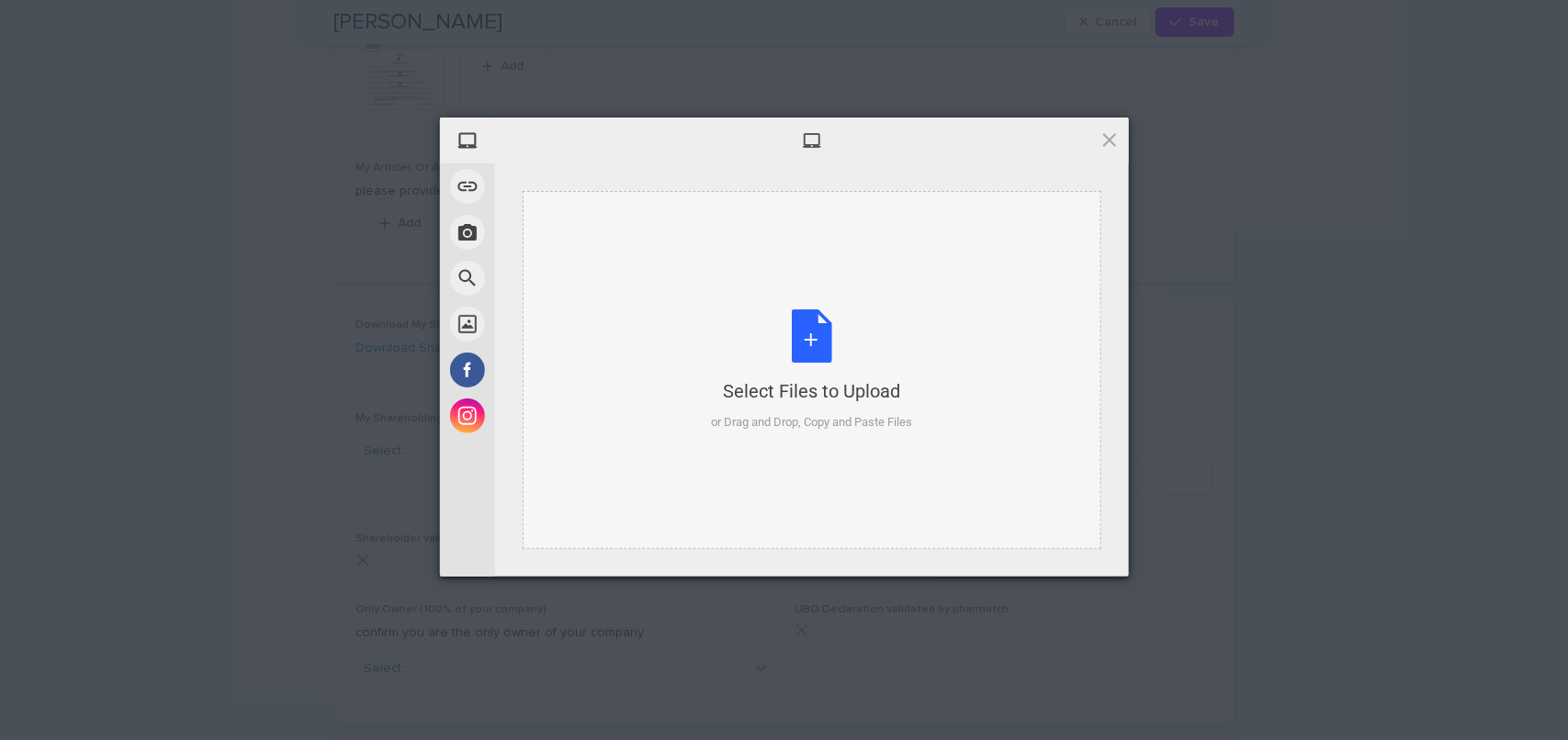 click on "Select Files to Upload
or Drag and Drop, Copy and Paste Files" at bounding box center (811, 370) 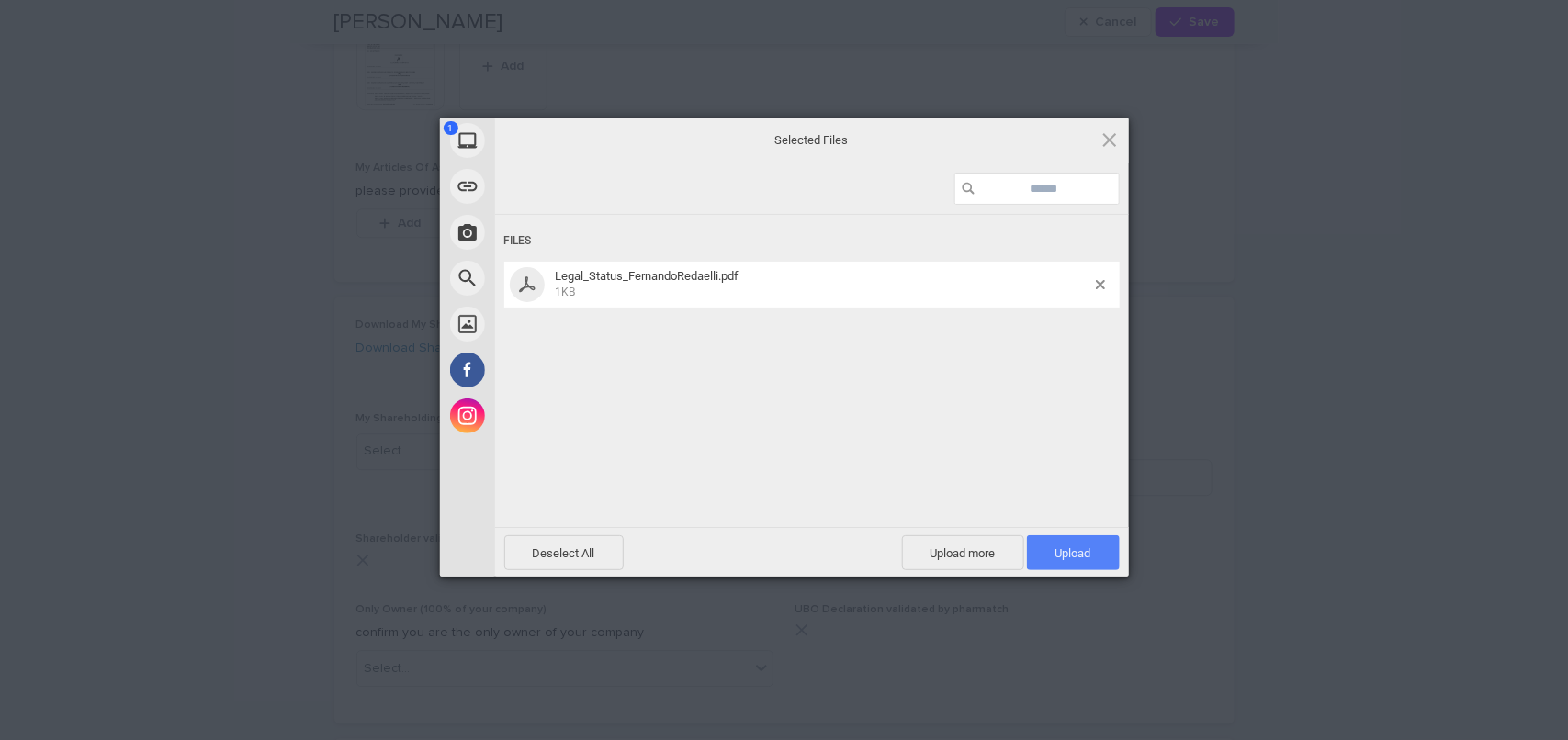 click on "Upload
1" at bounding box center [1073, 553] 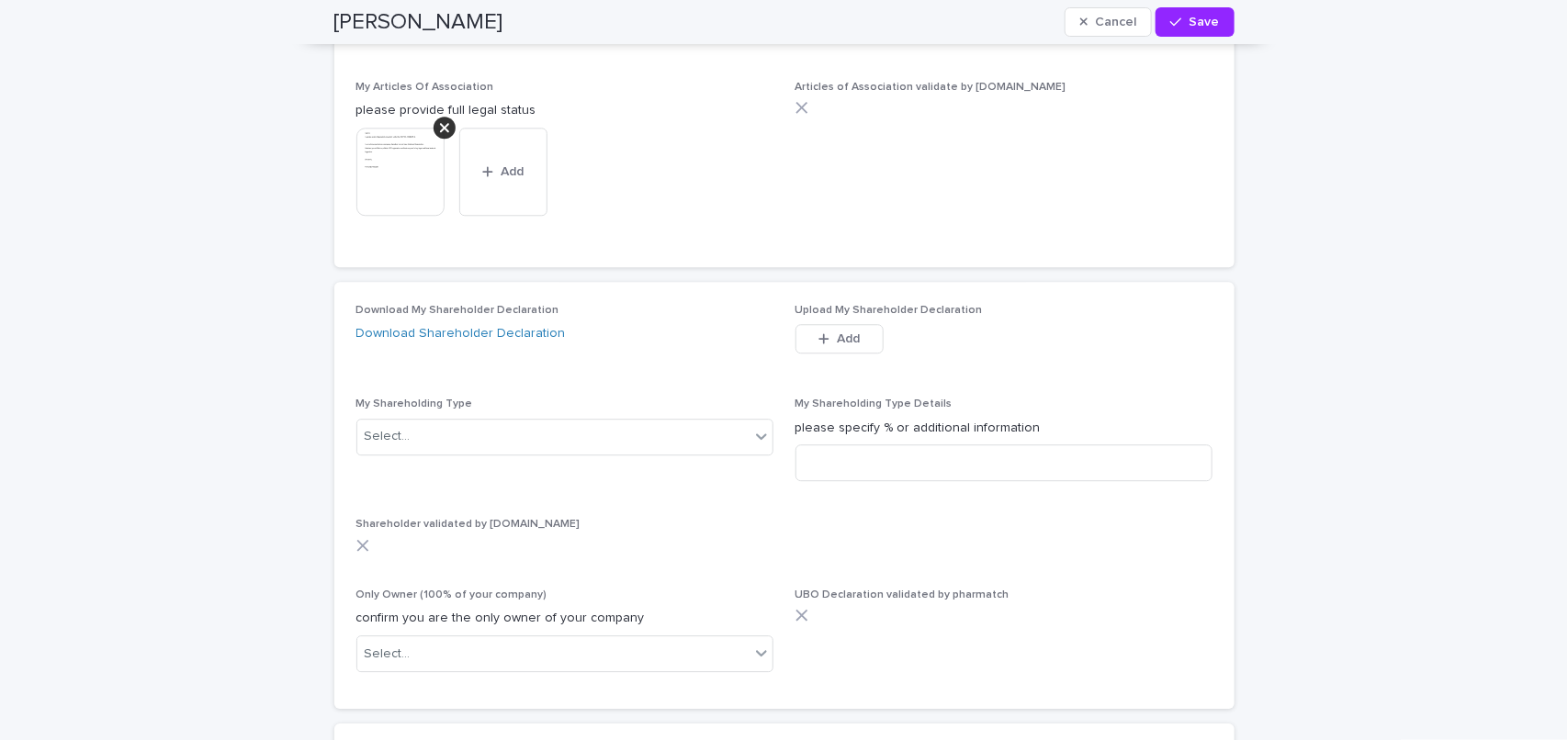 scroll, scrollTop: 5351, scrollLeft: 0, axis: vertical 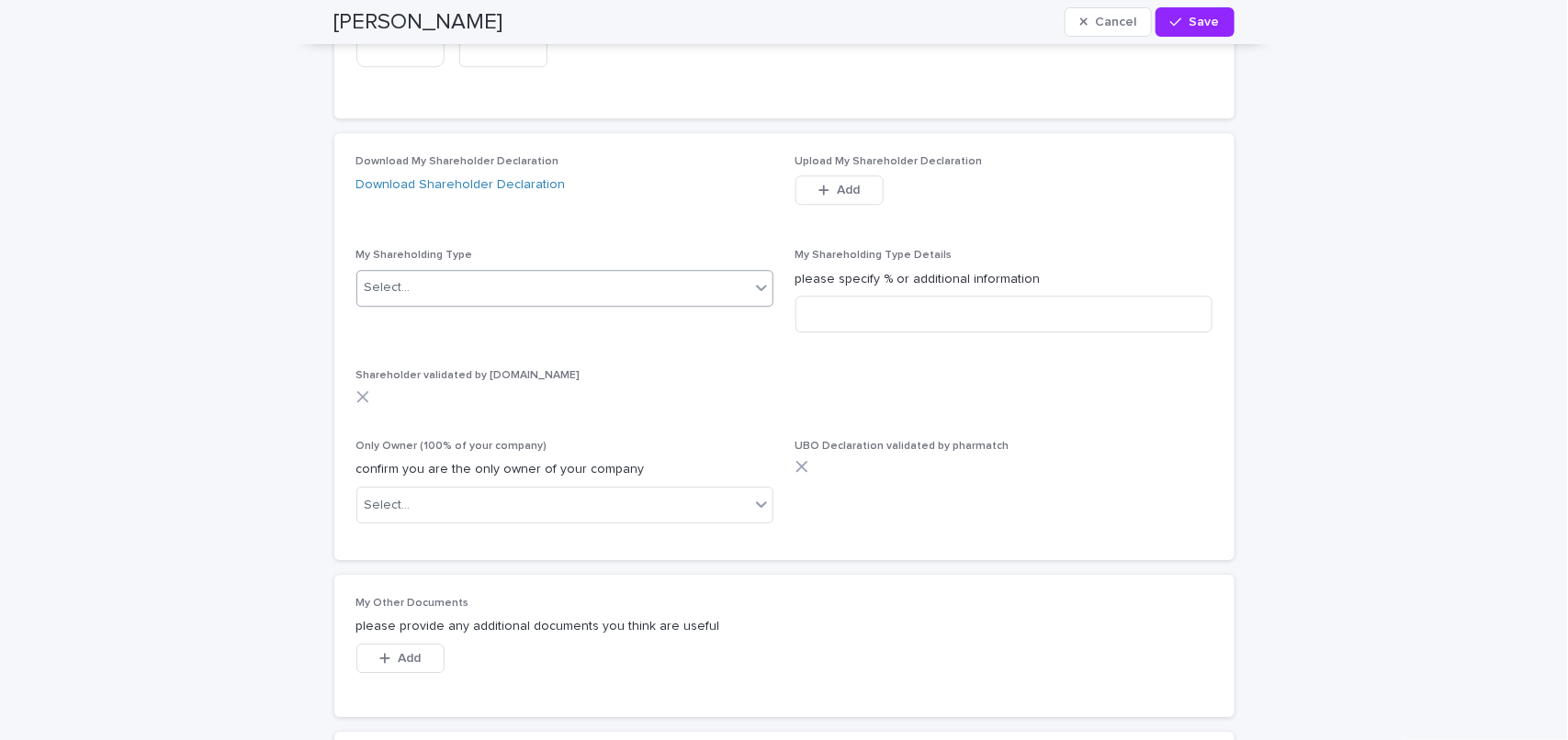 click on "Select..." at bounding box center [553, 287] 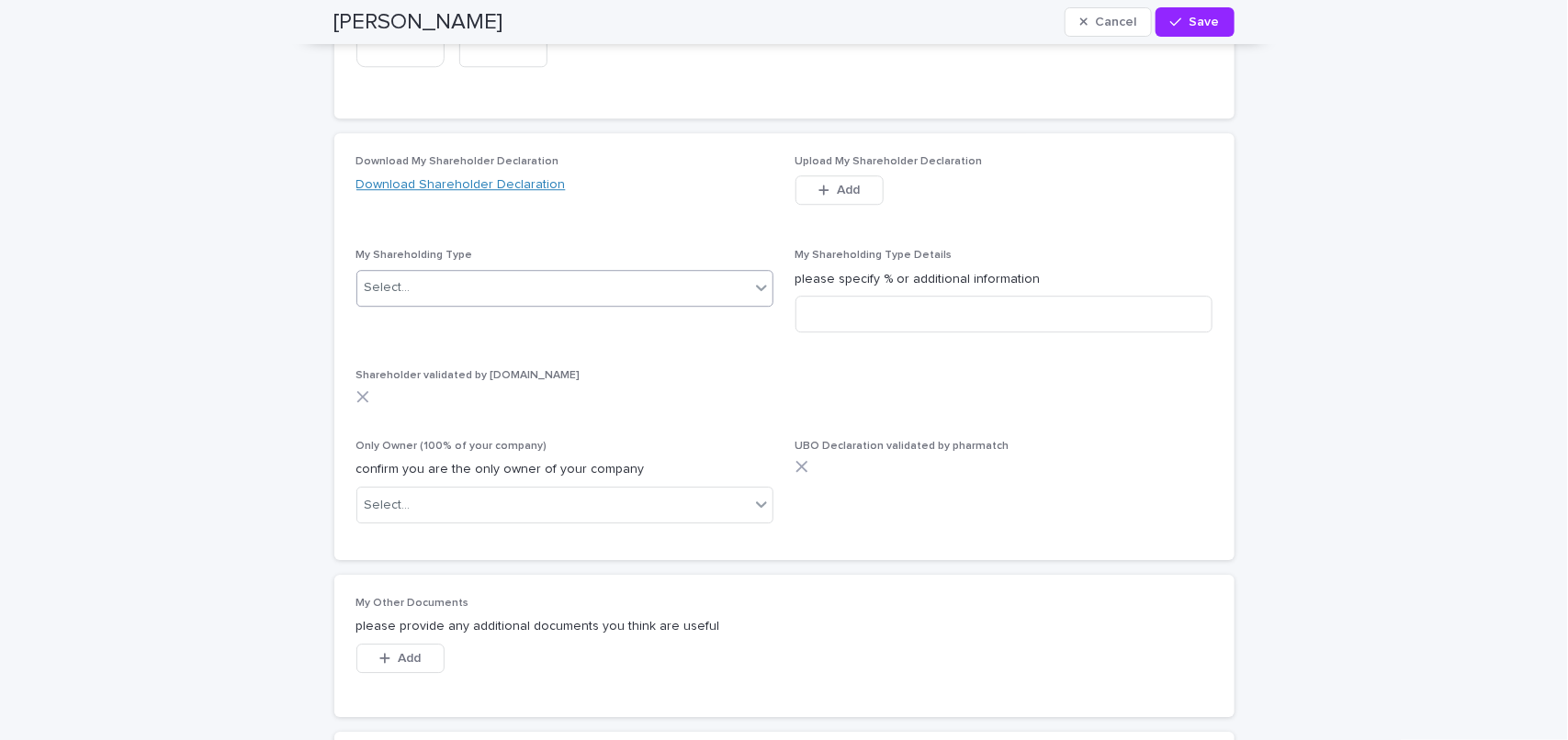 click on "Download Shareholder Declaration" at bounding box center [461, 185] 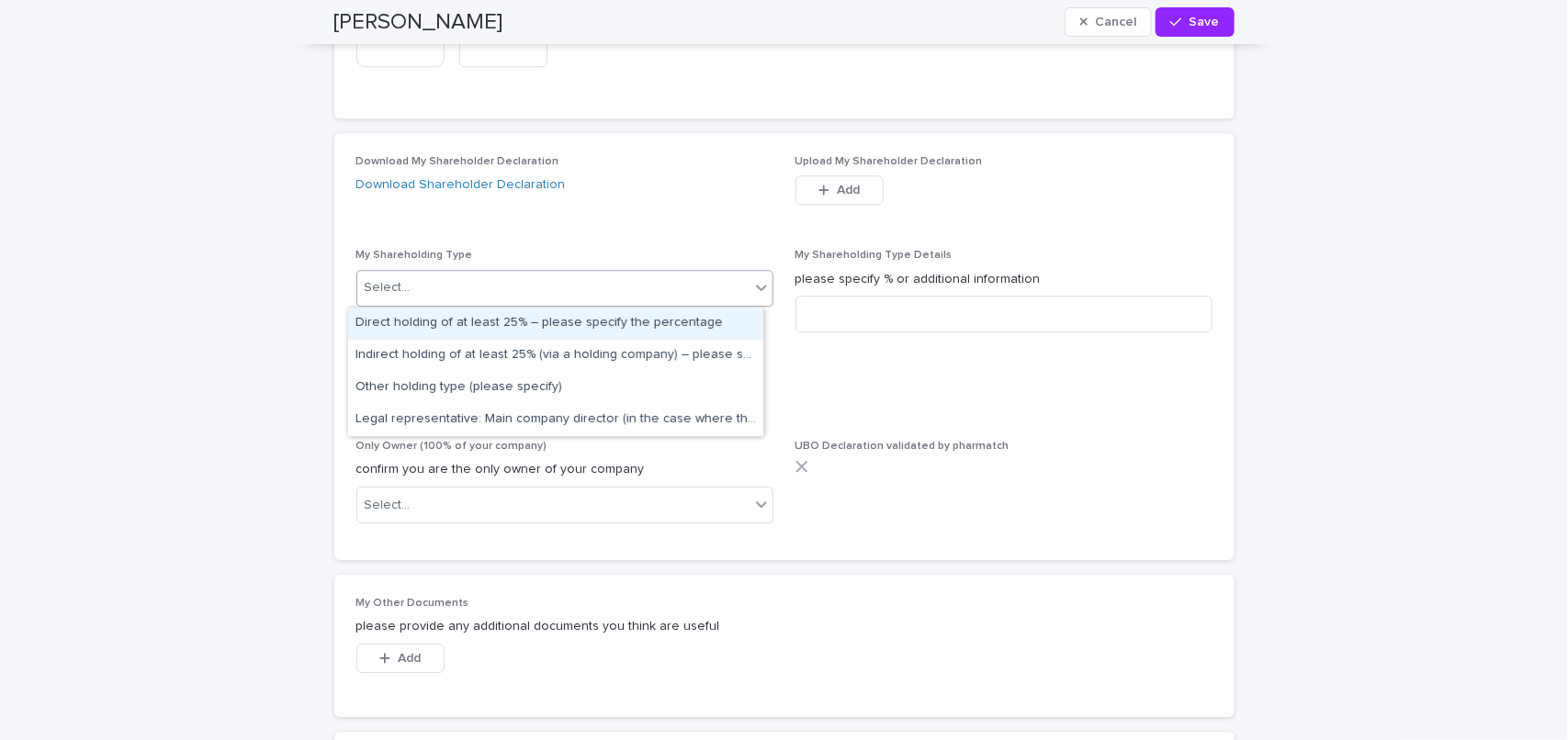 click on "Select..." at bounding box center (553, 287) 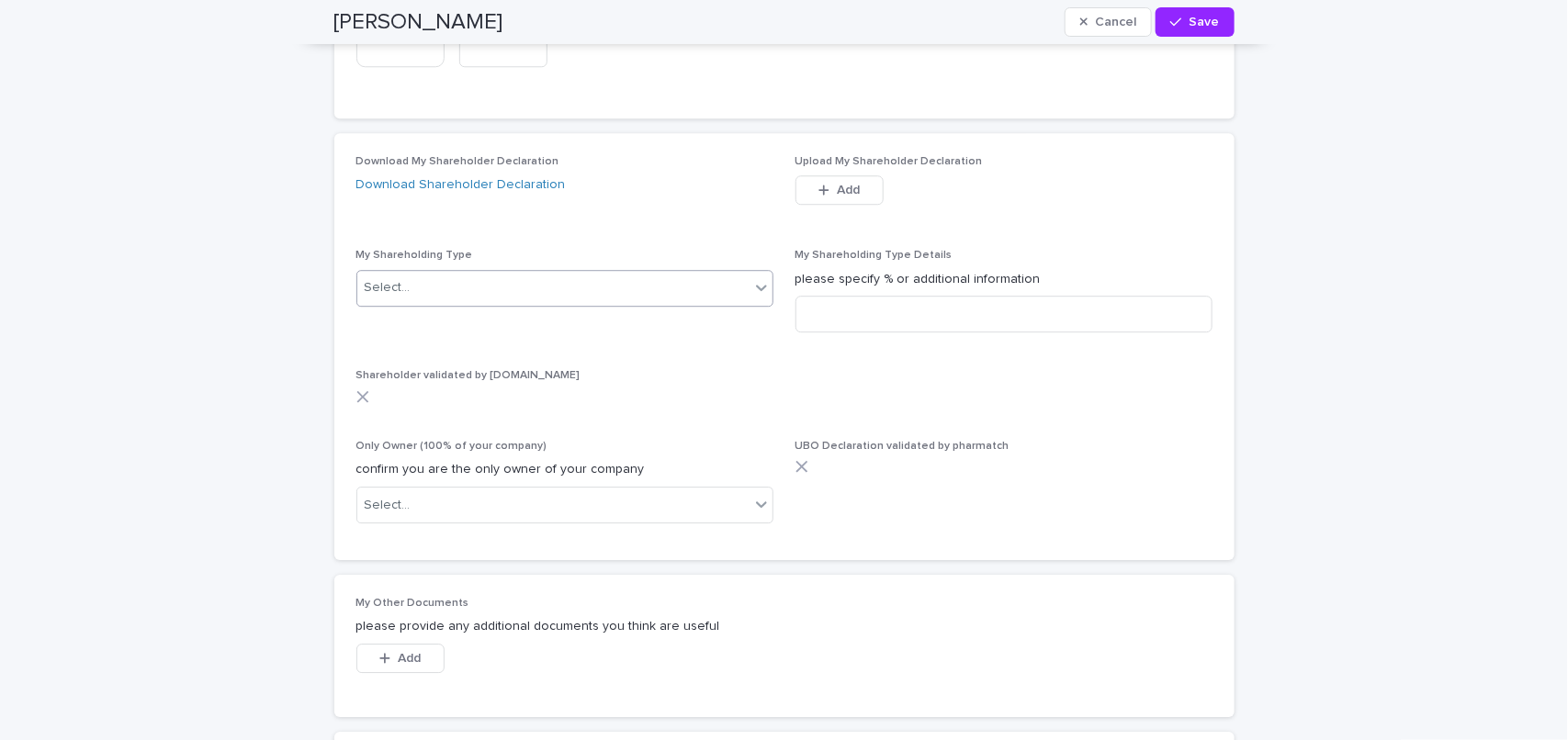 click on "Select..." at bounding box center [553, 287] 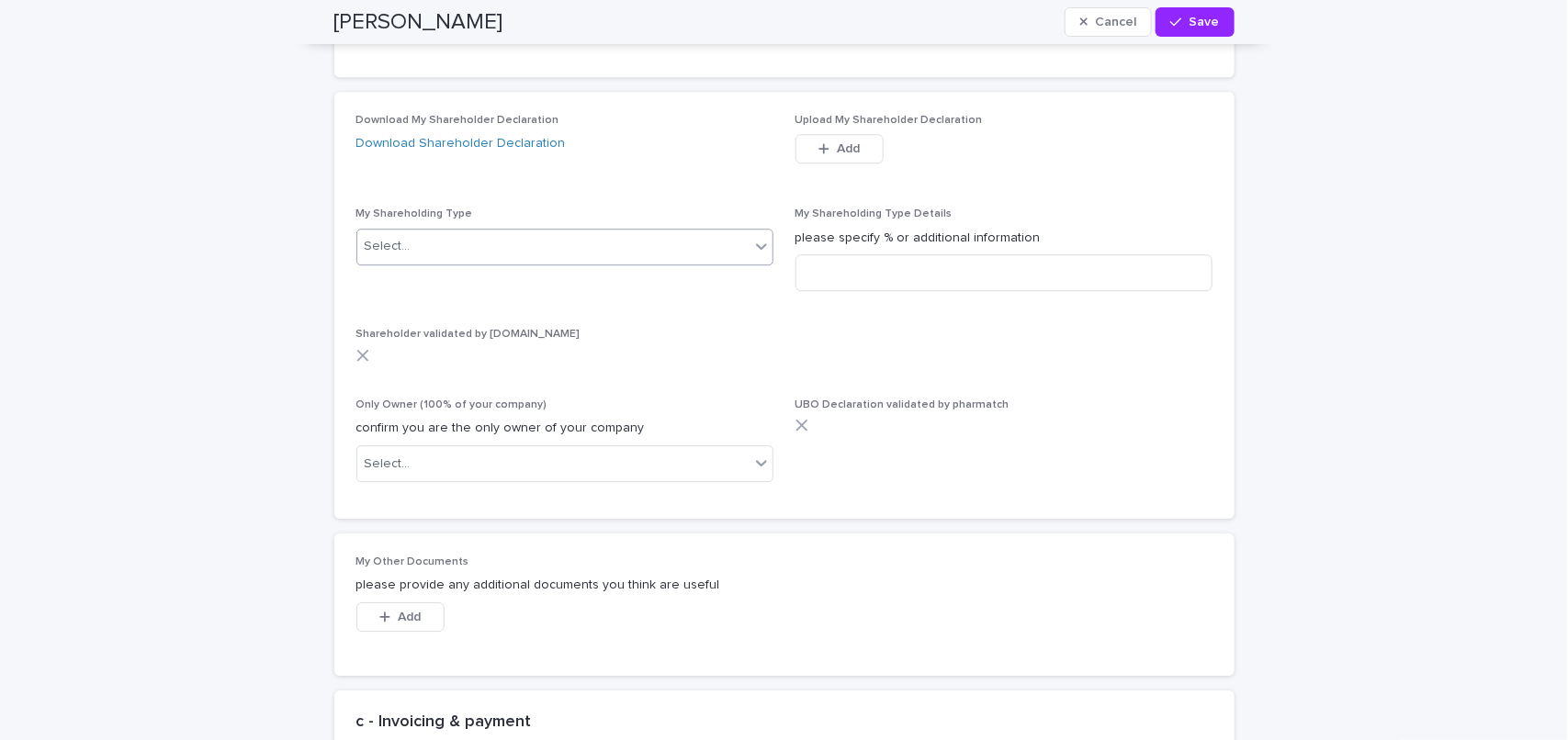 scroll, scrollTop: 5466, scrollLeft: 0, axis: vertical 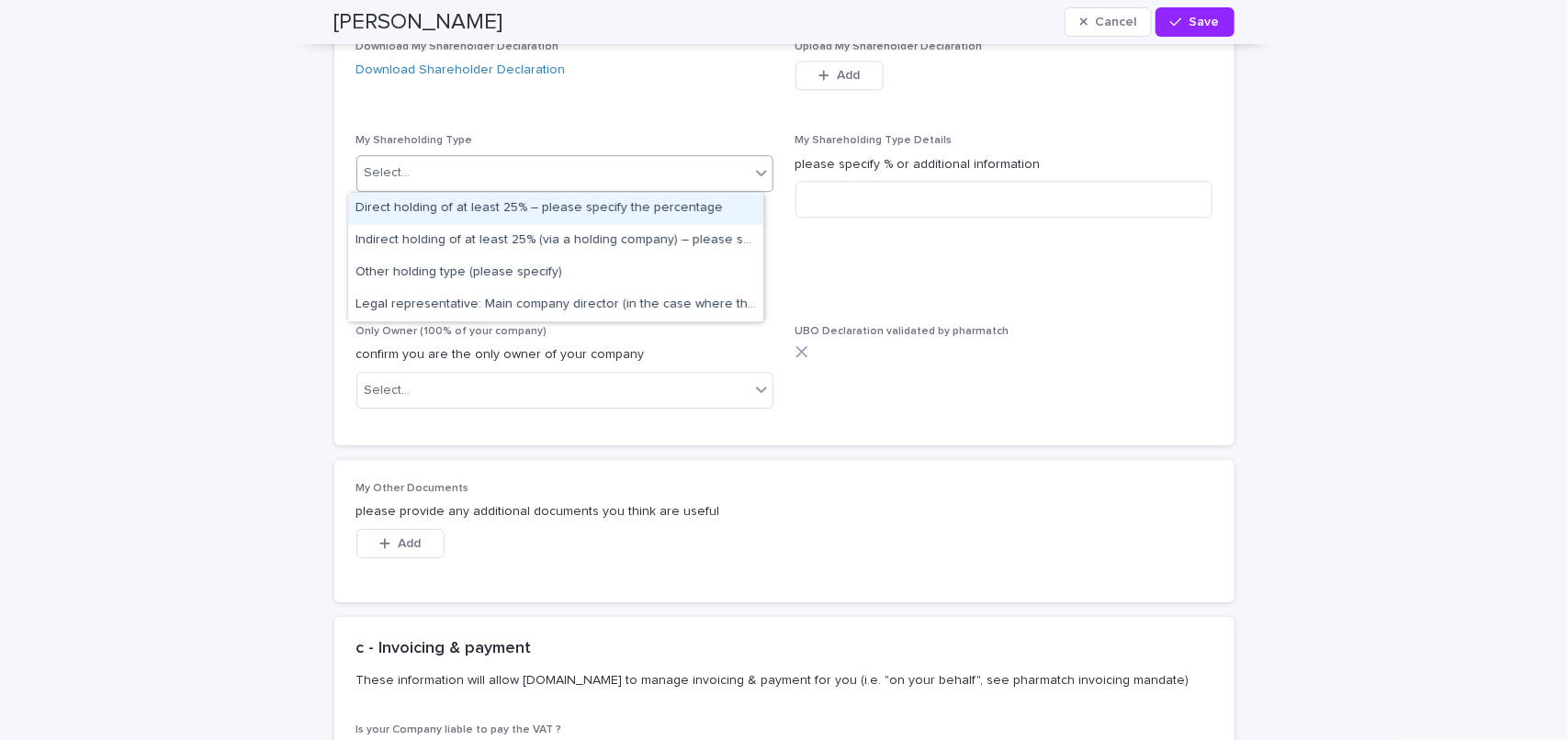 click on "Select..." at bounding box center [553, 173] 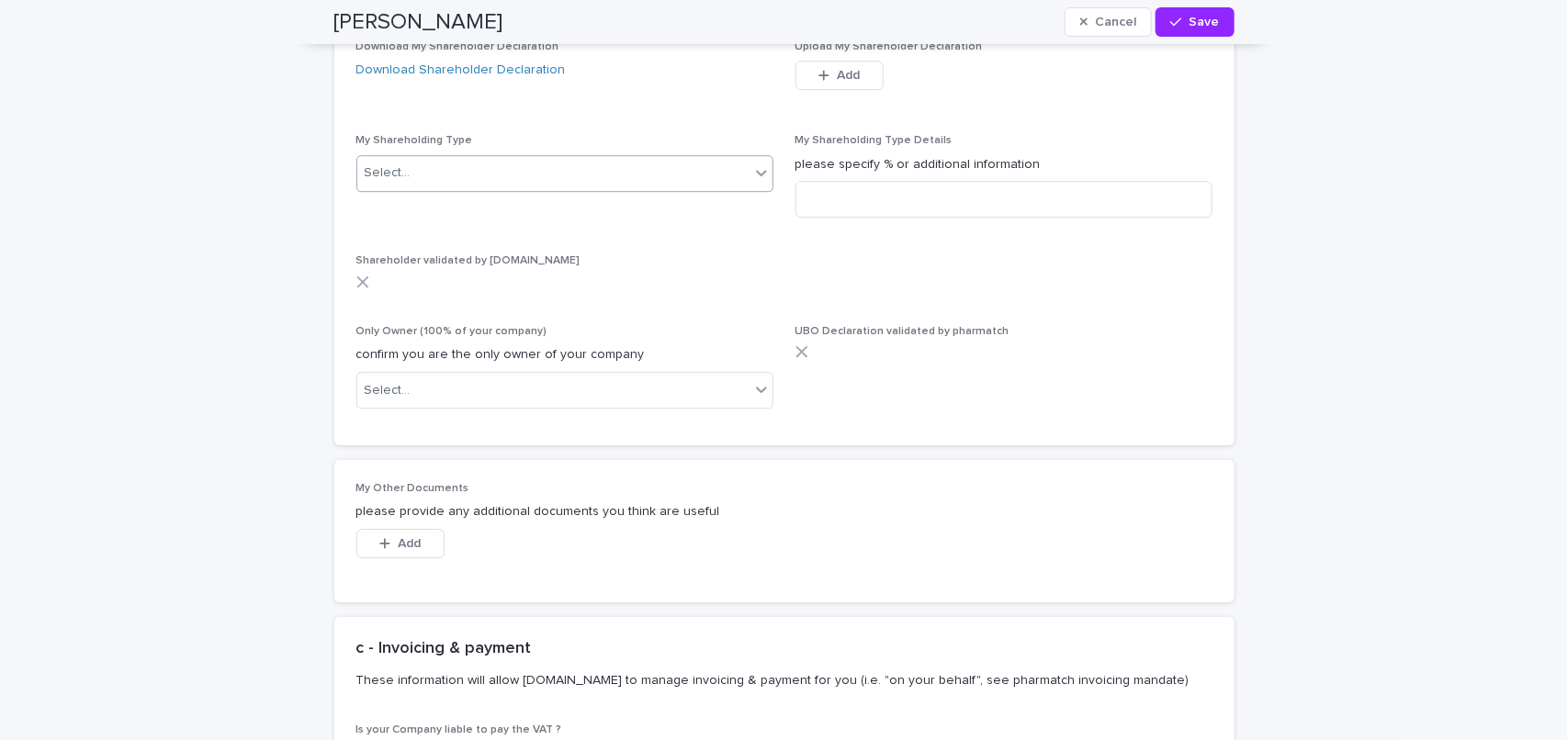 click on "Select..." at bounding box center (553, 173) 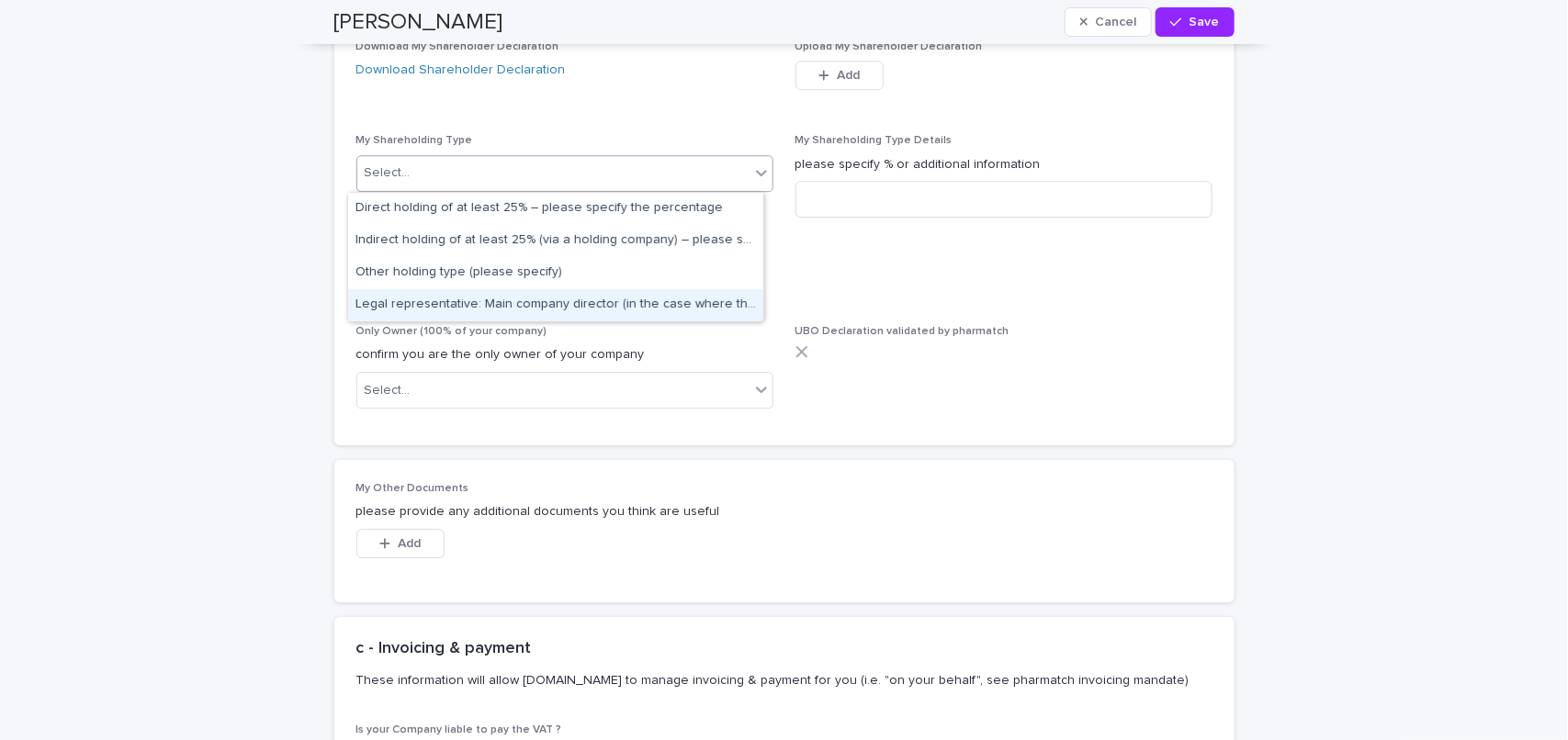 click on "Legal representative: Main company director (in the case where there is no beneficiary with at least 25% of the company shares and of any other mean of ownership)" at bounding box center (556, 305) 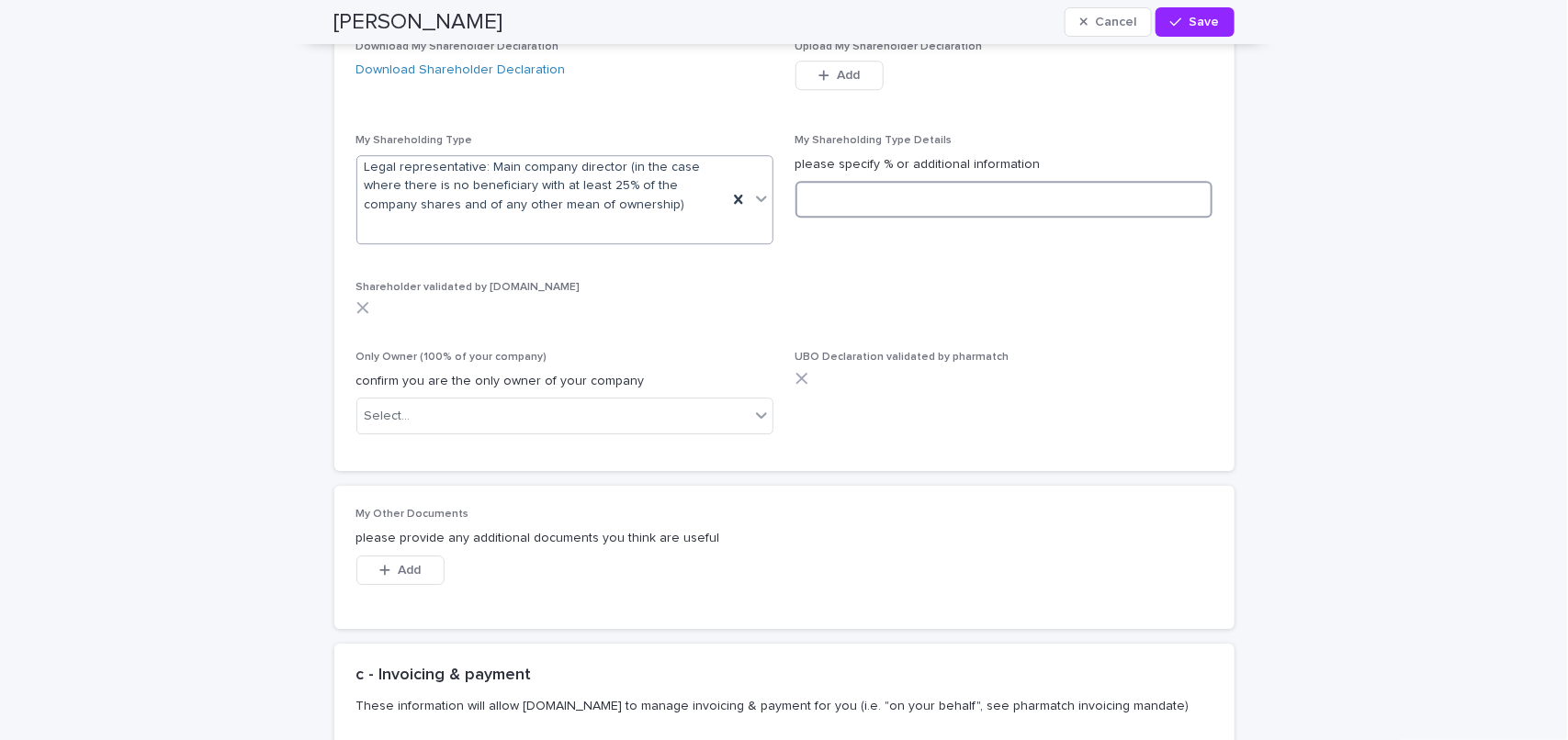 click at bounding box center (1004, 199) 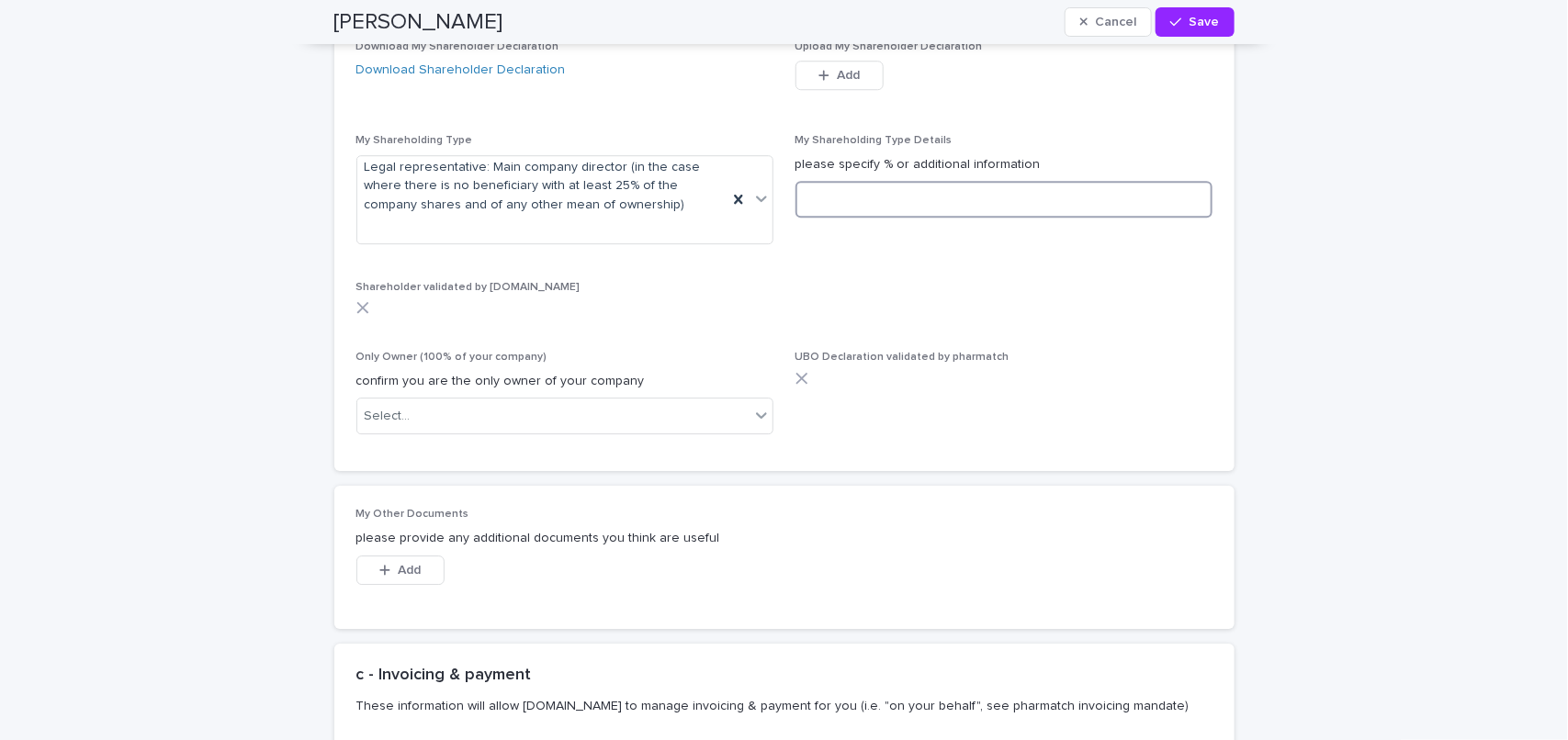 paste on "**********" 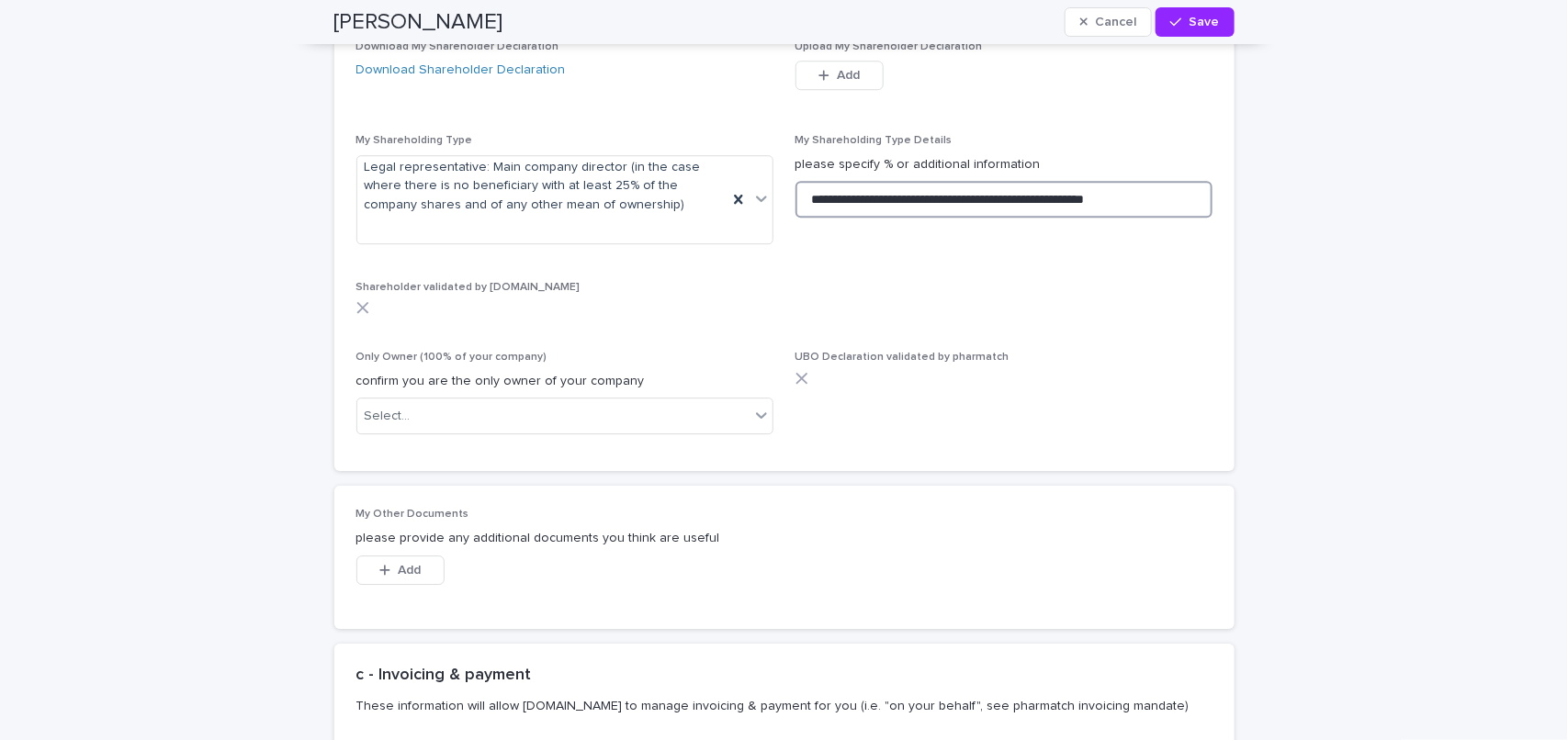 drag, startPoint x: 1100, startPoint y: 197, endPoint x: 1201, endPoint y: 216, distance: 102.77159 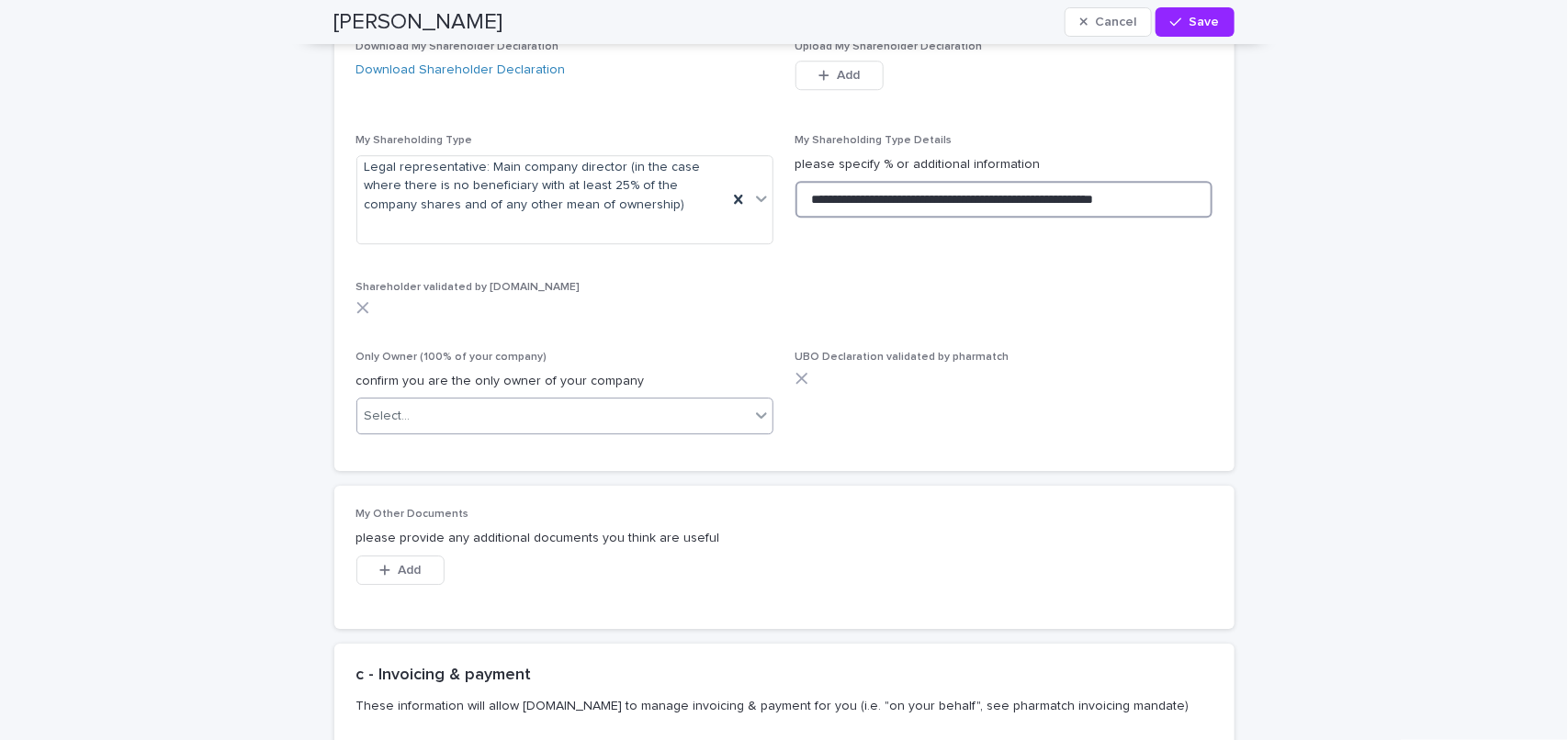 scroll, scrollTop: 5580, scrollLeft: 0, axis: vertical 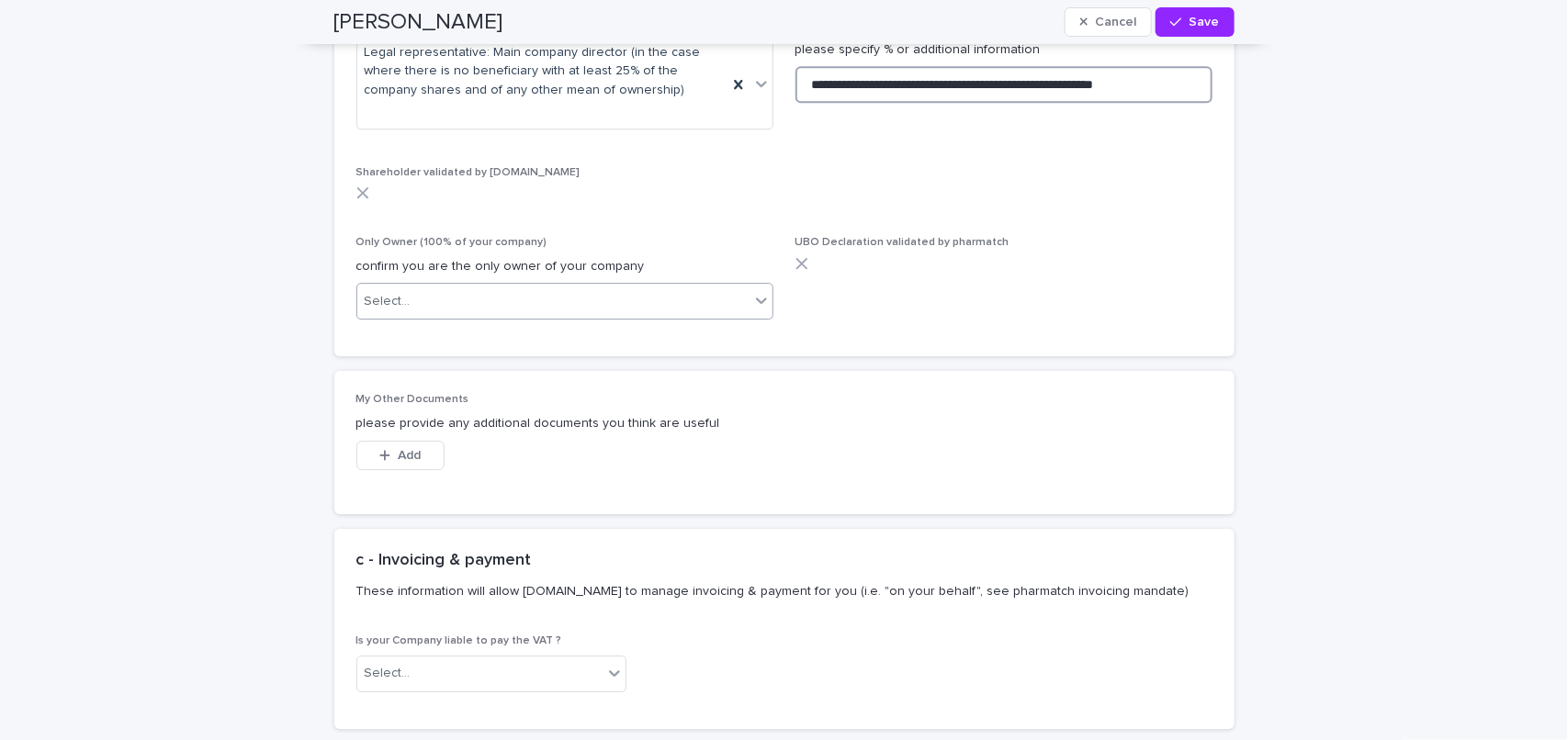 type on "**********" 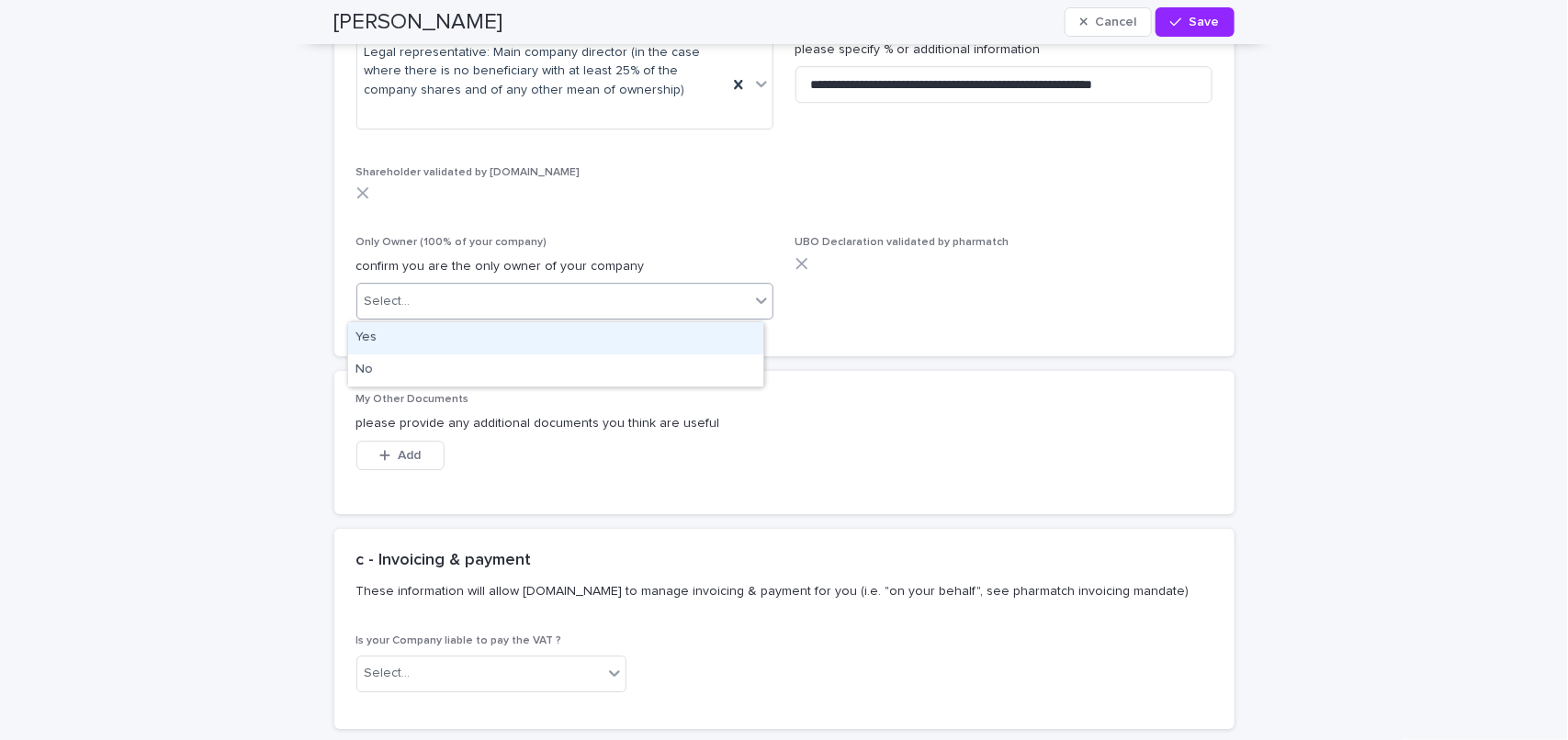 click on "Select..." at bounding box center [553, 301] 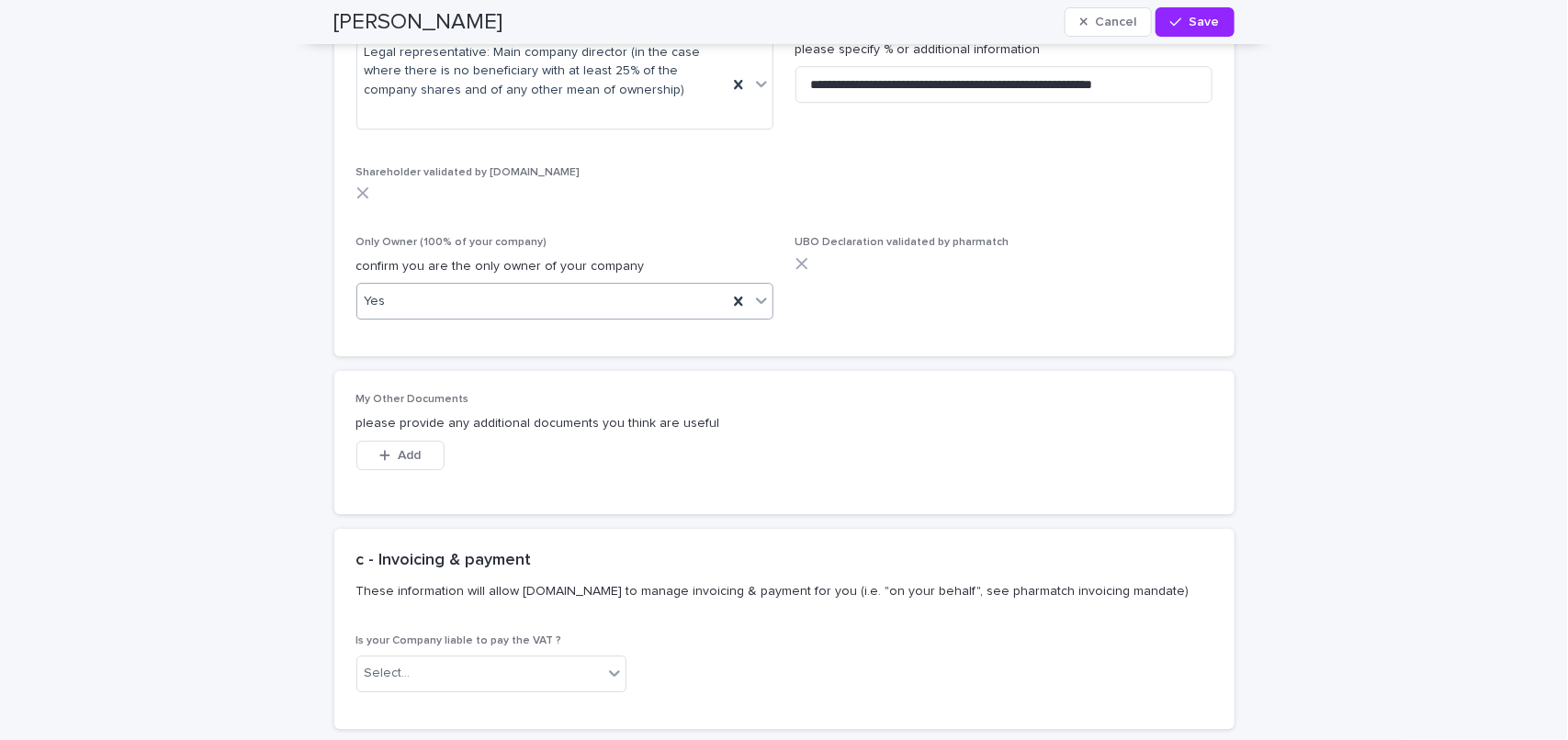 scroll, scrollTop: 5466, scrollLeft: 0, axis: vertical 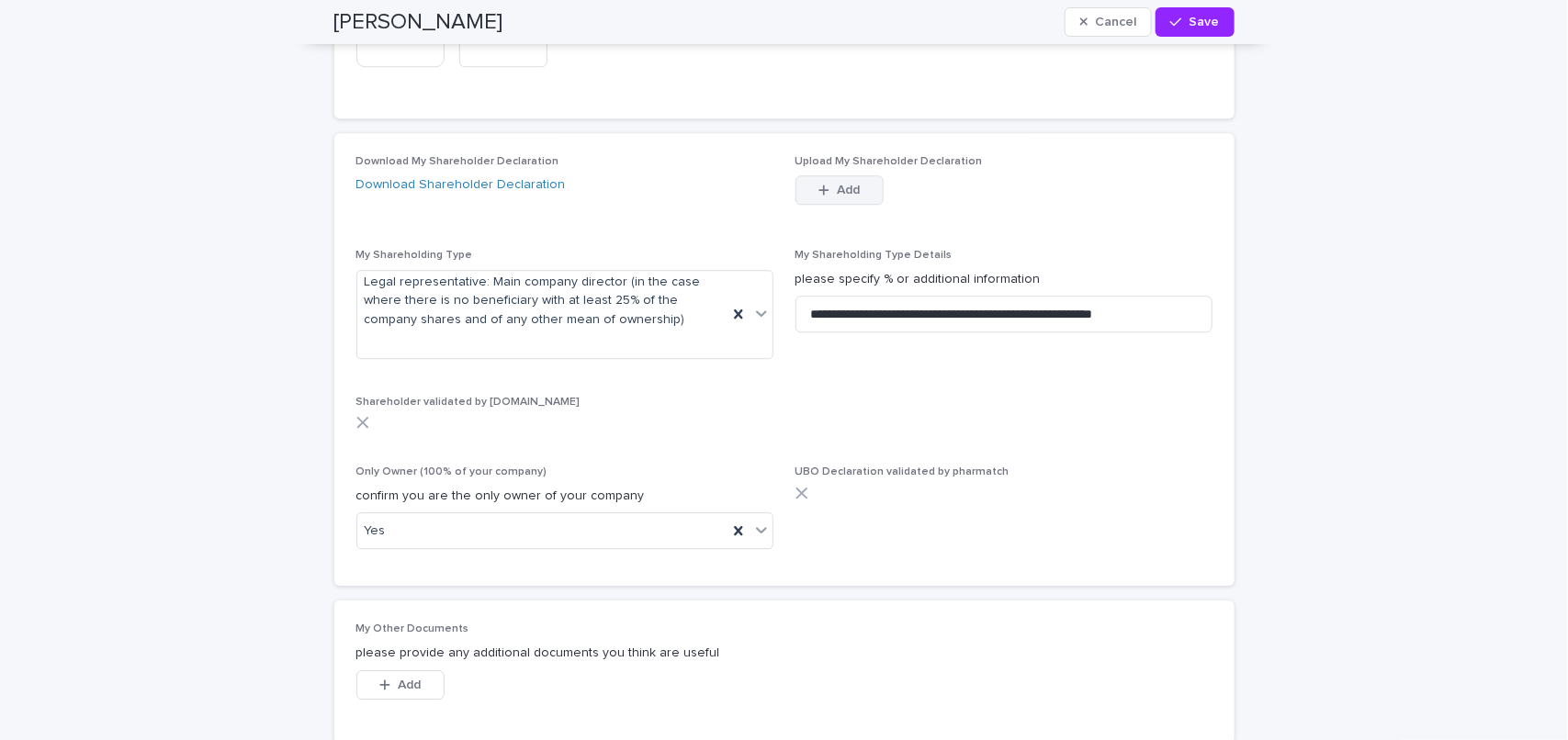 click at bounding box center (828, 190) 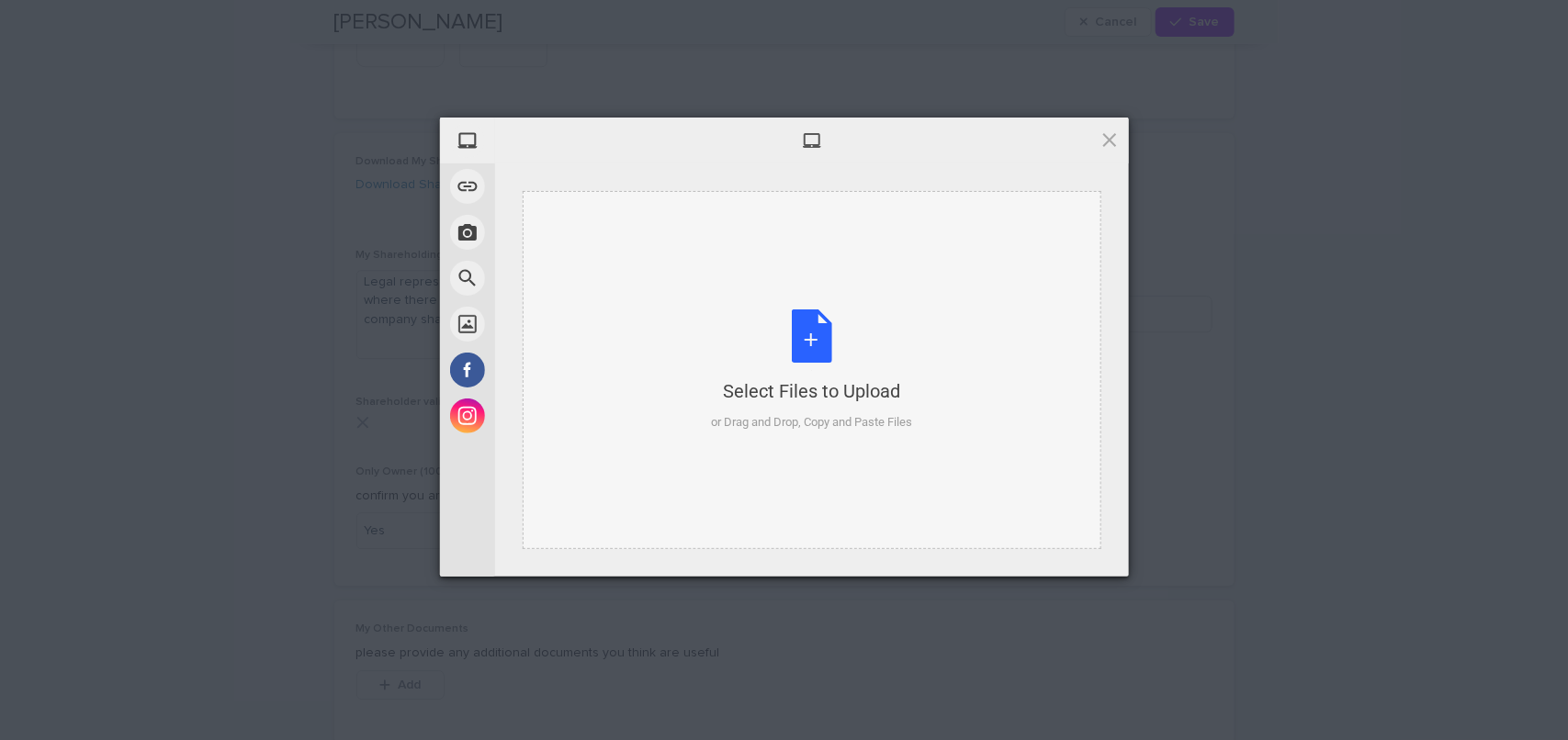 click on "Select Files to Upload
or Drag and Drop, Copy and Paste Files" at bounding box center [811, 370] 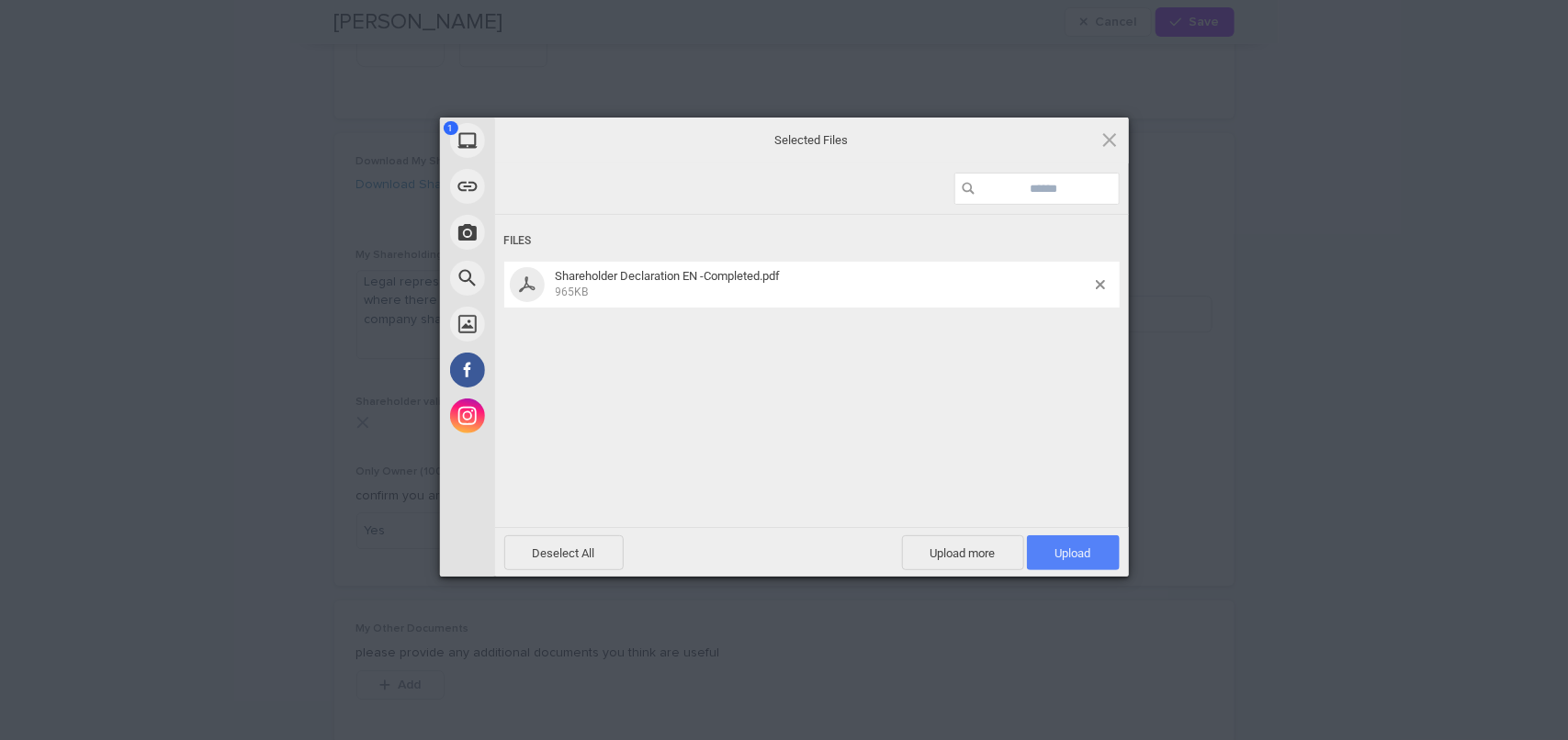 click on "Upload
1" at bounding box center [1073, 553] 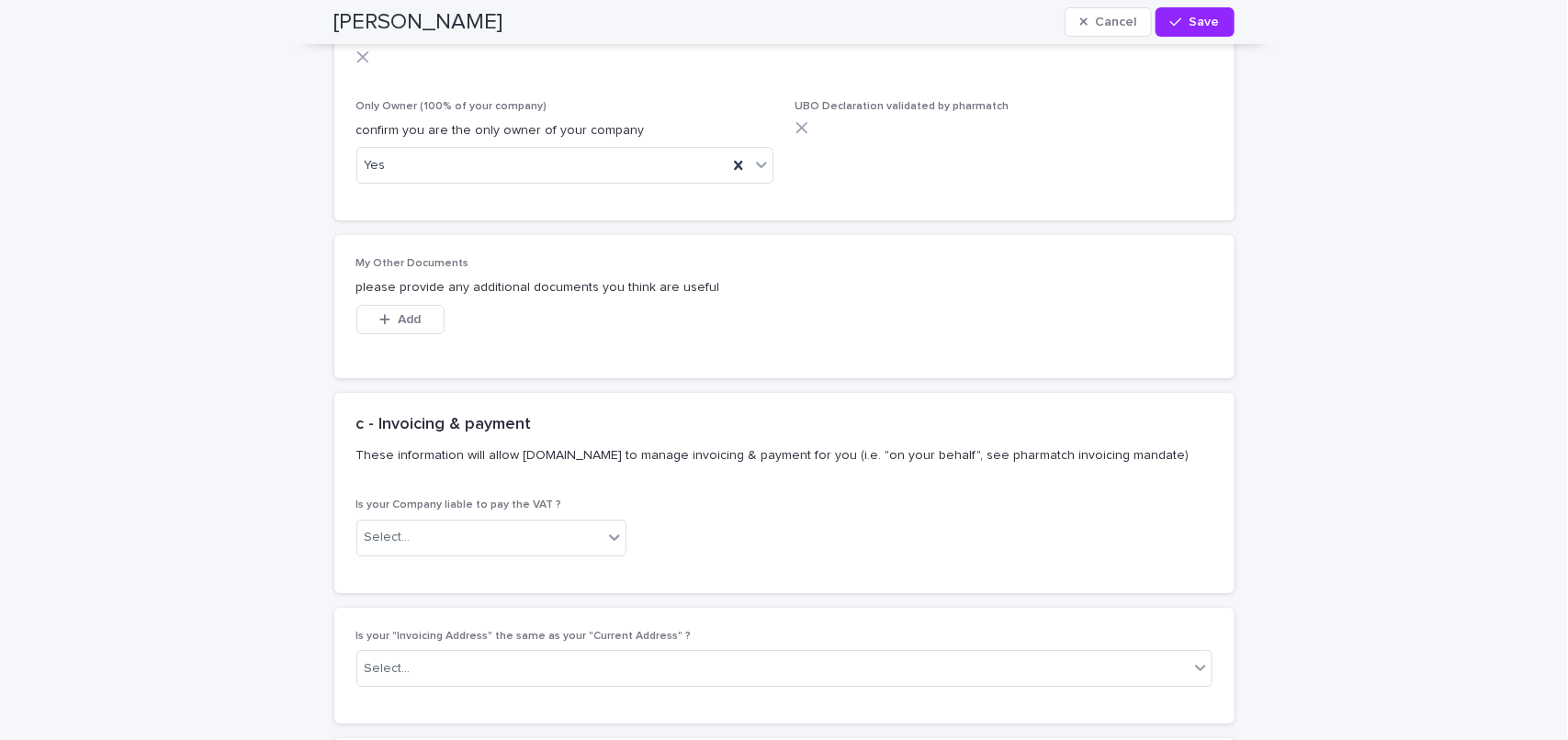 scroll, scrollTop: 5925, scrollLeft: 0, axis: vertical 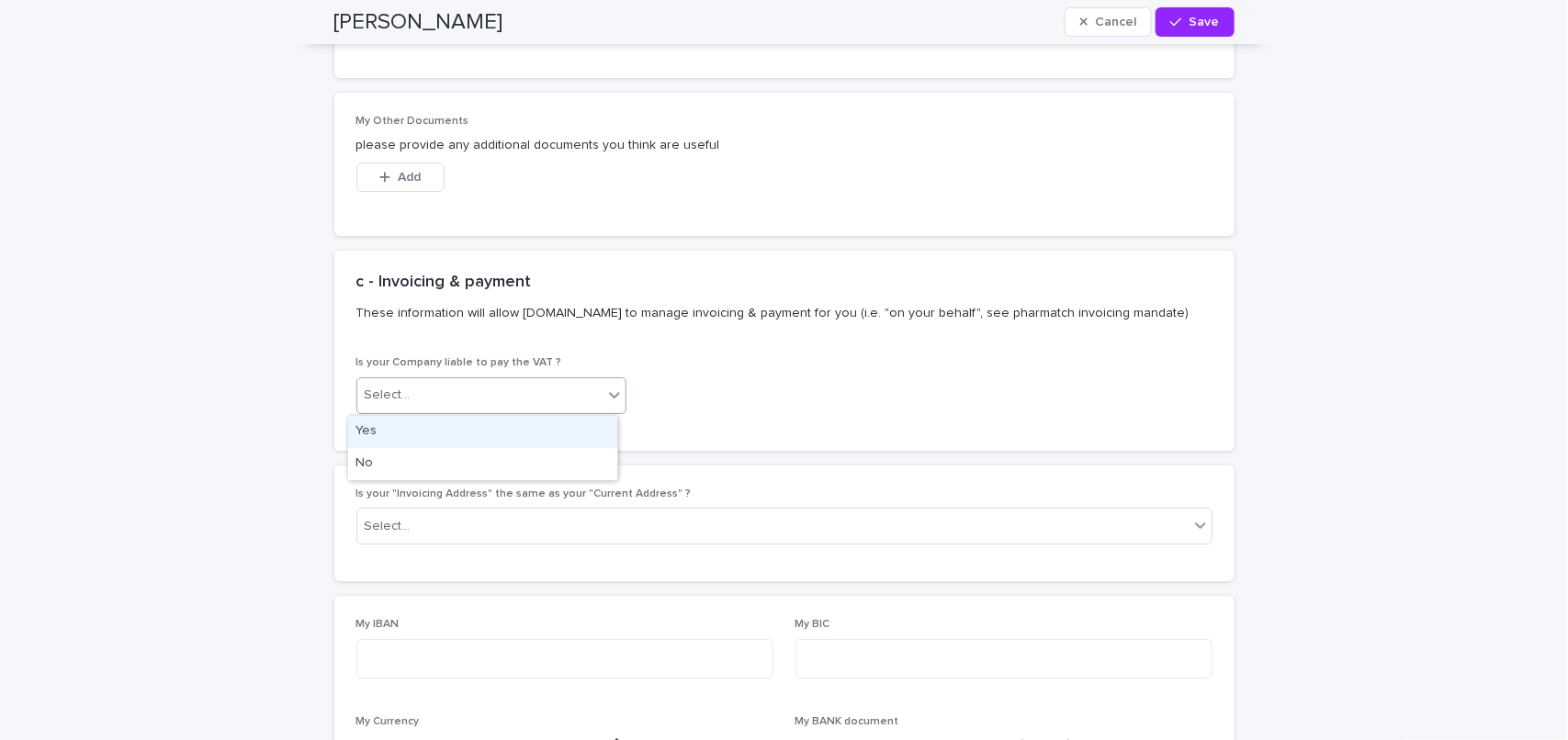 click on "Select..." at bounding box center [480, 395] 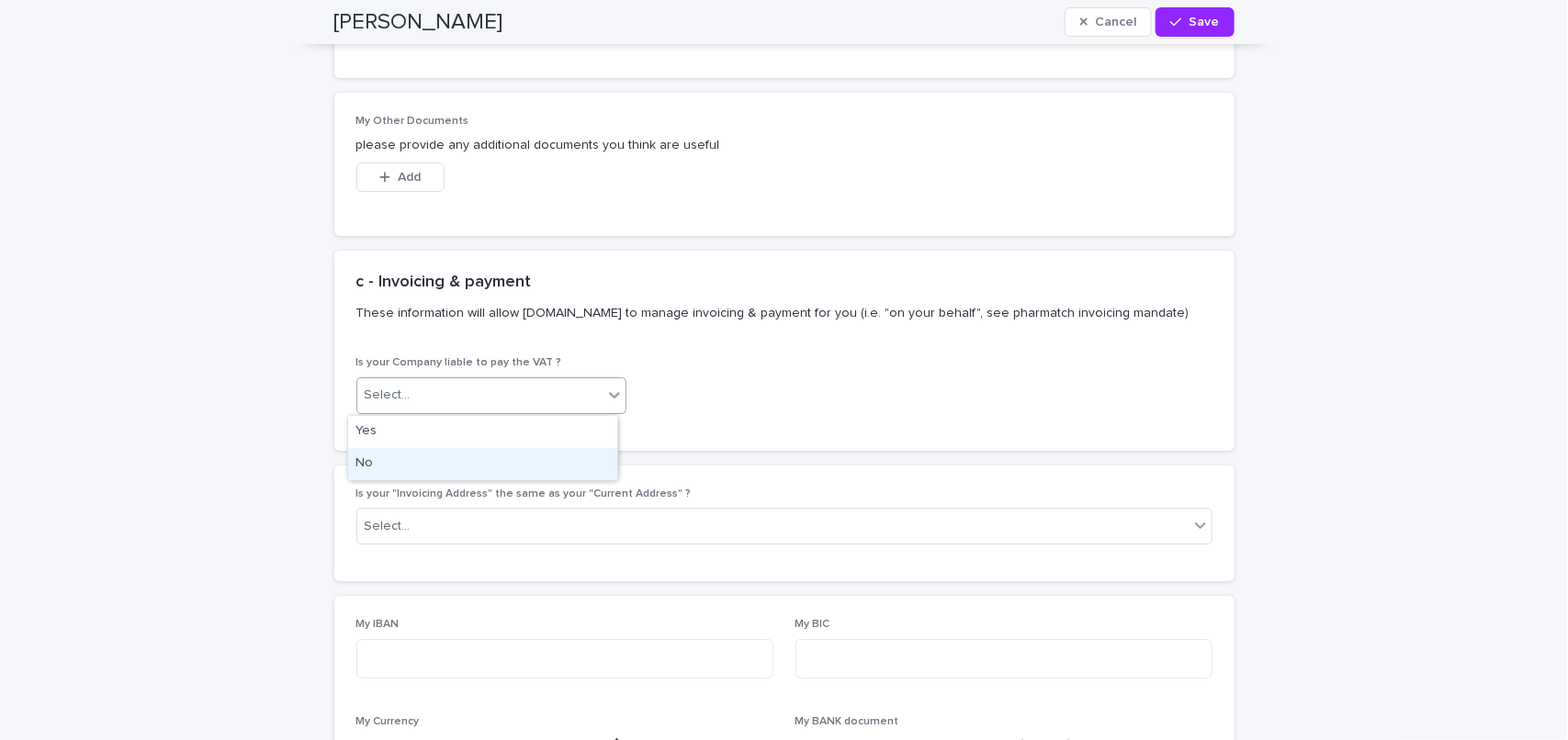 click on "No" at bounding box center (482, 464) 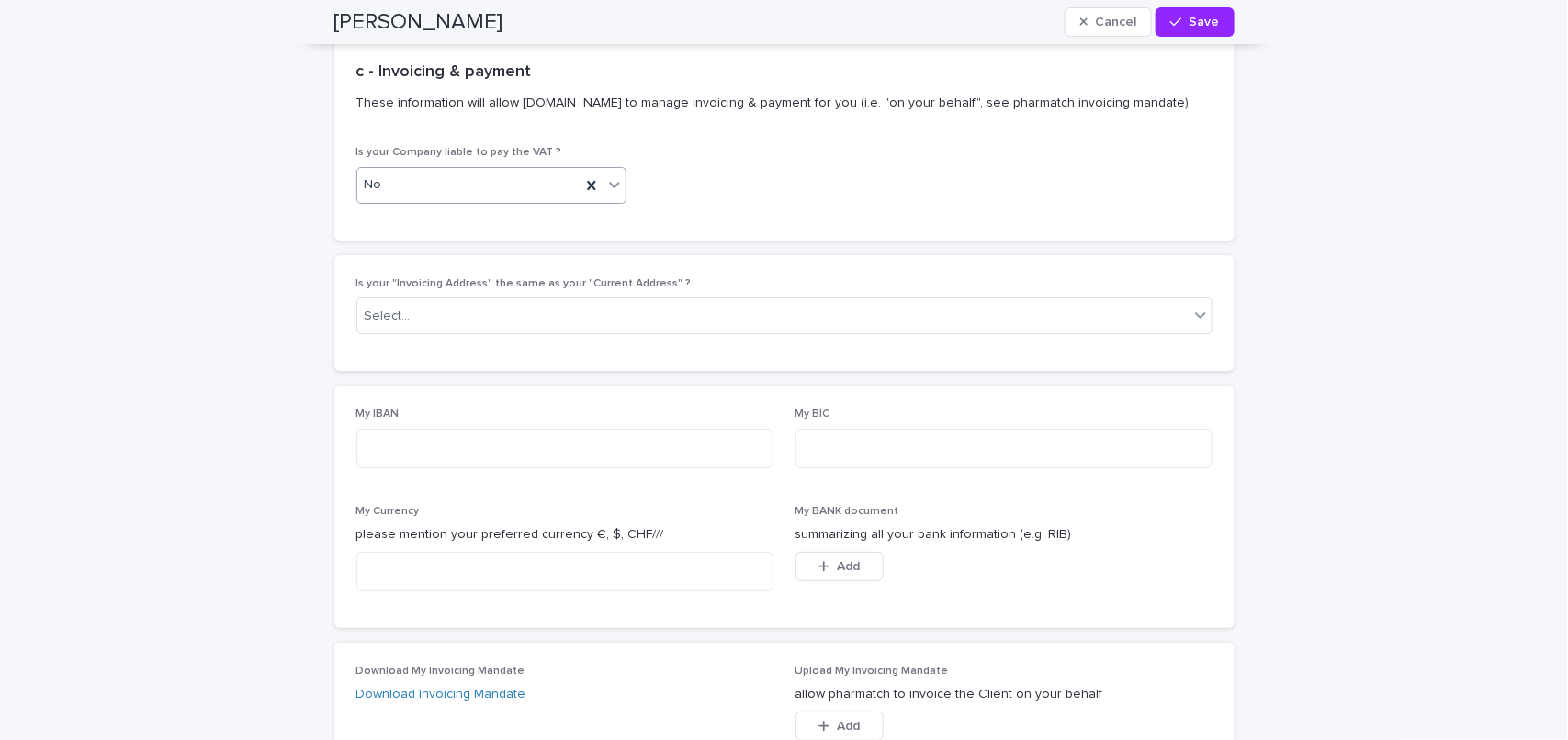 scroll, scrollTop: 6154, scrollLeft: 0, axis: vertical 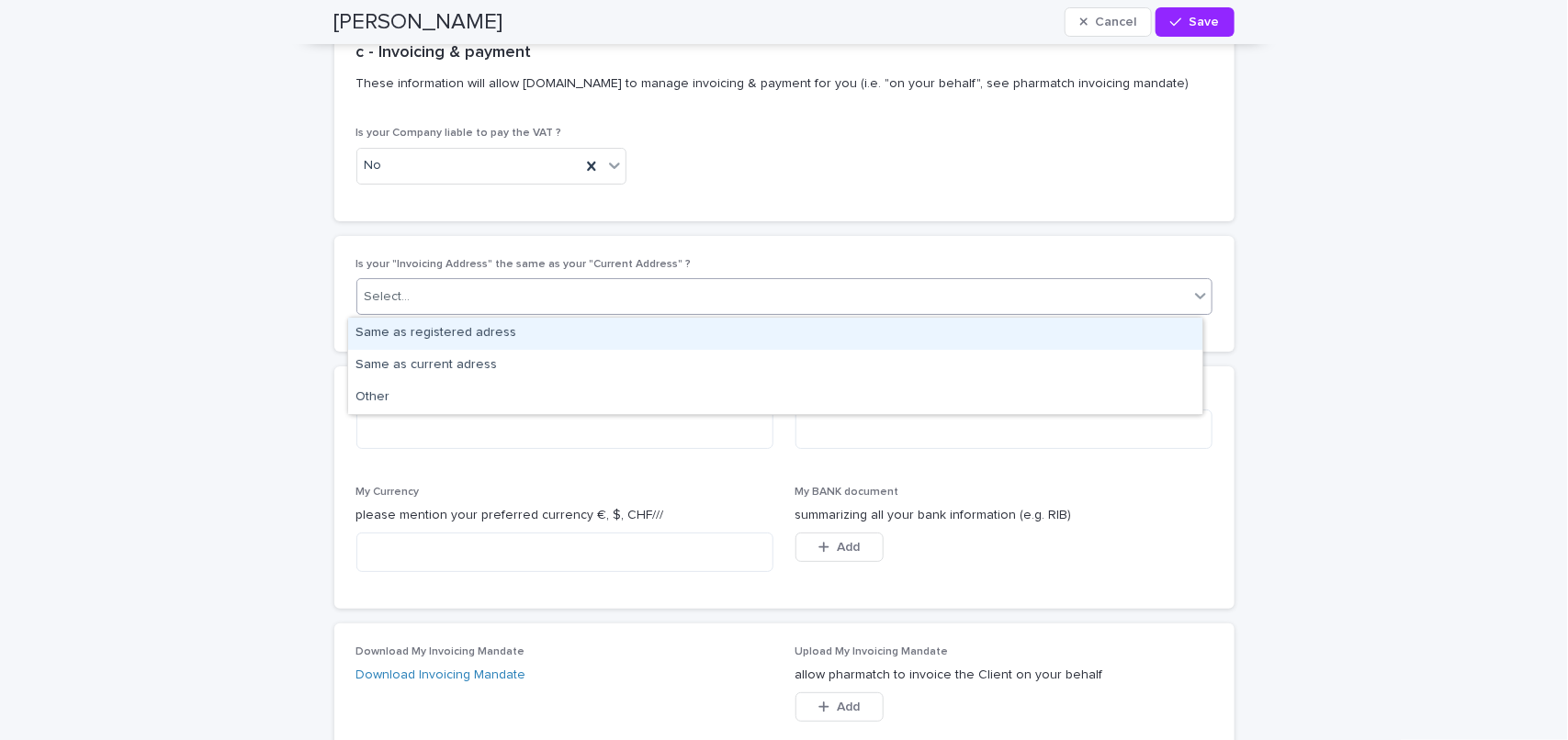 click on "Select..." at bounding box center [773, 297] 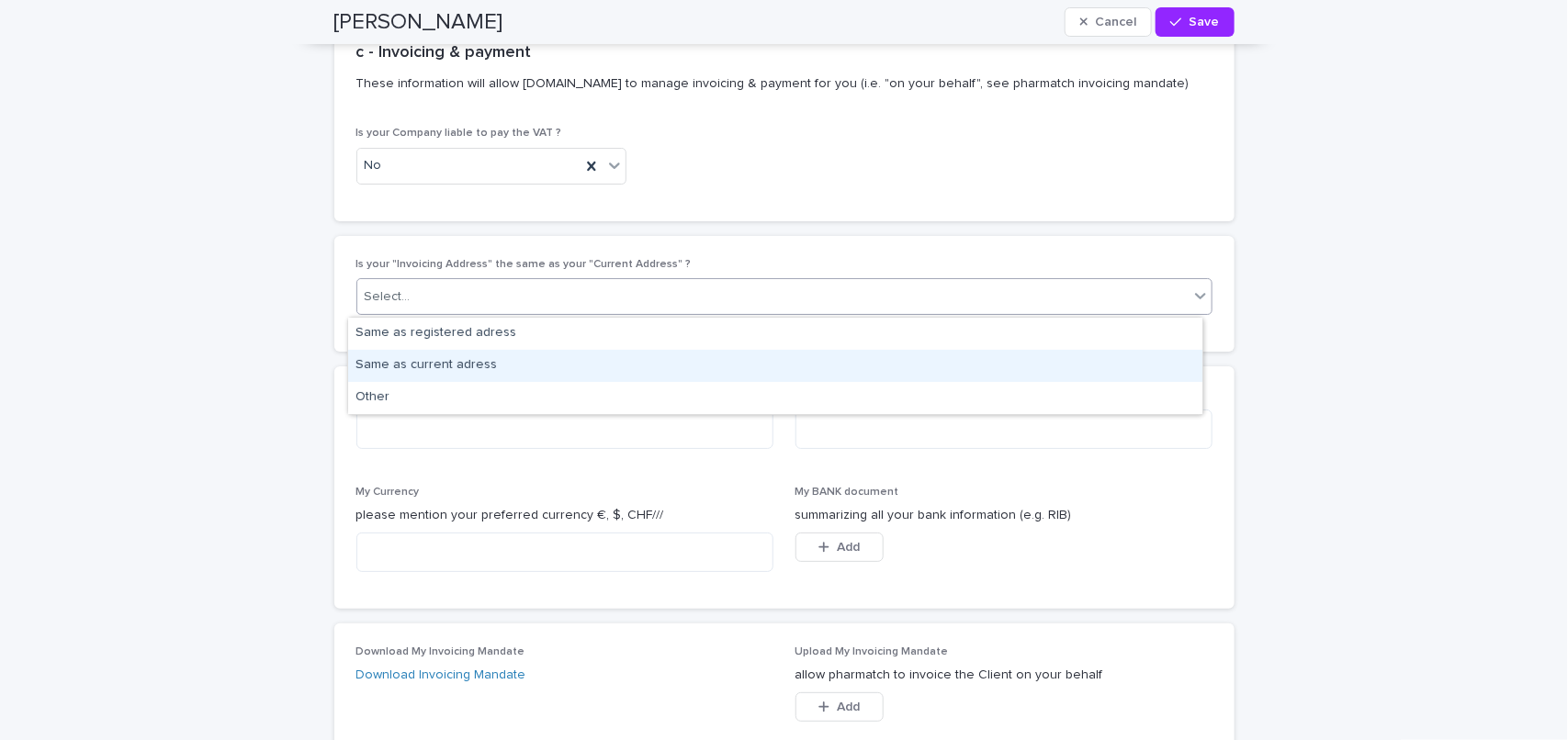 click on "Same as current adress" at bounding box center (775, 365) 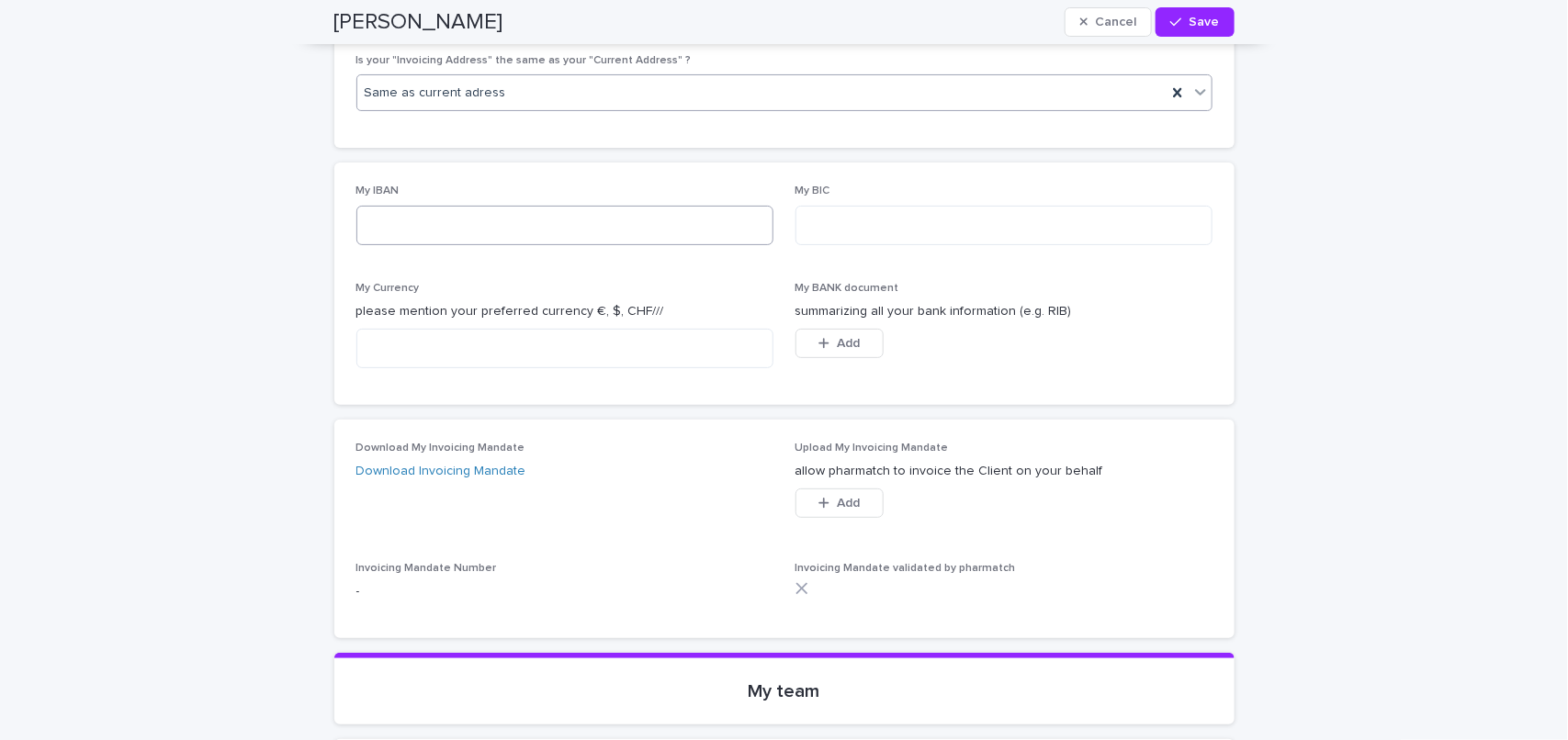 scroll, scrollTop: 6384, scrollLeft: 0, axis: vertical 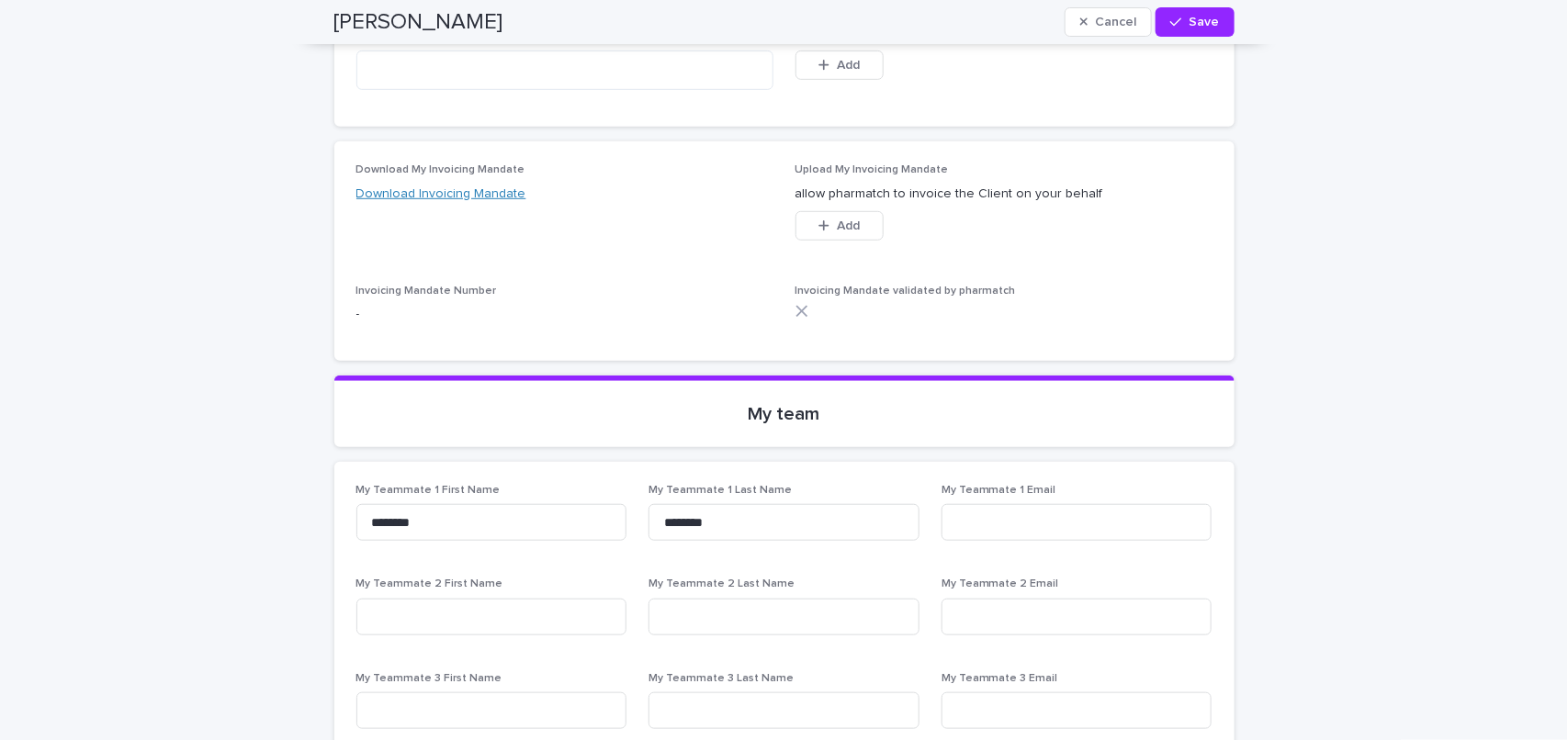 click on "Download Invoicing Mandate" at bounding box center (441, 194) 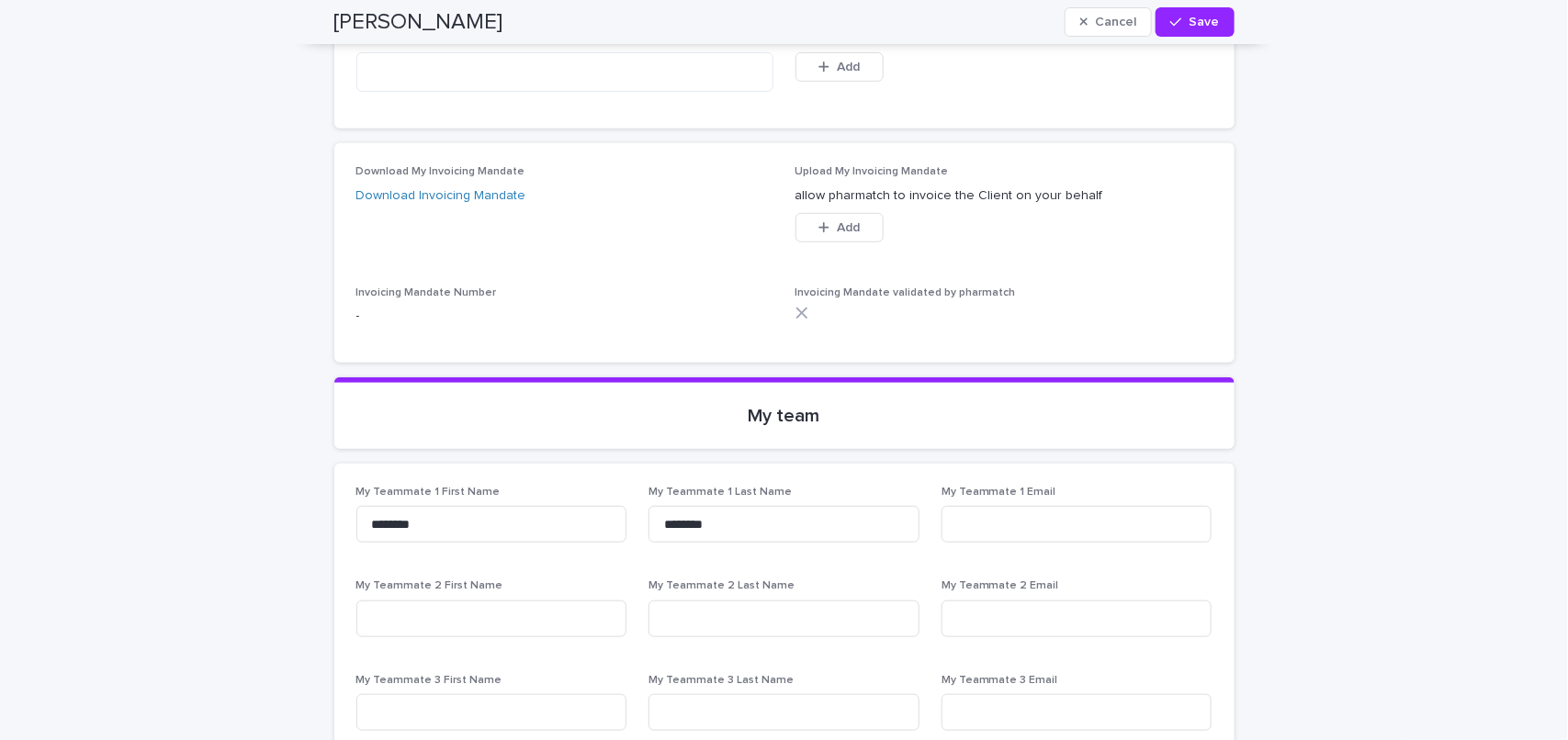 scroll, scrollTop: 6728, scrollLeft: 0, axis: vertical 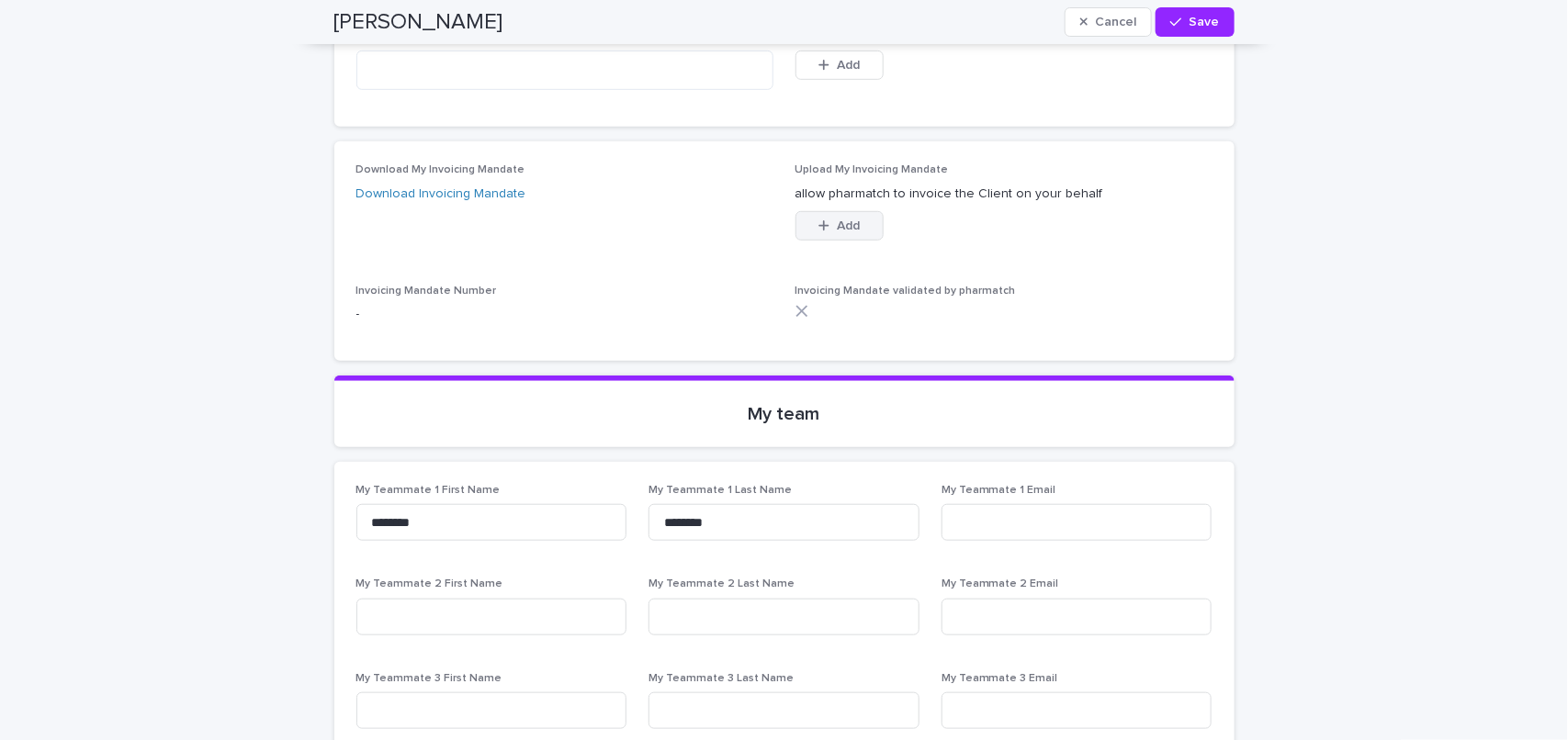 click on "Add" at bounding box center [848, 226] 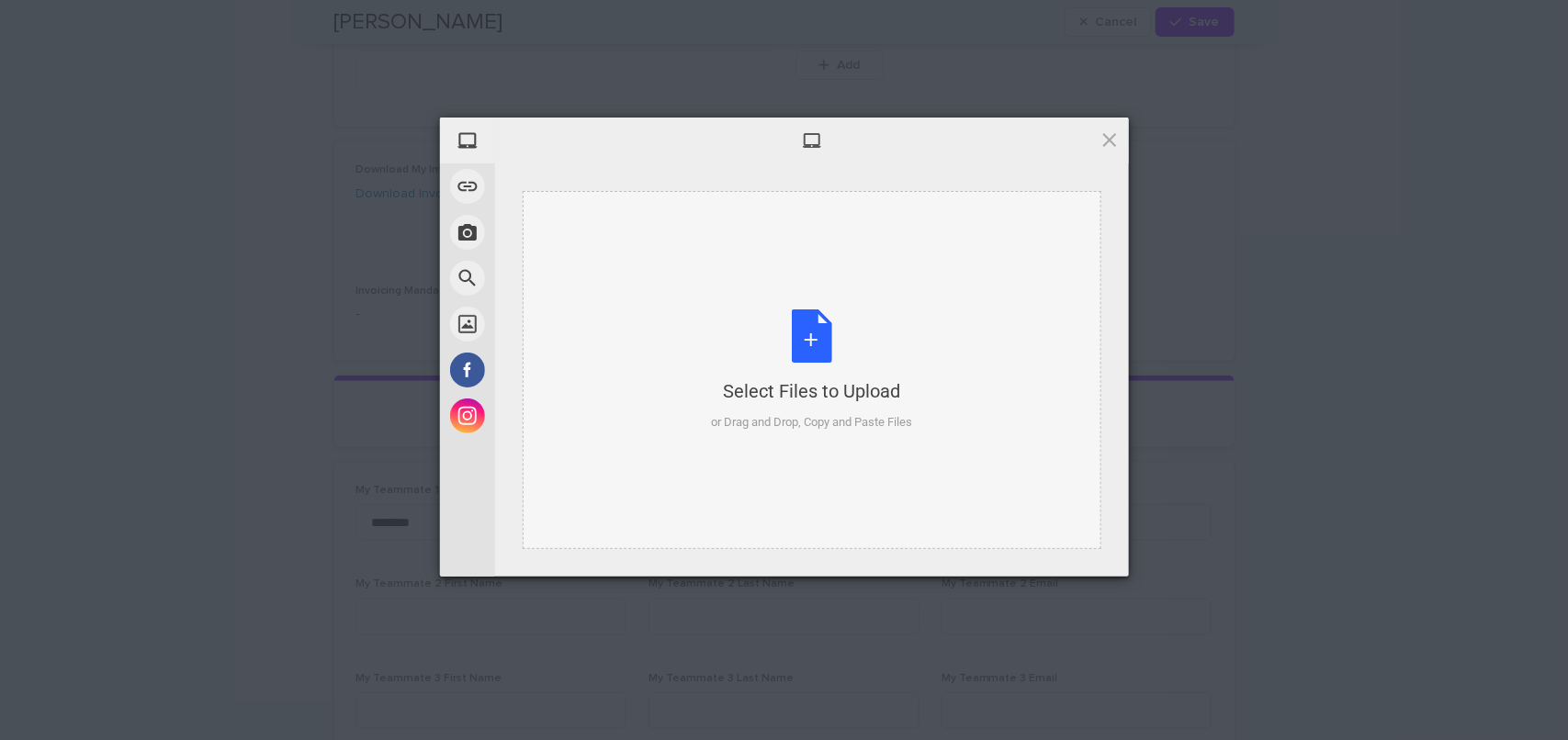 click on "Select Files to Upload
or Drag and Drop, Copy and Paste Files" at bounding box center [811, 370] 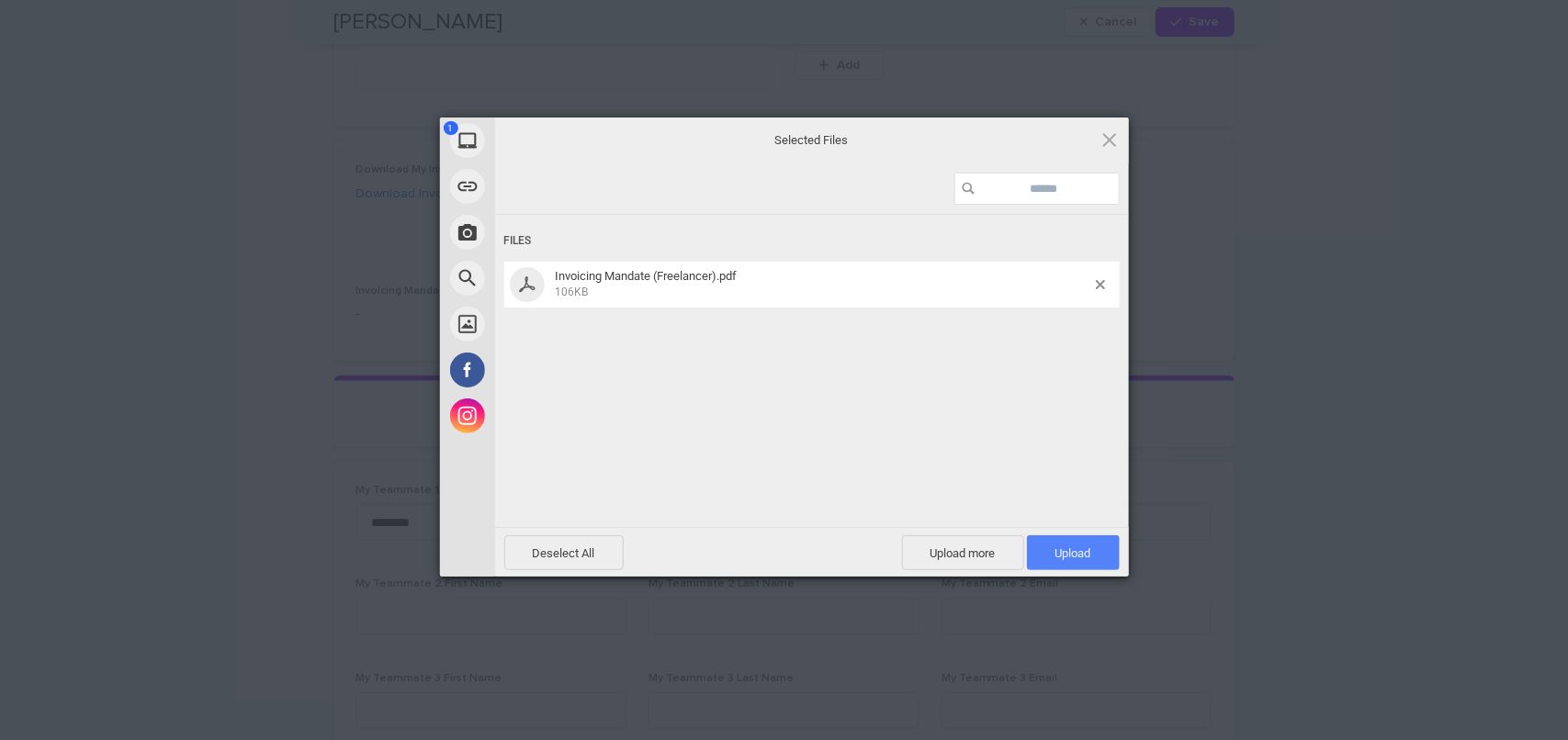 click on "Upload
1" at bounding box center [1073, 553] 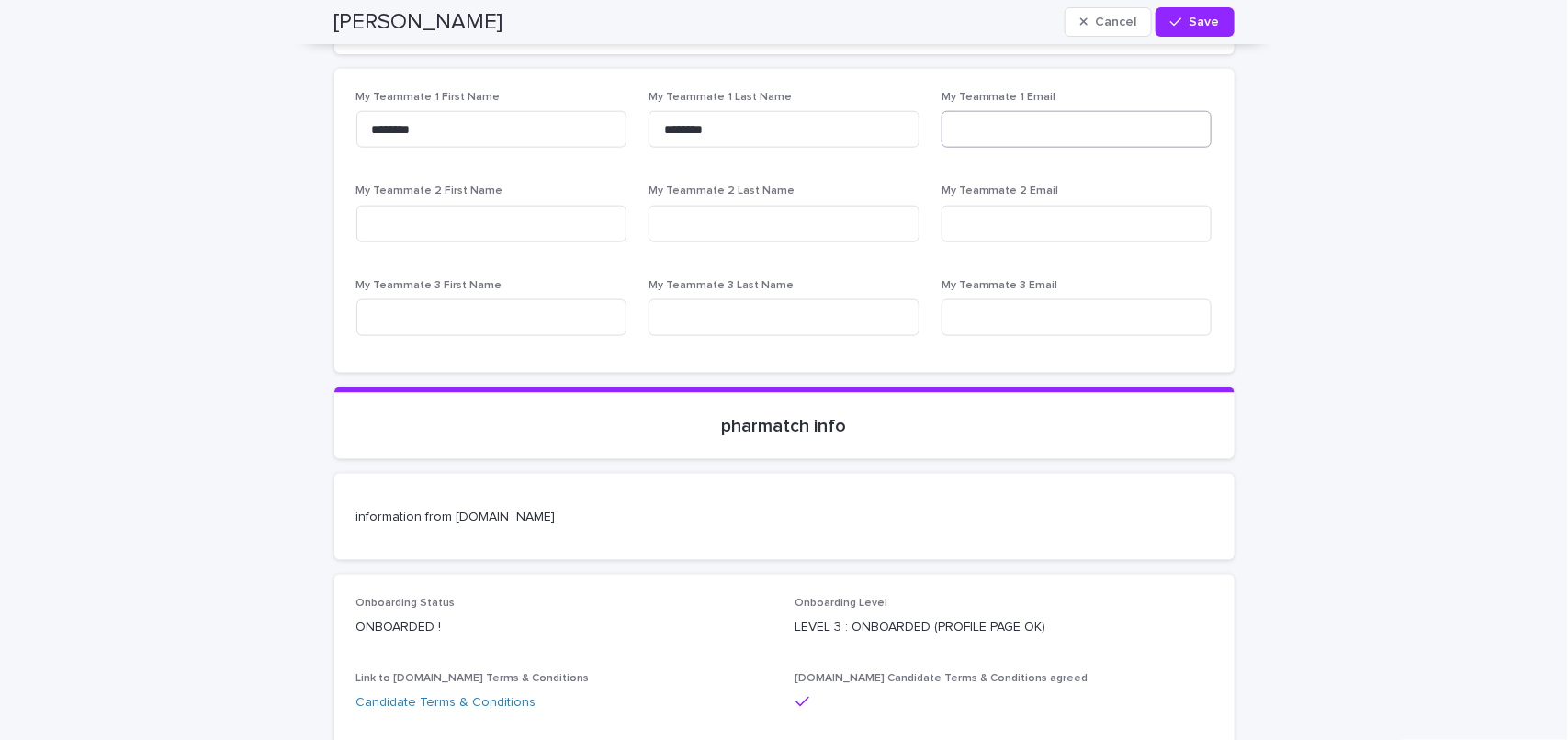 scroll, scrollTop: 7072, scrollLeft: 0, axis: vertical 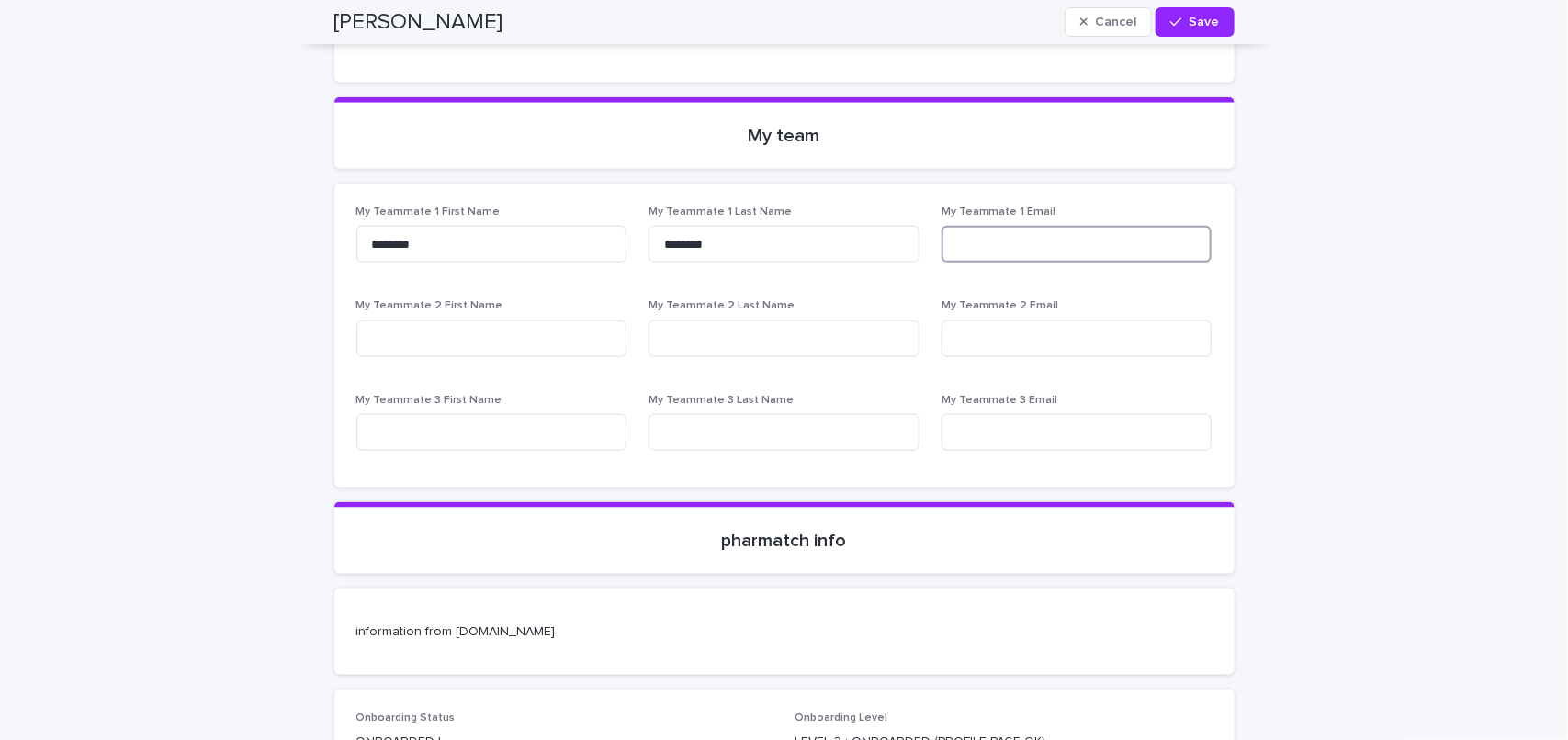 click at bounding box center (1077, 244) 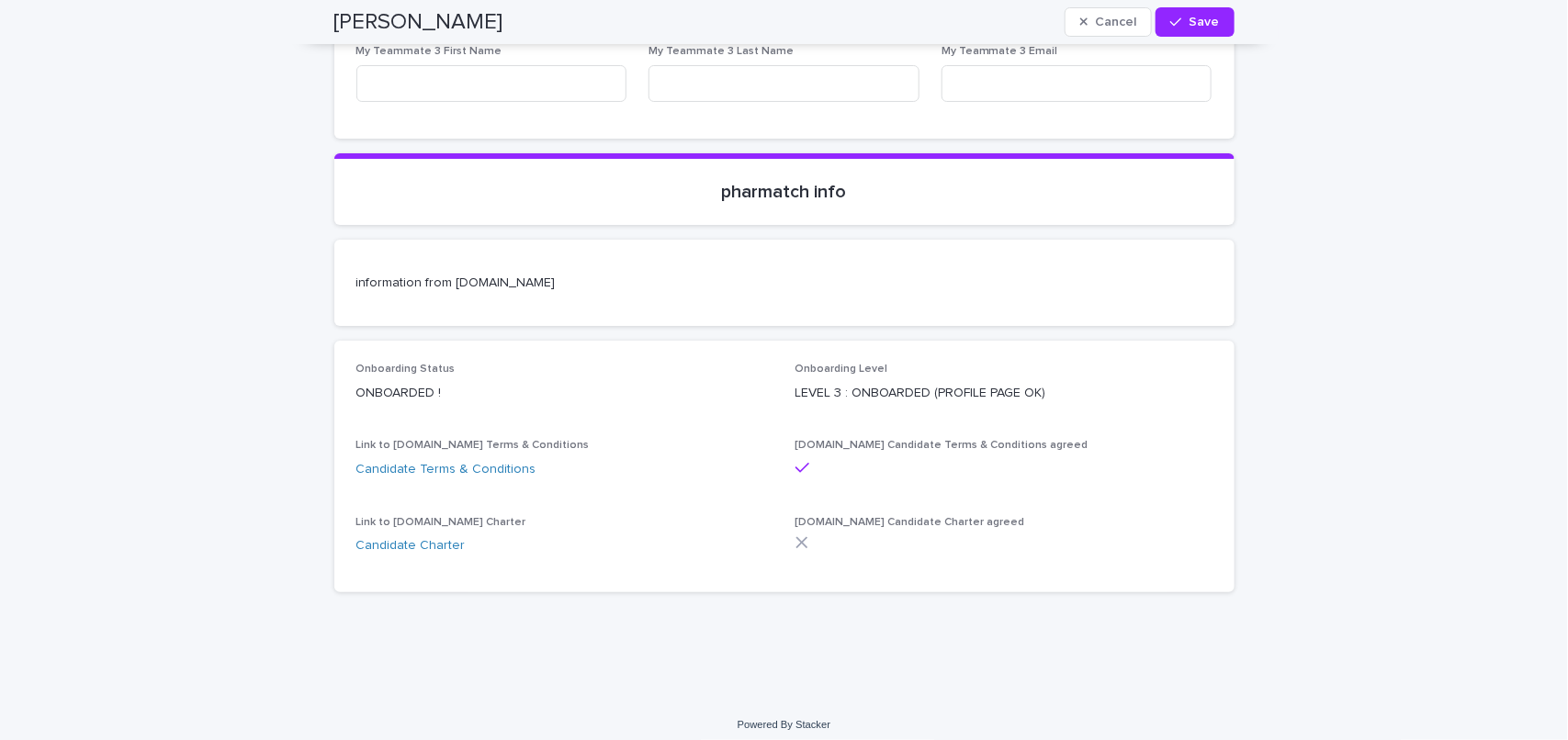 scroll, scrollTop: 7430, scrollLeft: 0, axis: vertical 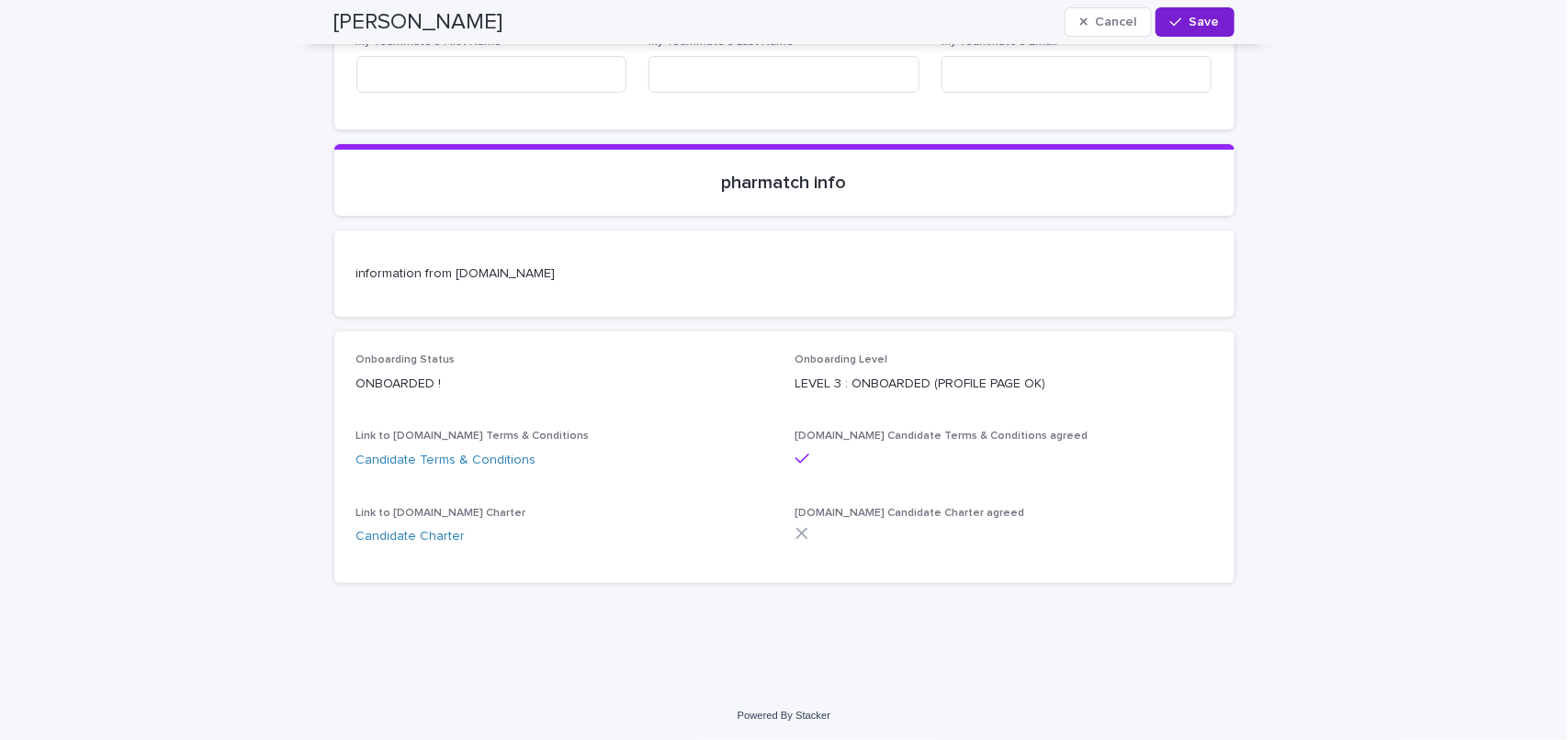 type on "**********" 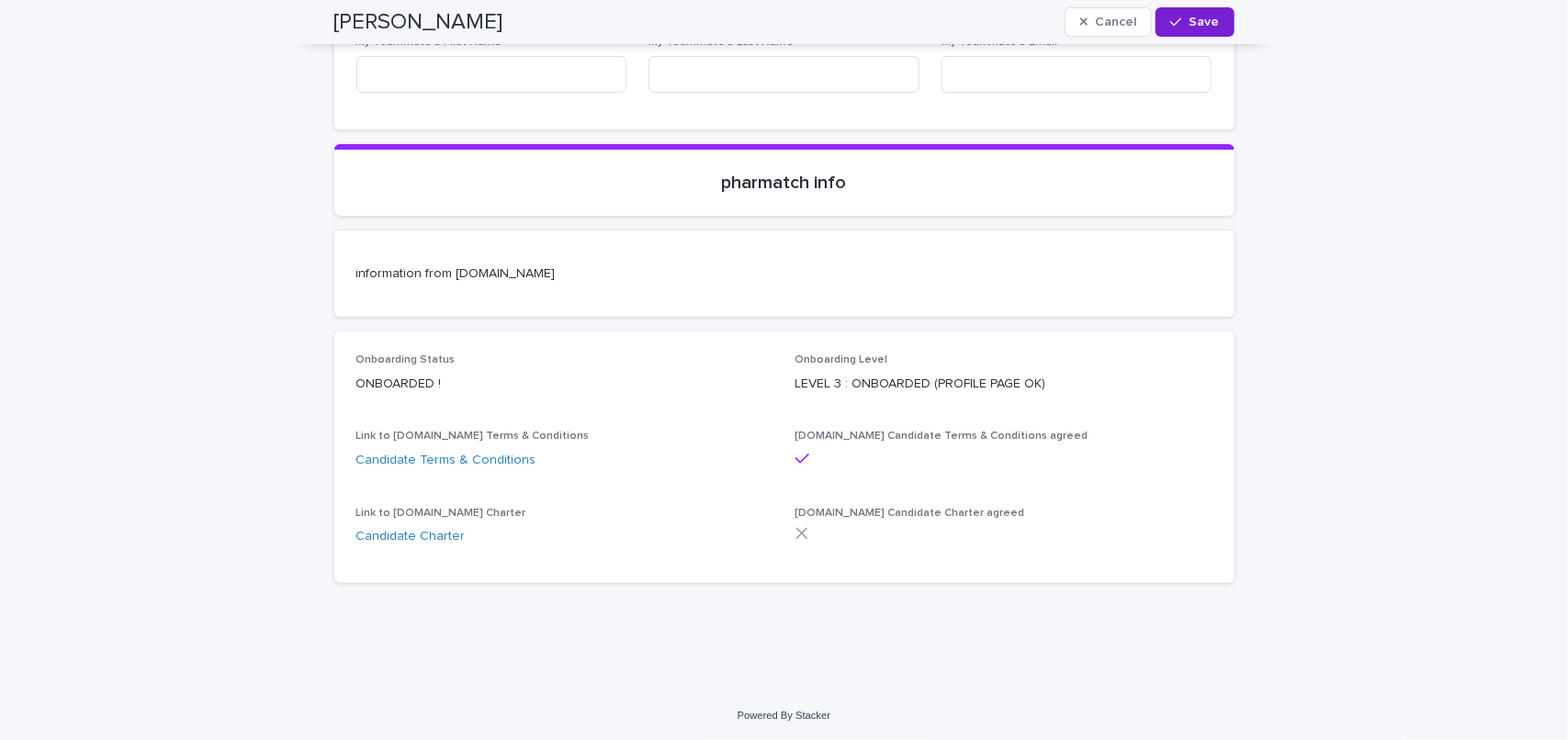 click on "Save" at bounding box center [1204, 22] 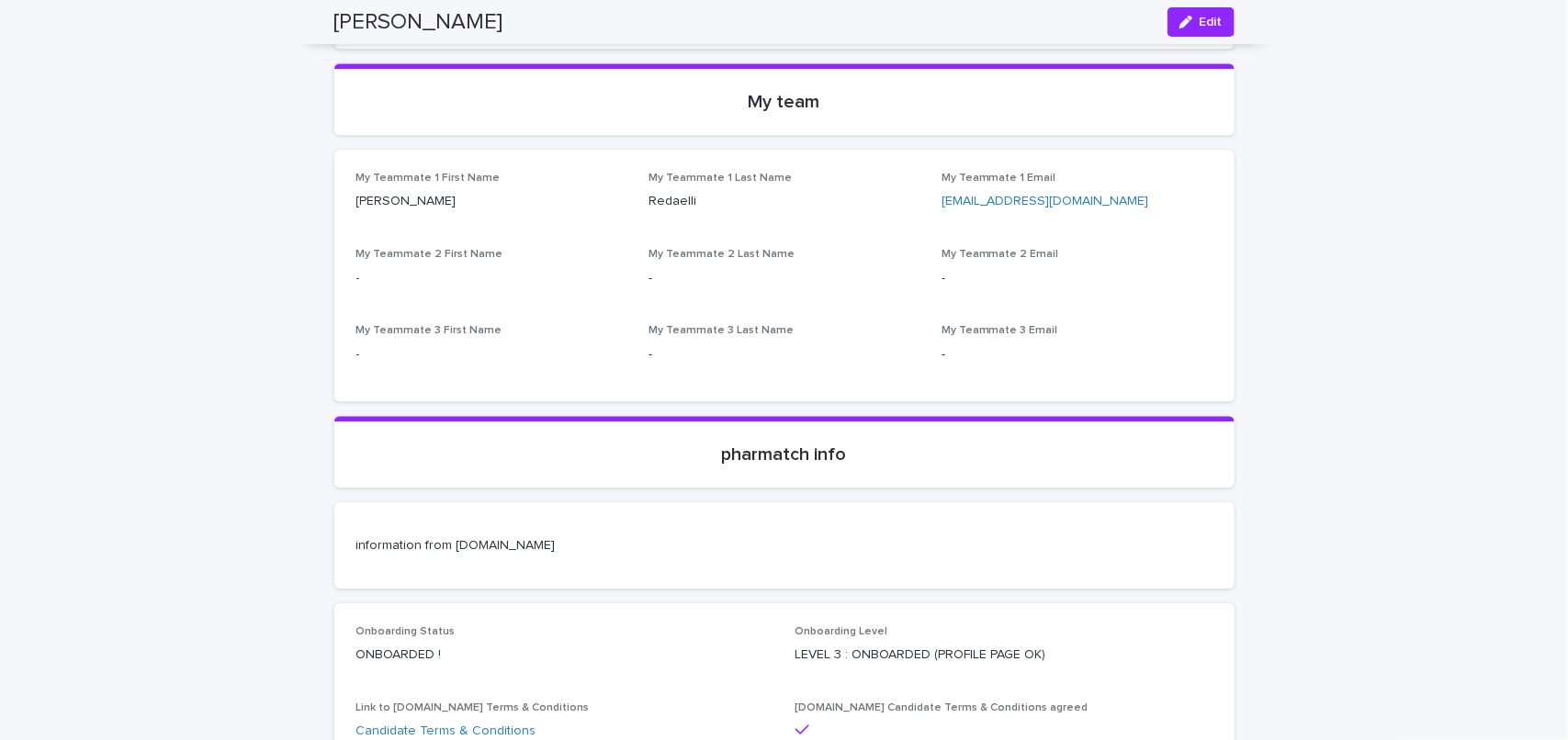 scroll, scrollTop: 5679, scrollLeft: 0, axis: vertical 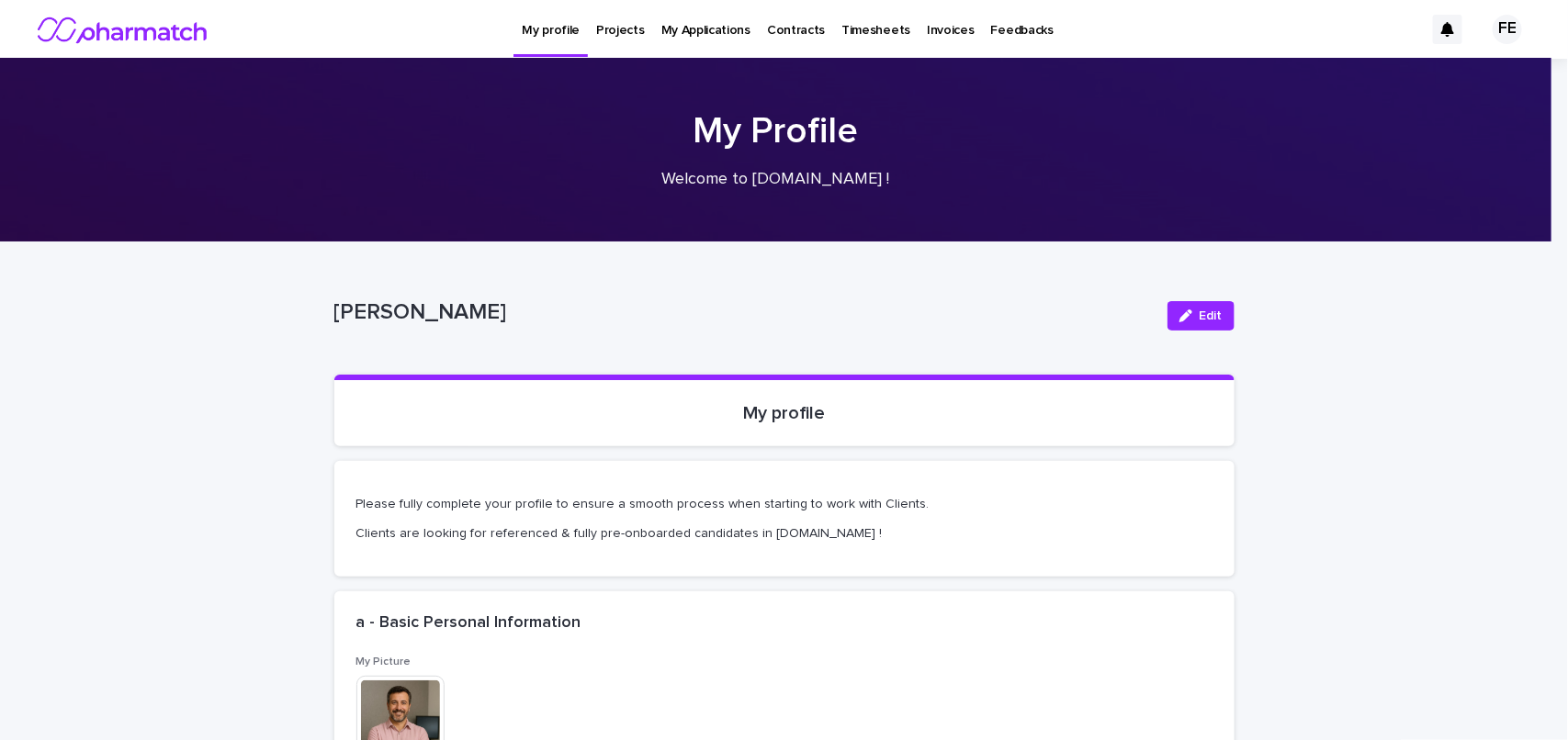 click at bounding box center (123, 29) 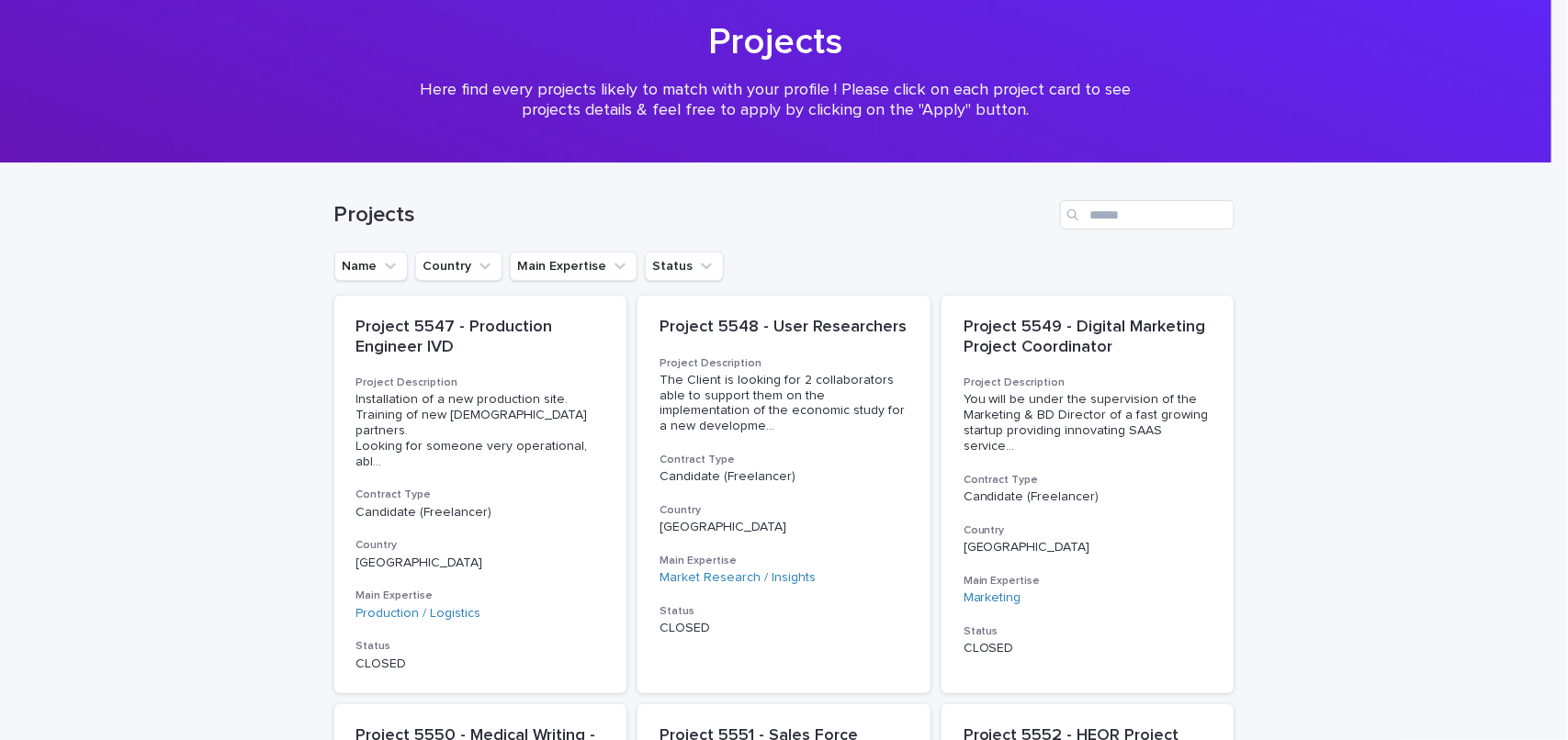 scroll, scrollTop: 115, scrollLeft: 0, axis: vertical 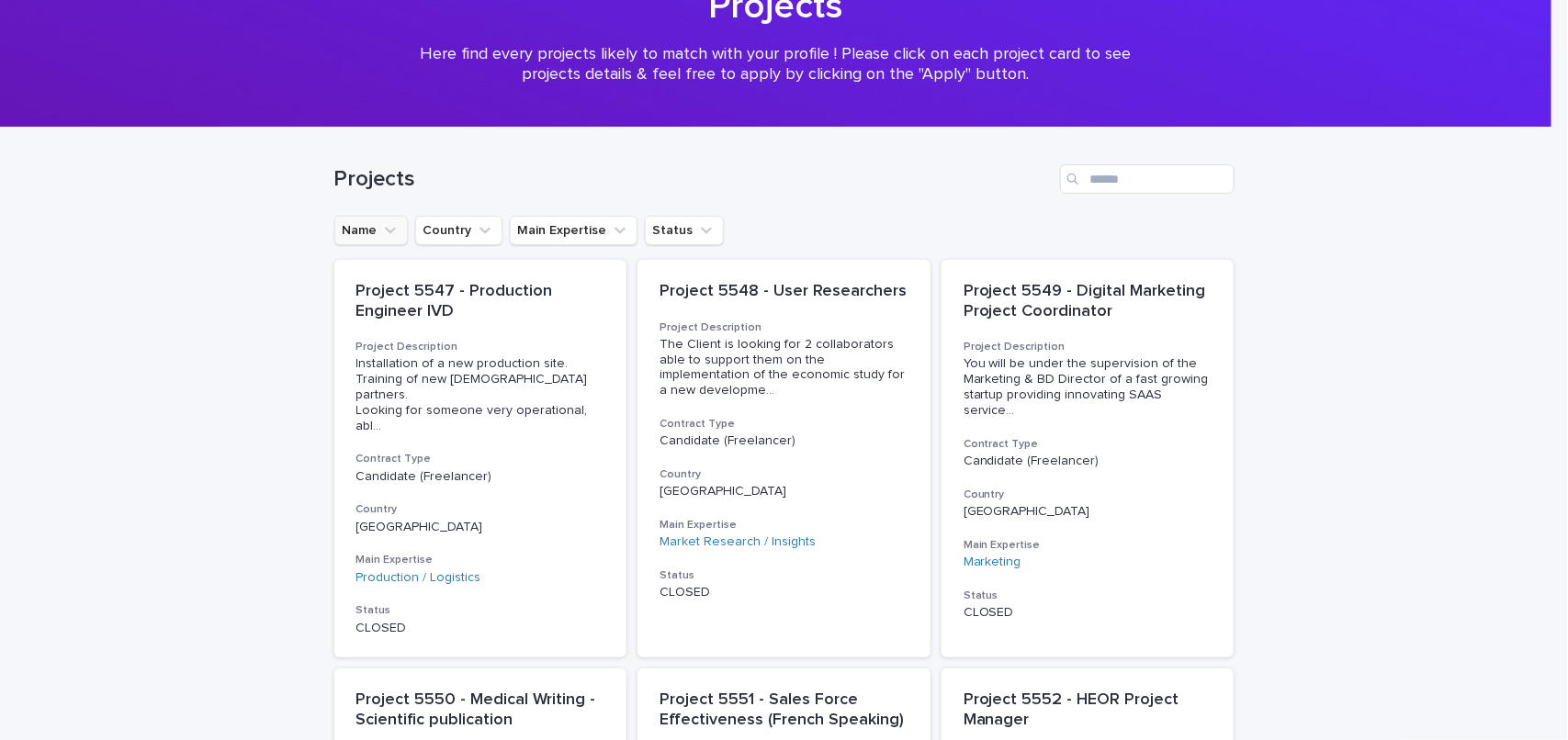 click 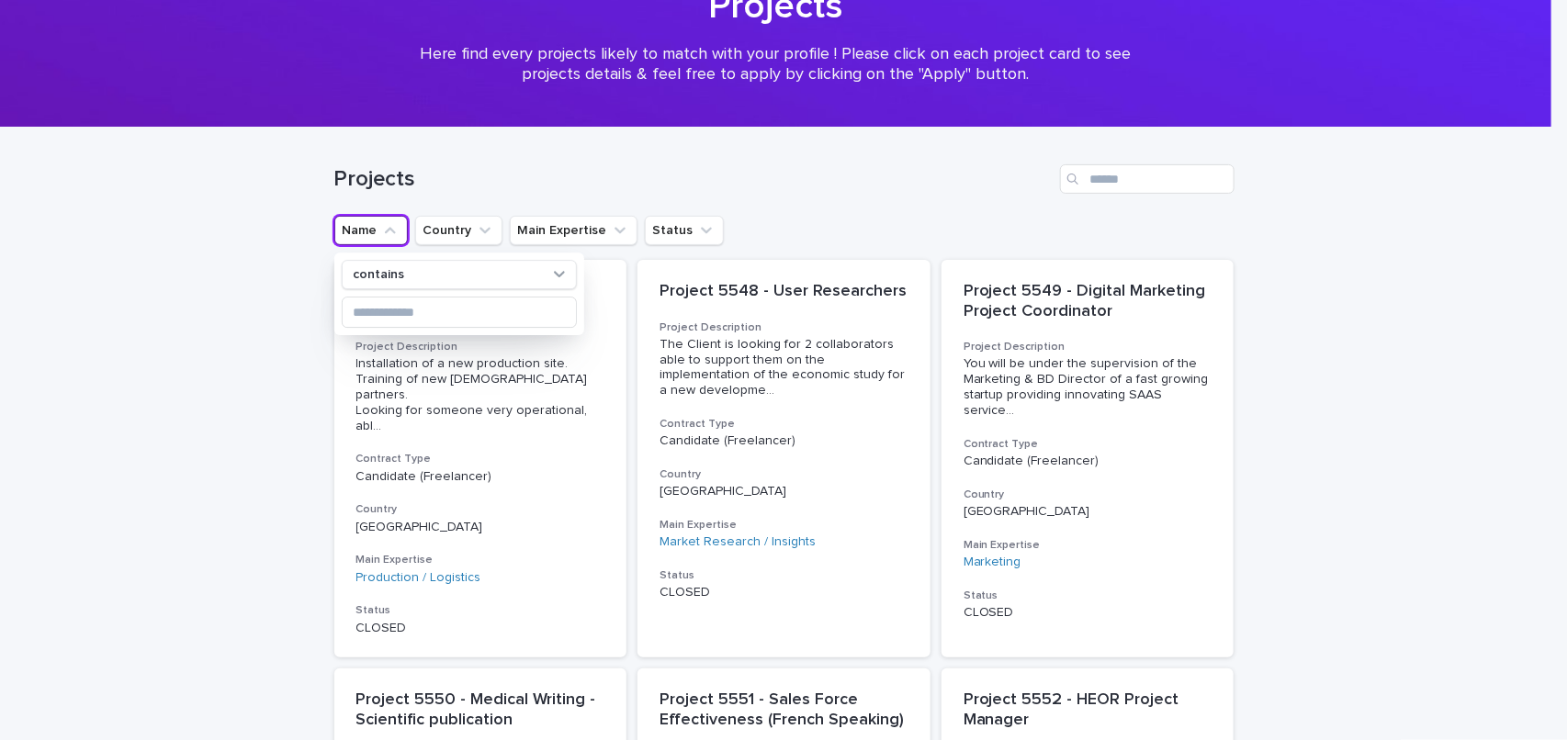 click 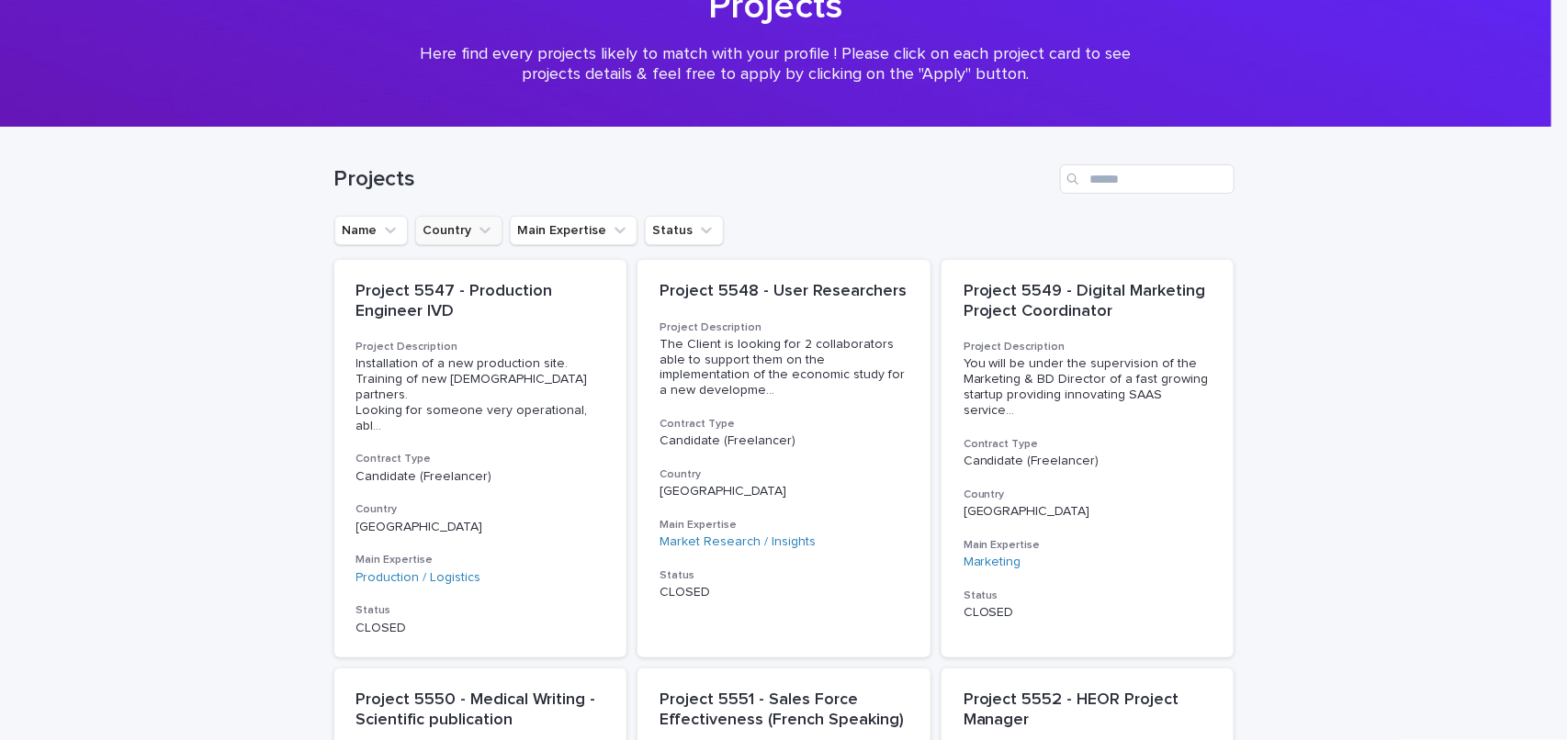 click on "Country" at bounding box center (458, 230) 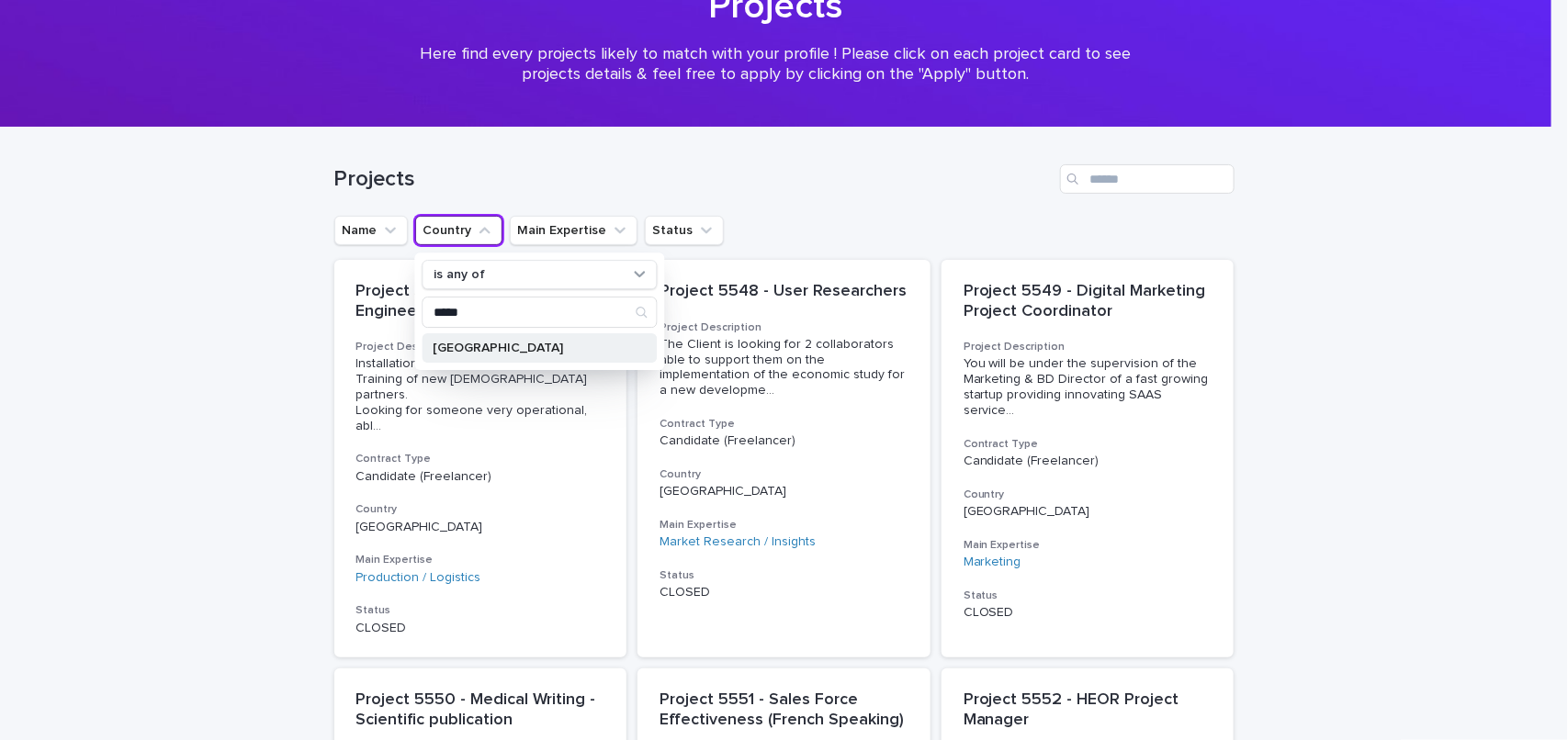 type on "*****" 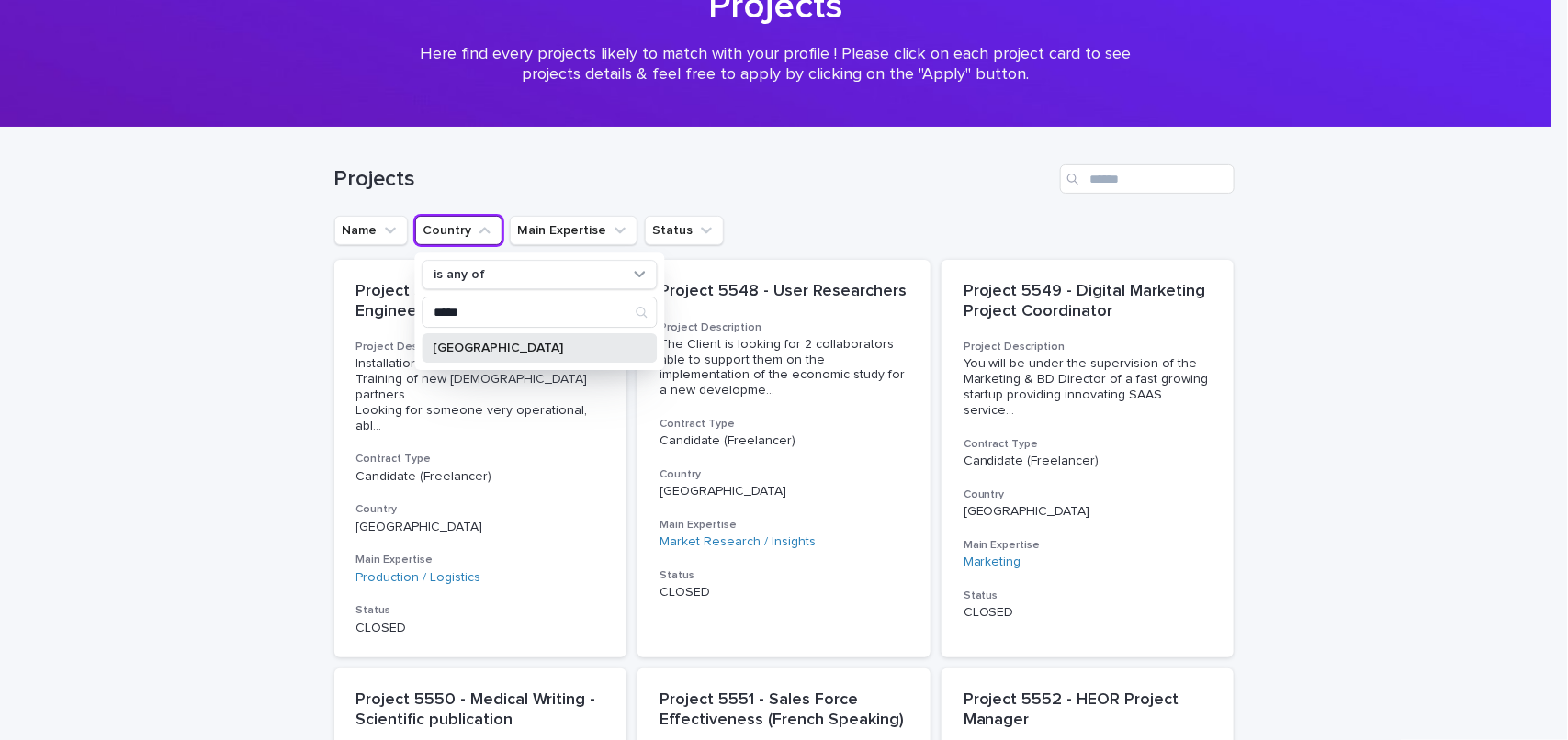 click on "Argentina" at bounding box center [530, 348] 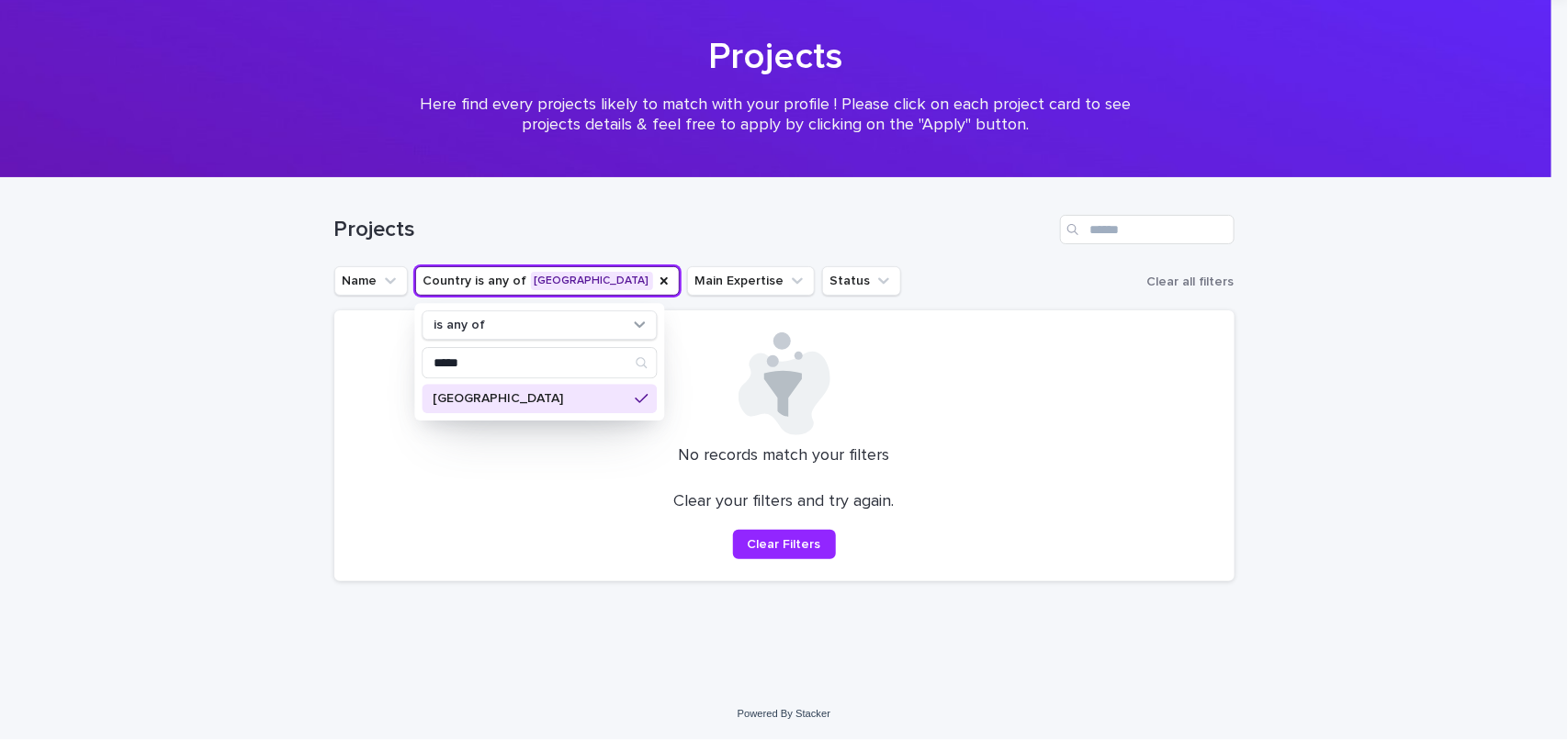scroll, scrollTop: 64, scrollLeft: 0, axis: vertical 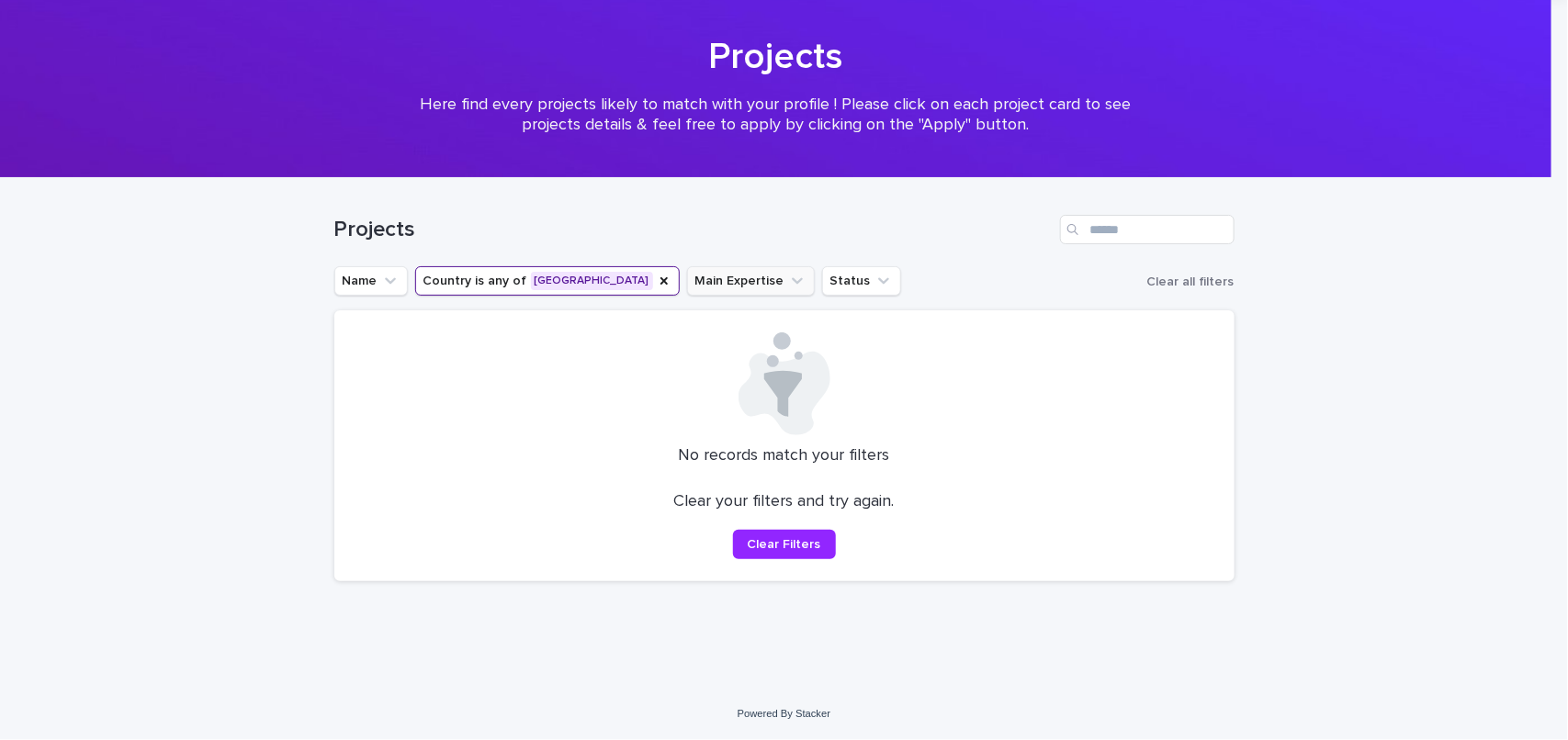 click 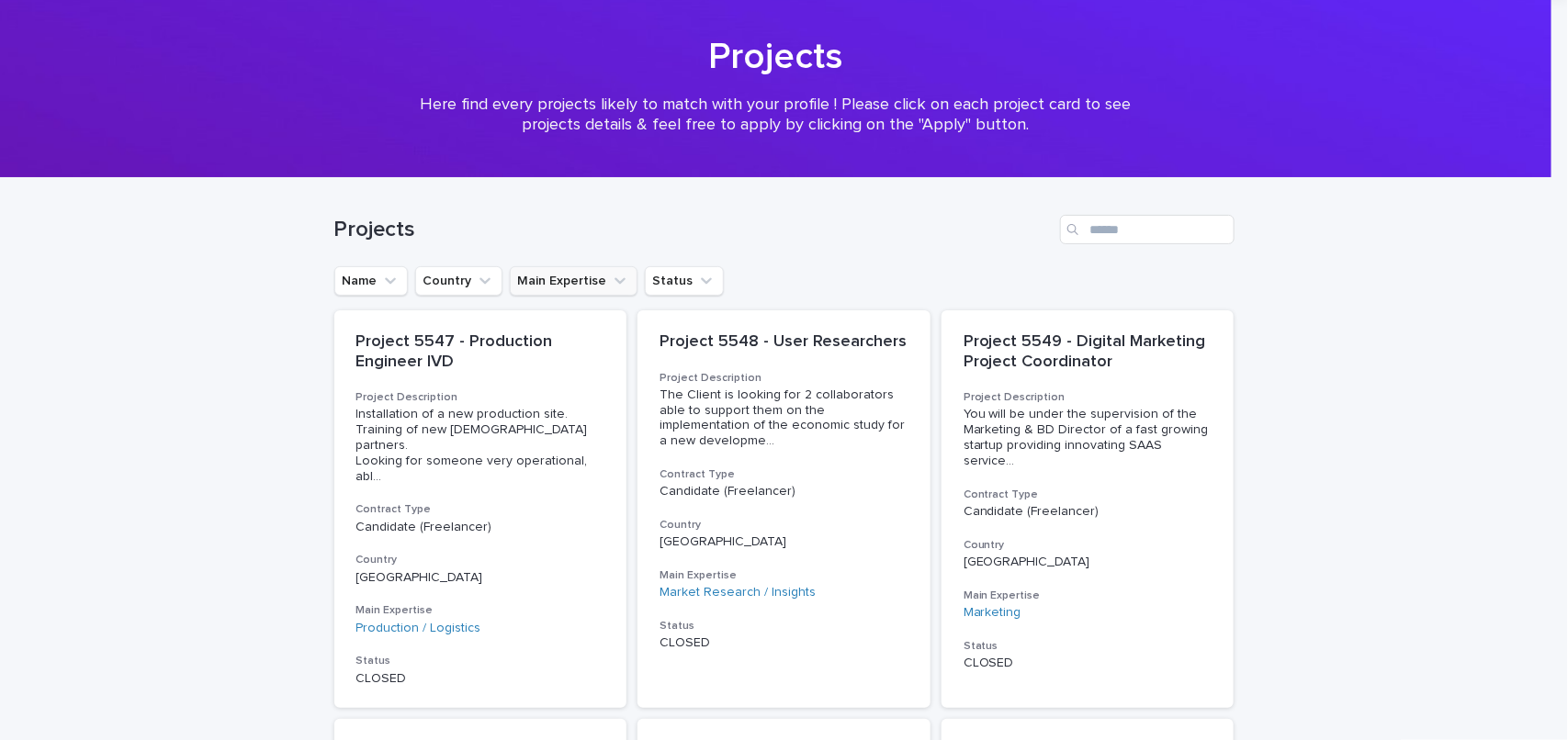 click 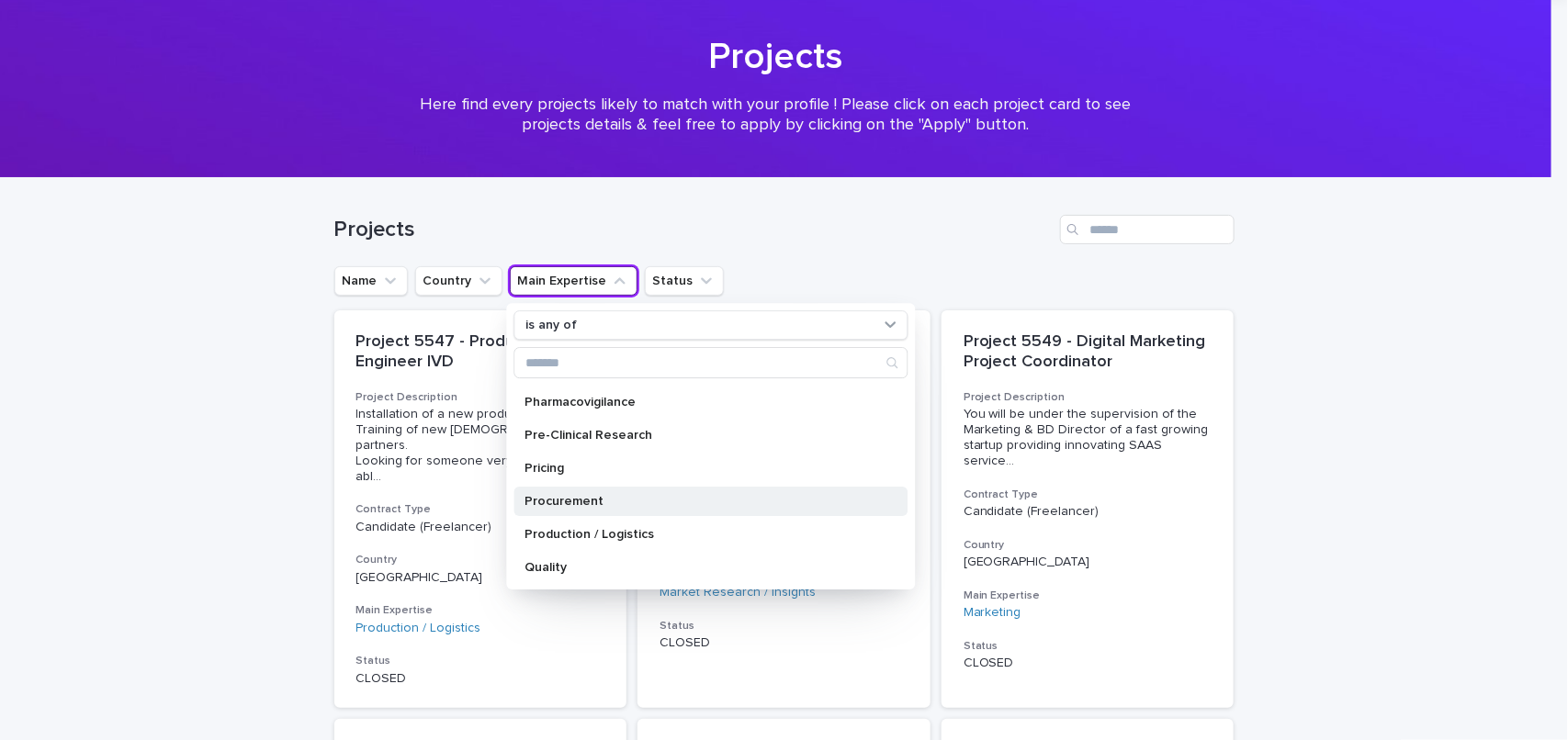 scroll, scrollTop: 937, scrollLeft: 0, axis: vertical 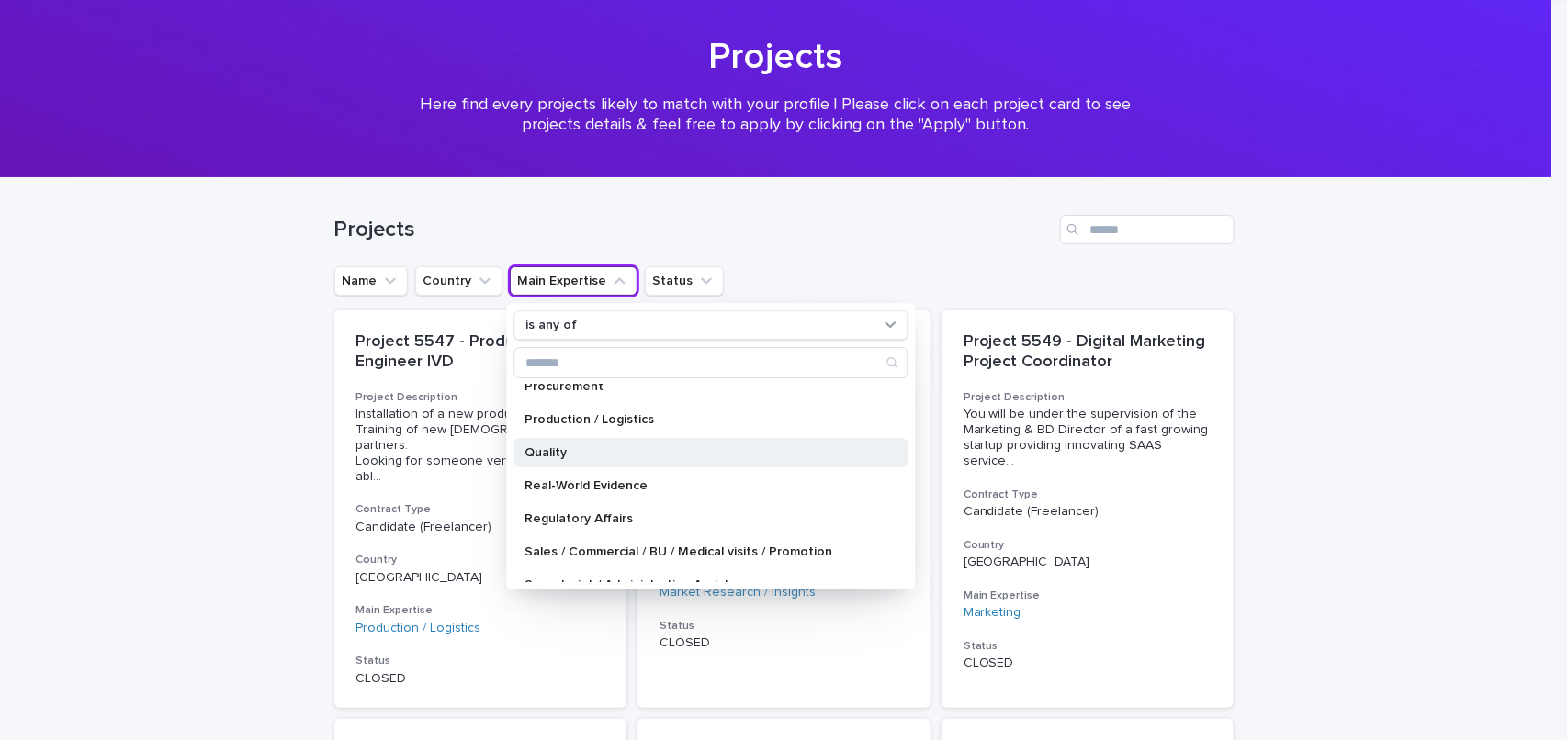 click on "Quality" at bounding box center [710, 453] 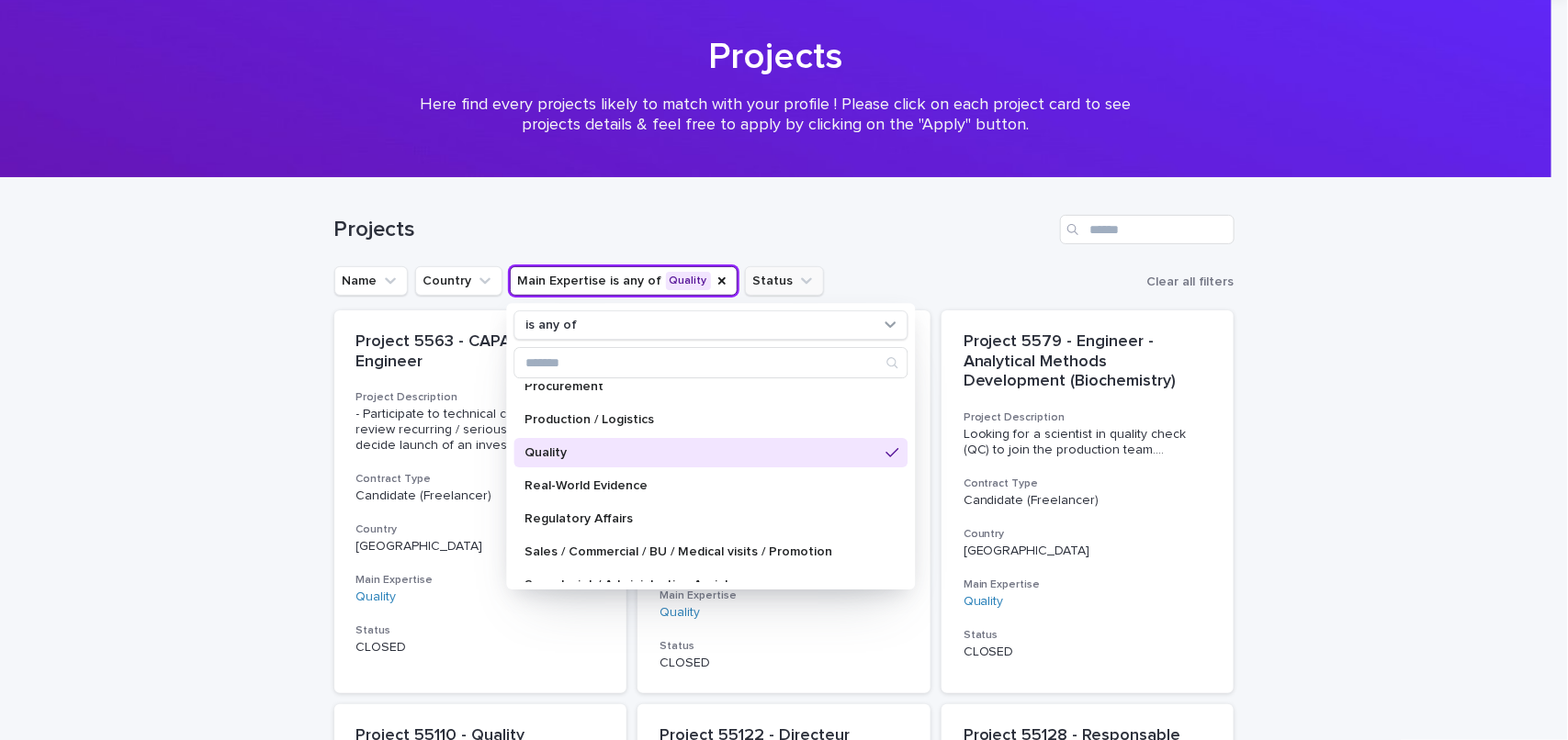 click on "Status" at bounding box center [784, 281] 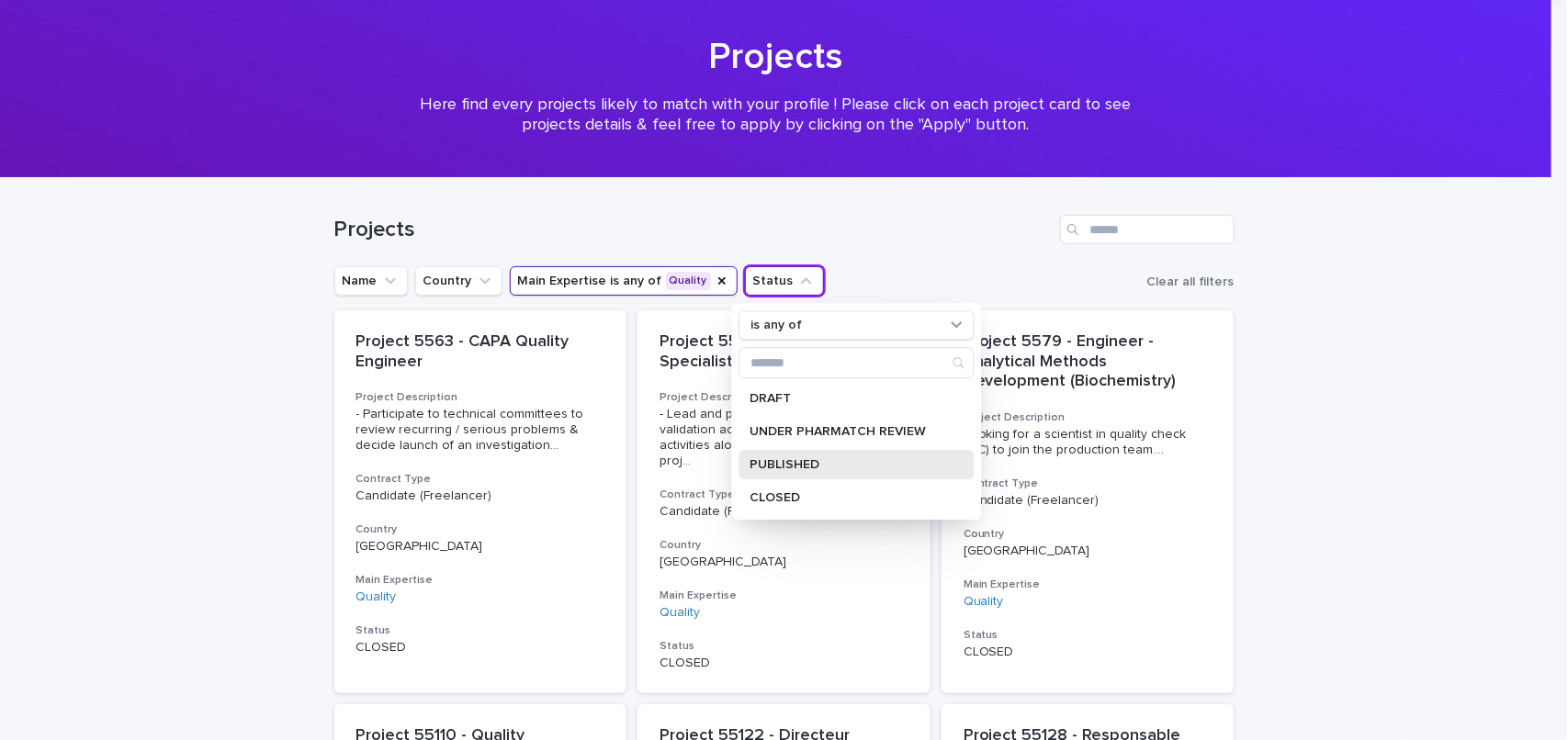 click on "PUBLISHED" at bounding box center [847, 465] 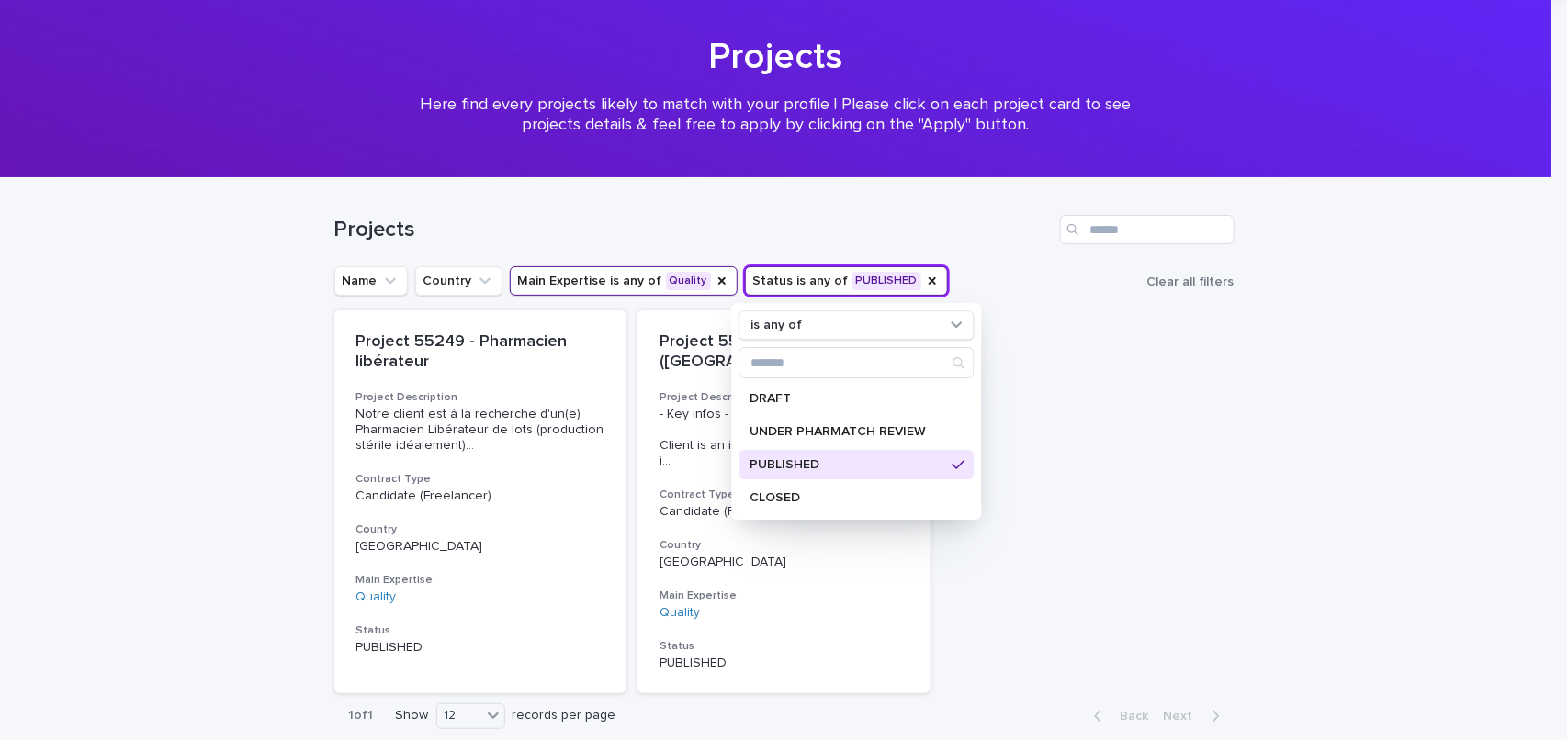 click on "Loading... Saving… Loading... Saving… Projects Name Country Main Expertise is any of Quality Status is any of PUBLISHED is any of DRAFT UNDER PHARMATCH REVIEW PUBLISHED CLOSED Clear all filters Project 55249 - Pharmacien libérateur  Project Description Notre client est à la recherche d'un(e) Pharmacien Libérateur de lots (production stérile idéalement) ... Contract Type Candidate (Freelancer) Country France Main Expertise Quality   Status PUBLISHED Project 55257 - GCLP Audit (Europe) Project Description - Key infos -
Client is an international CRO working for i ... Contract Type Candidate (Freelancer) Country United Kingdom Main Expertise Quality   Status PUBLISHED 1  of  1 Show 12 records per page Back Next" at bounding box center [784, 504] 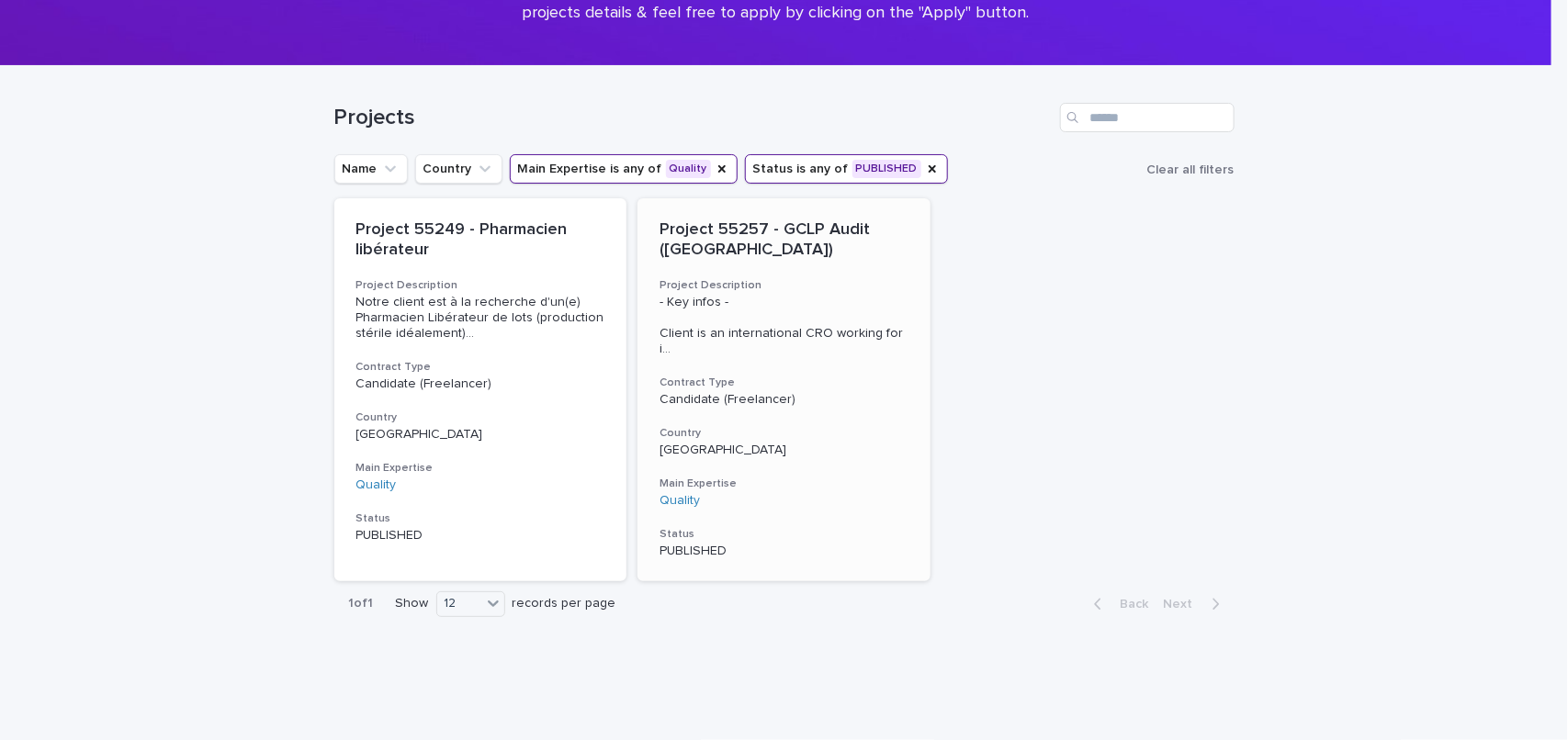 scroll, scrollTop: 191, scrollLeft: 0, axis: vertical 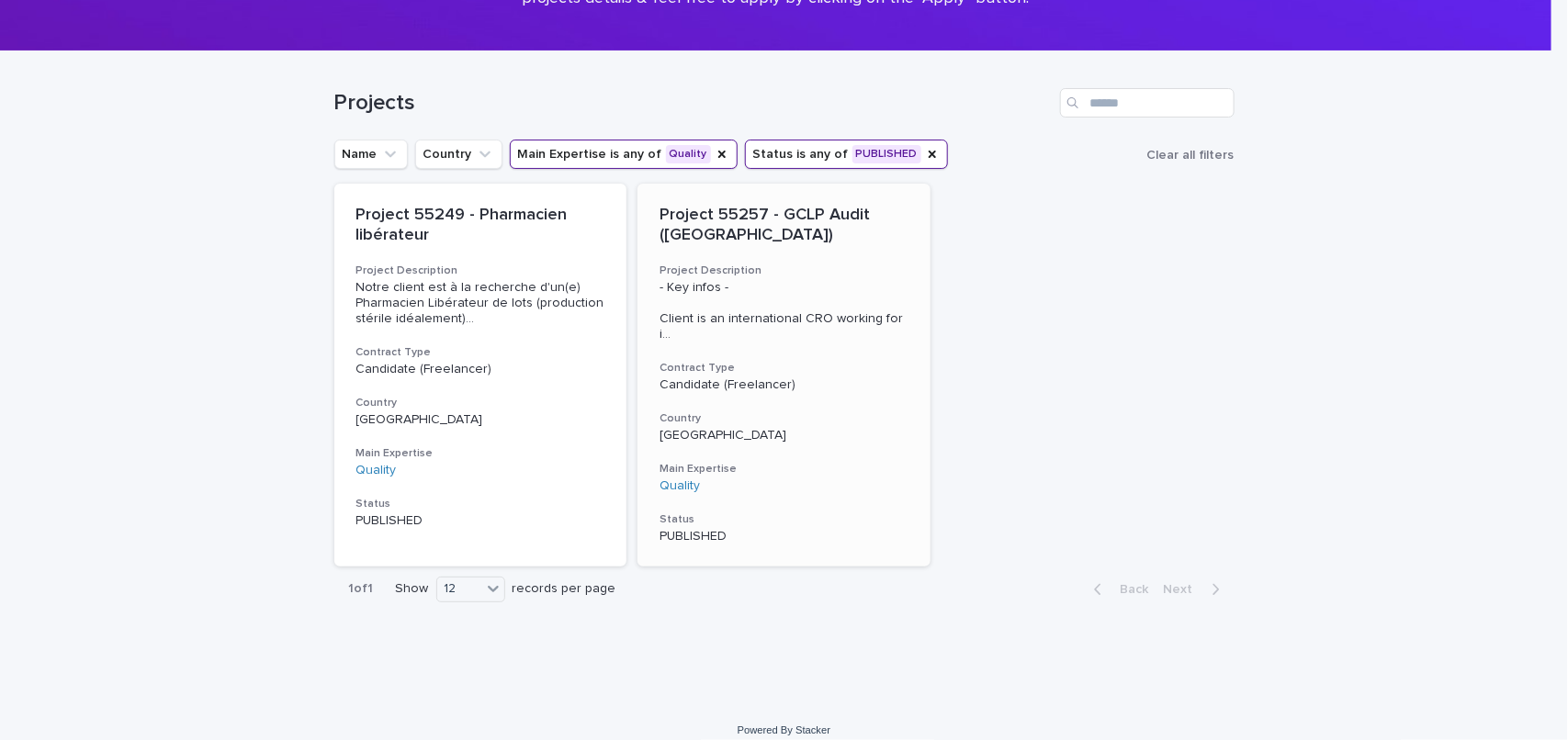 click on "Candidate (Freelancer)" at bounding box center [784, 385] 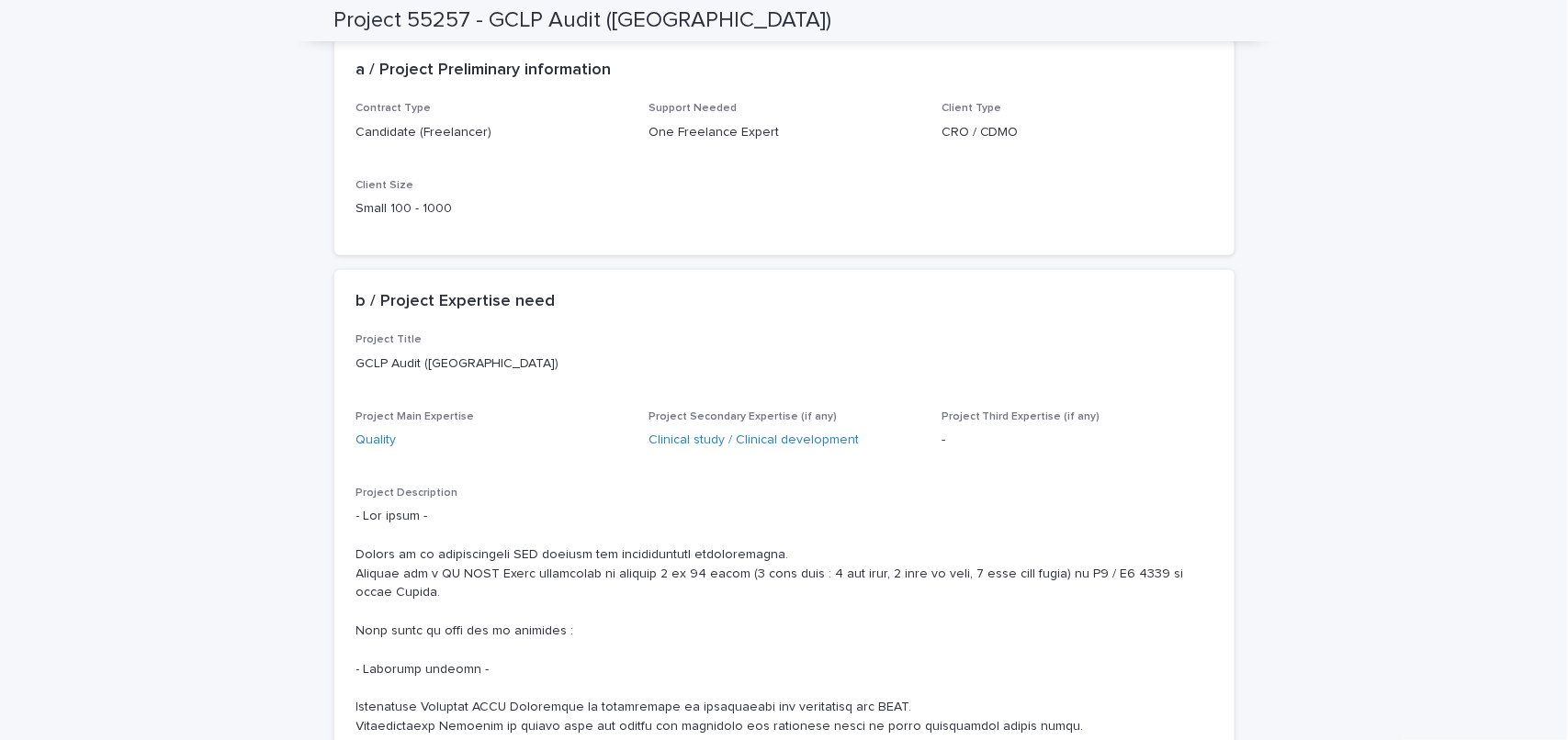 scroll, scrollTop: 0, scrollLeft: 0, axis: both 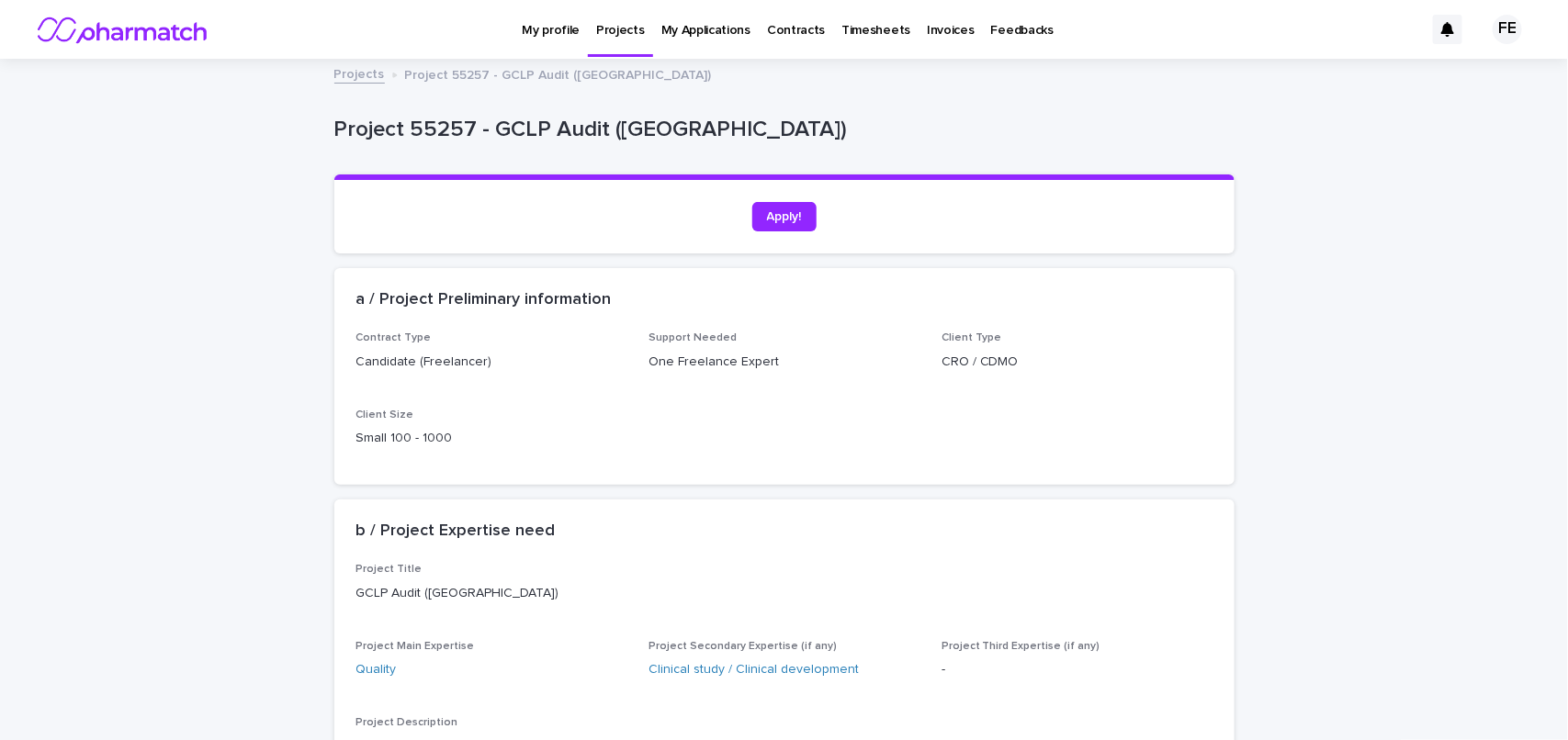 click at bounding box center (123, 29) 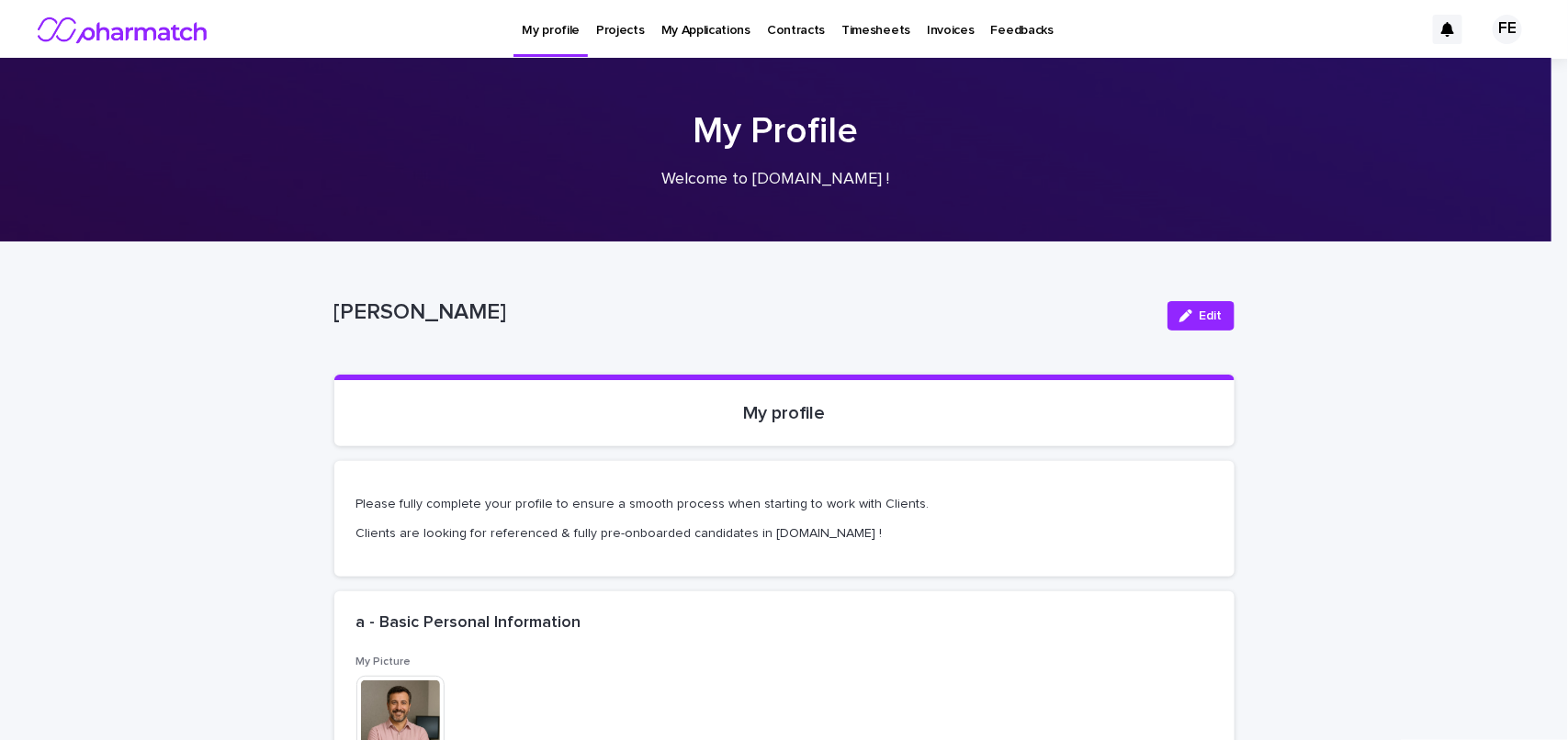 click on "FE" at bounding box center [1507, 29] 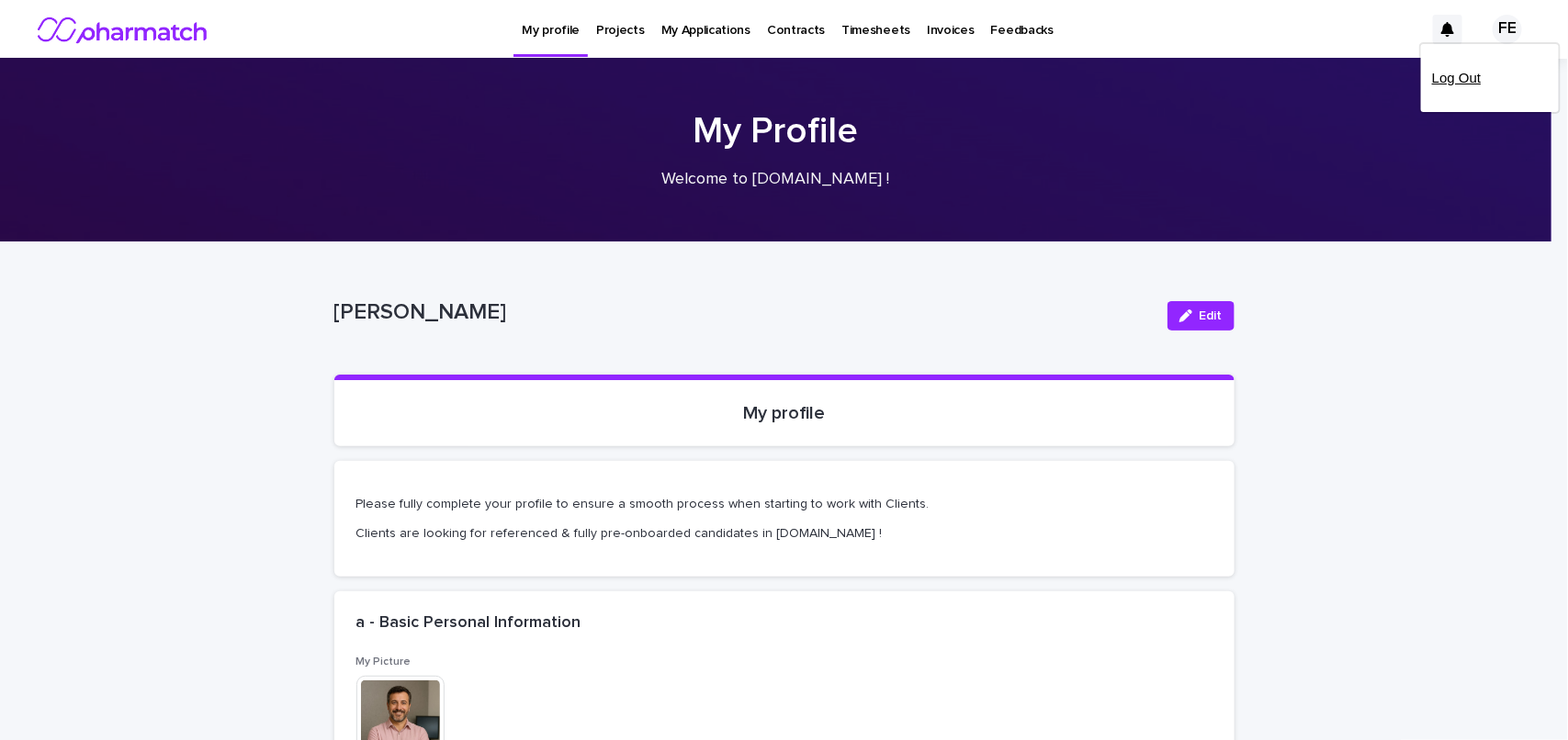 click on "Log Out" at bounding box center [1490, 78] 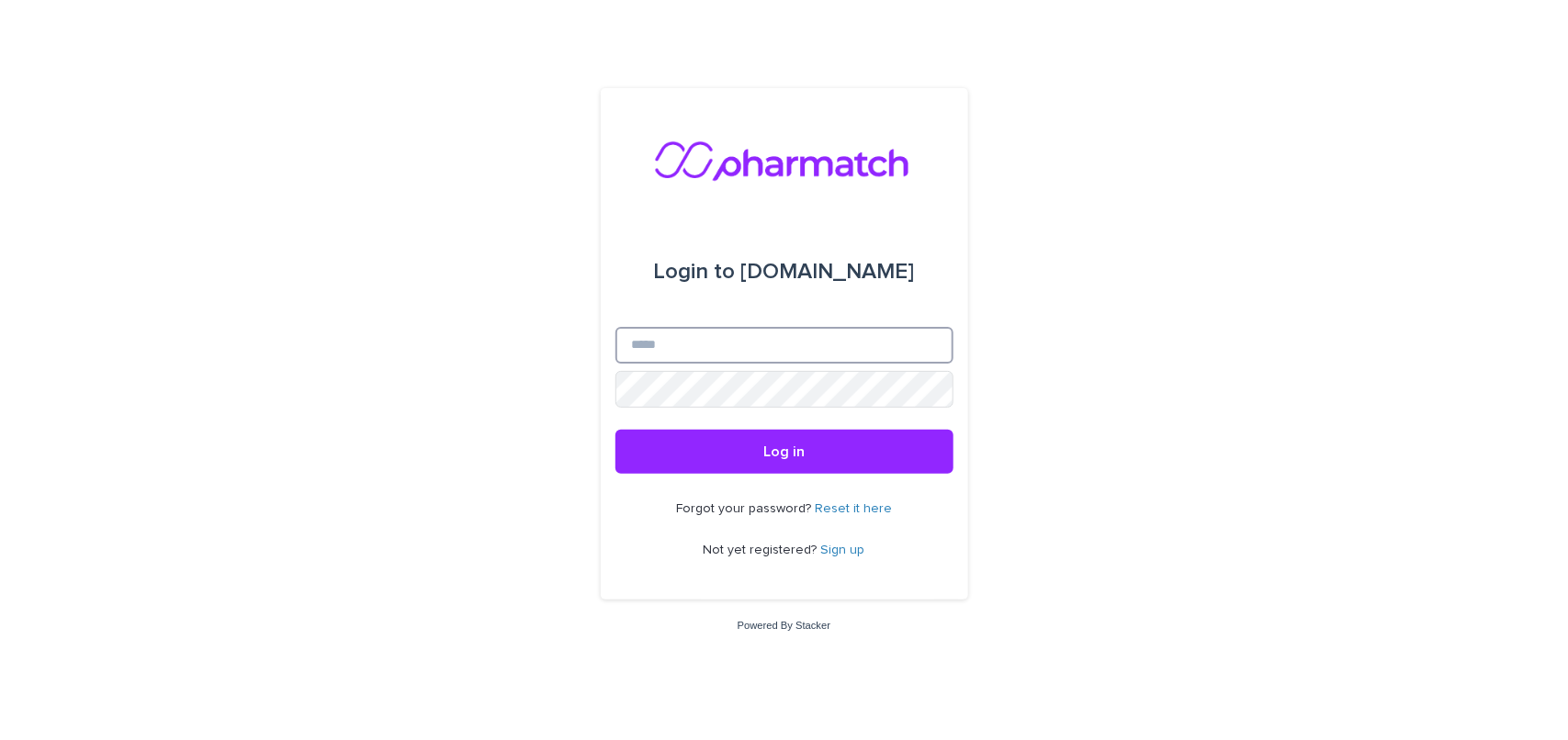 type on "**********" 